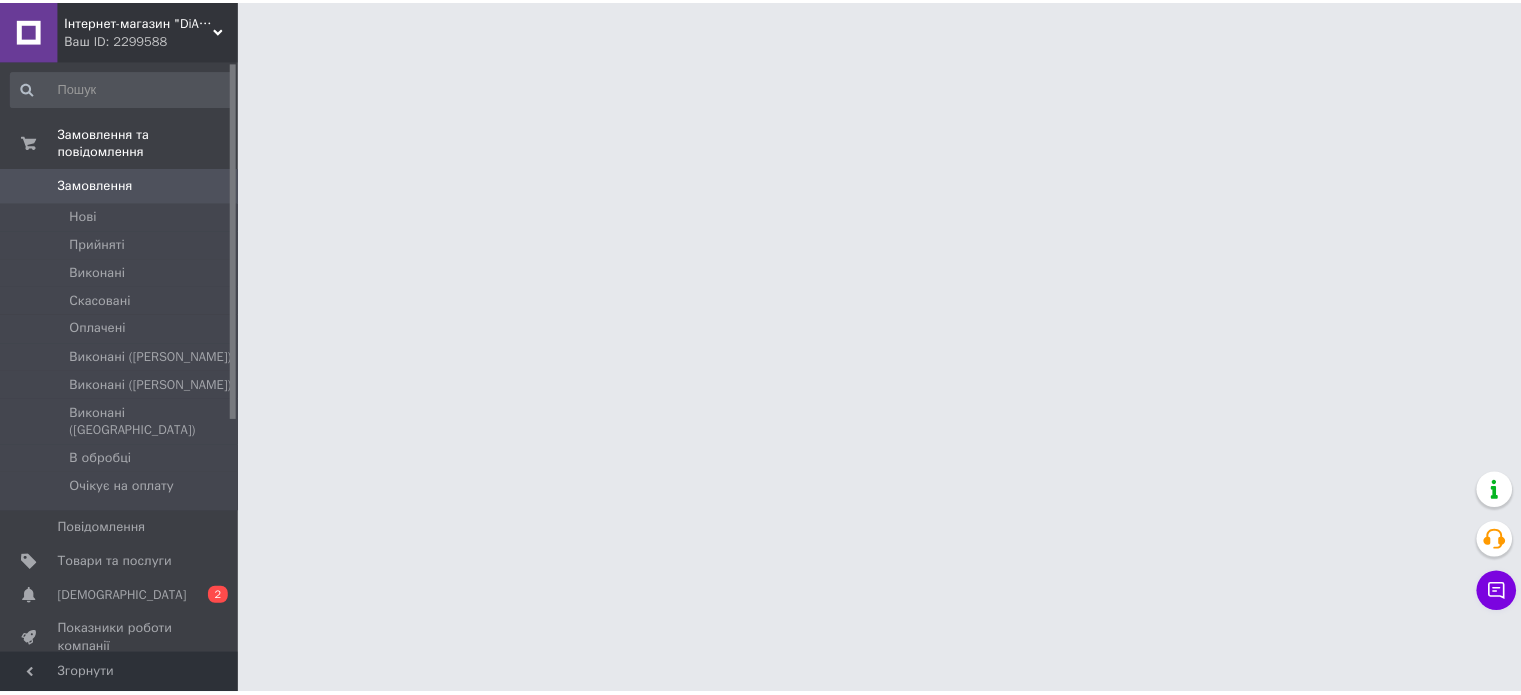 scroll, scrollTop: 0, scrollLeft: 0, axis: both 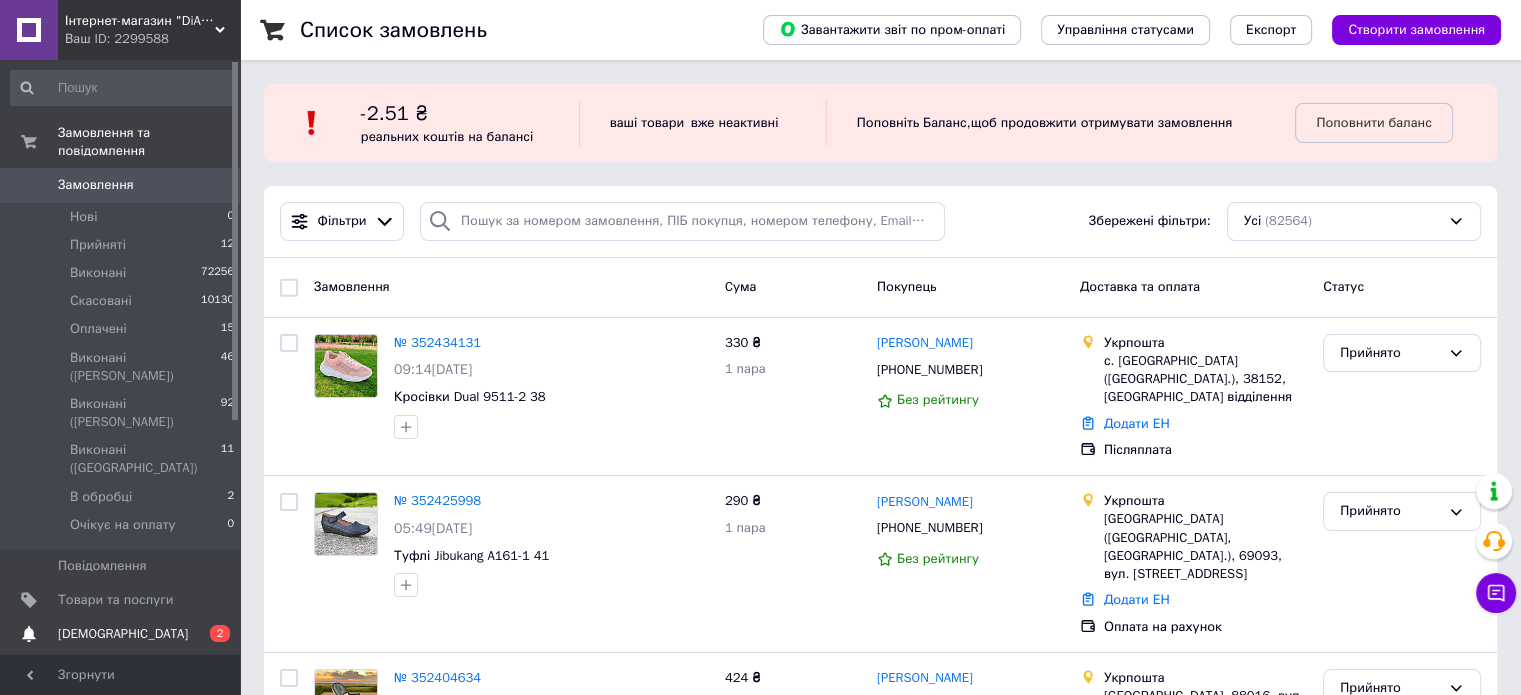 click on "Товари та послуги" at bounding box center [115, 600] 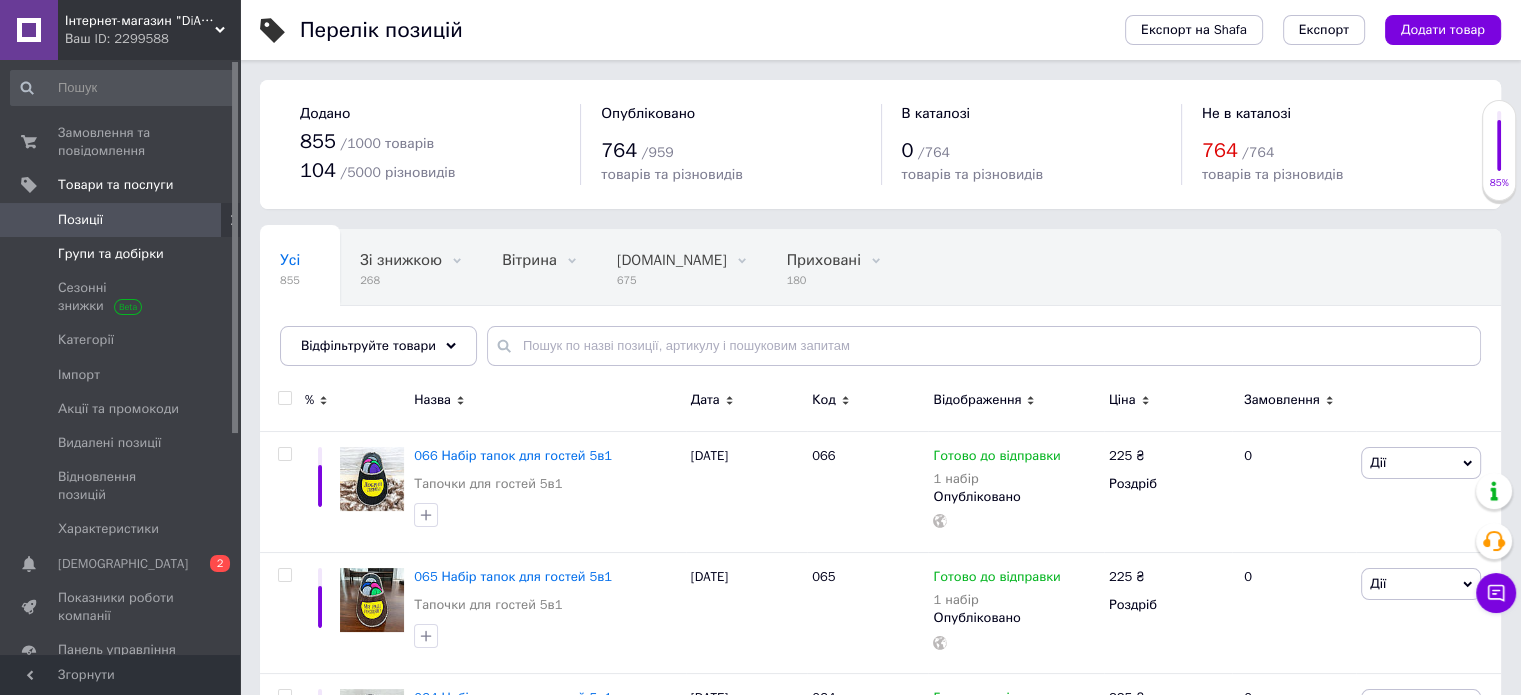click on "Групи та добірки" at bounding box center [111, 254] 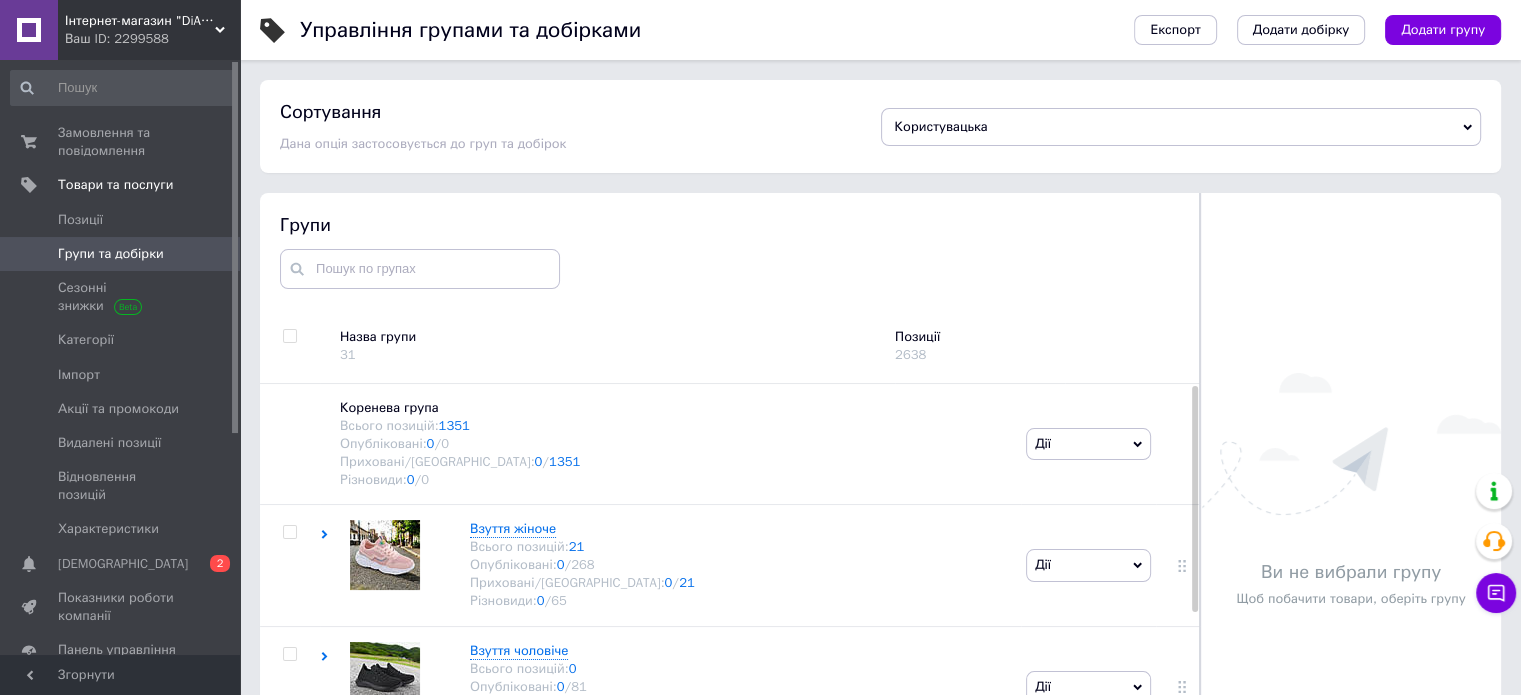 click on "Групи та добірки" at bounding box center [111, 254] 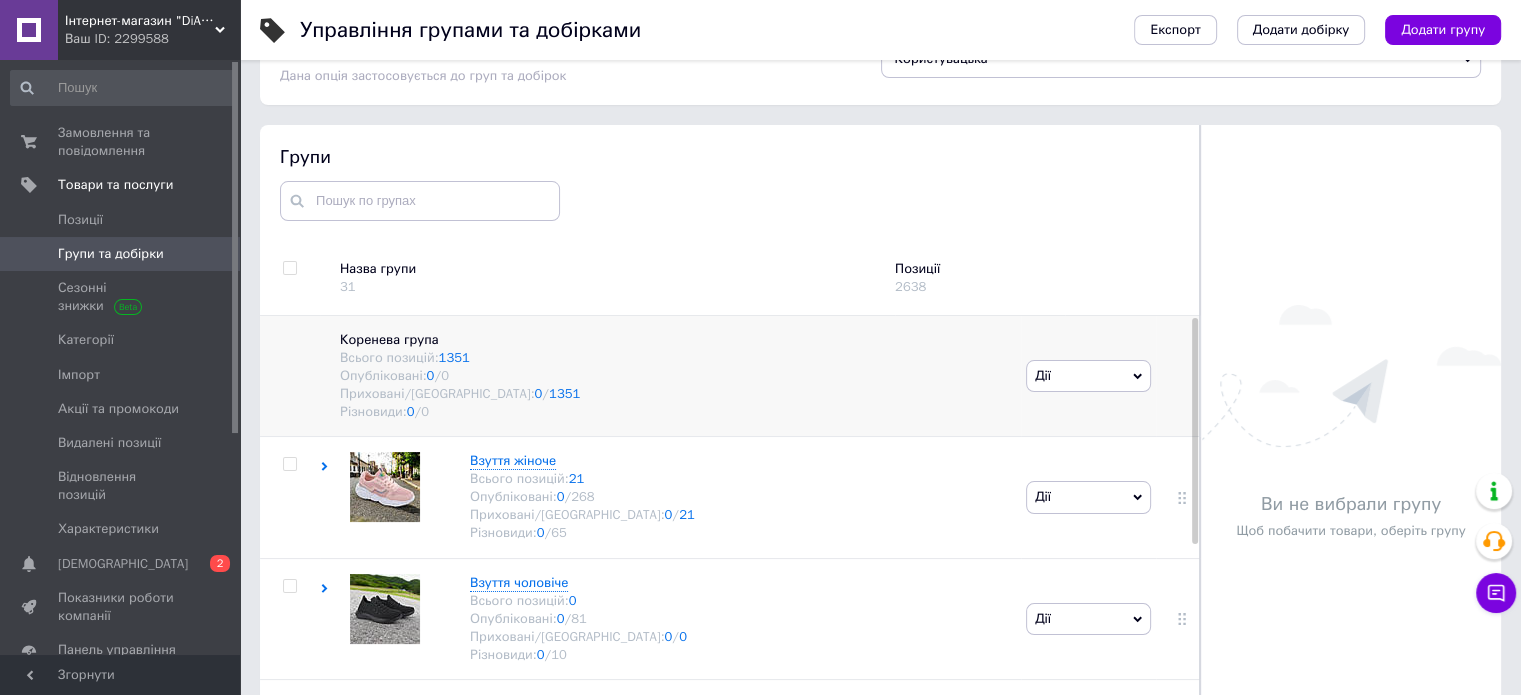 scroll, scrollTop: 100, scrollLeft: 0, axis: vertical 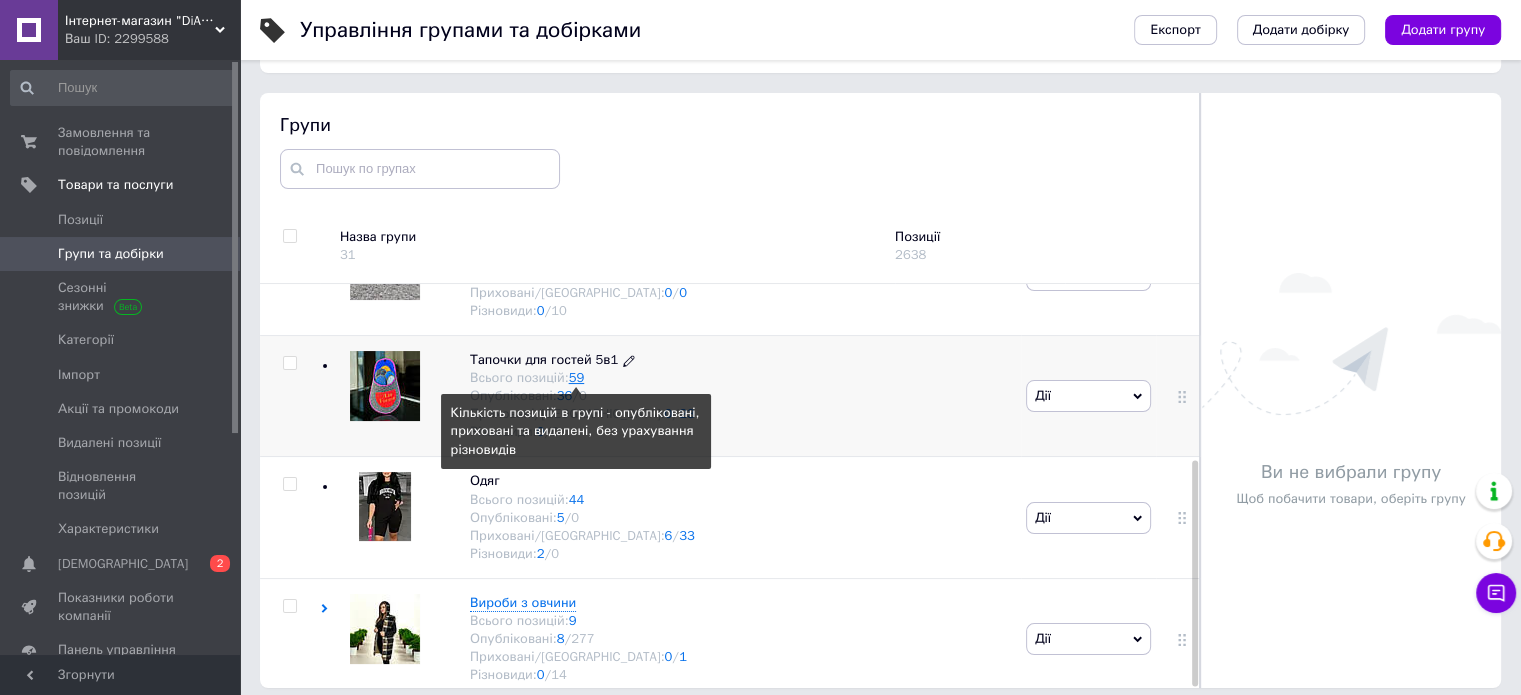 click on "59" at bounding box center [577, 377] 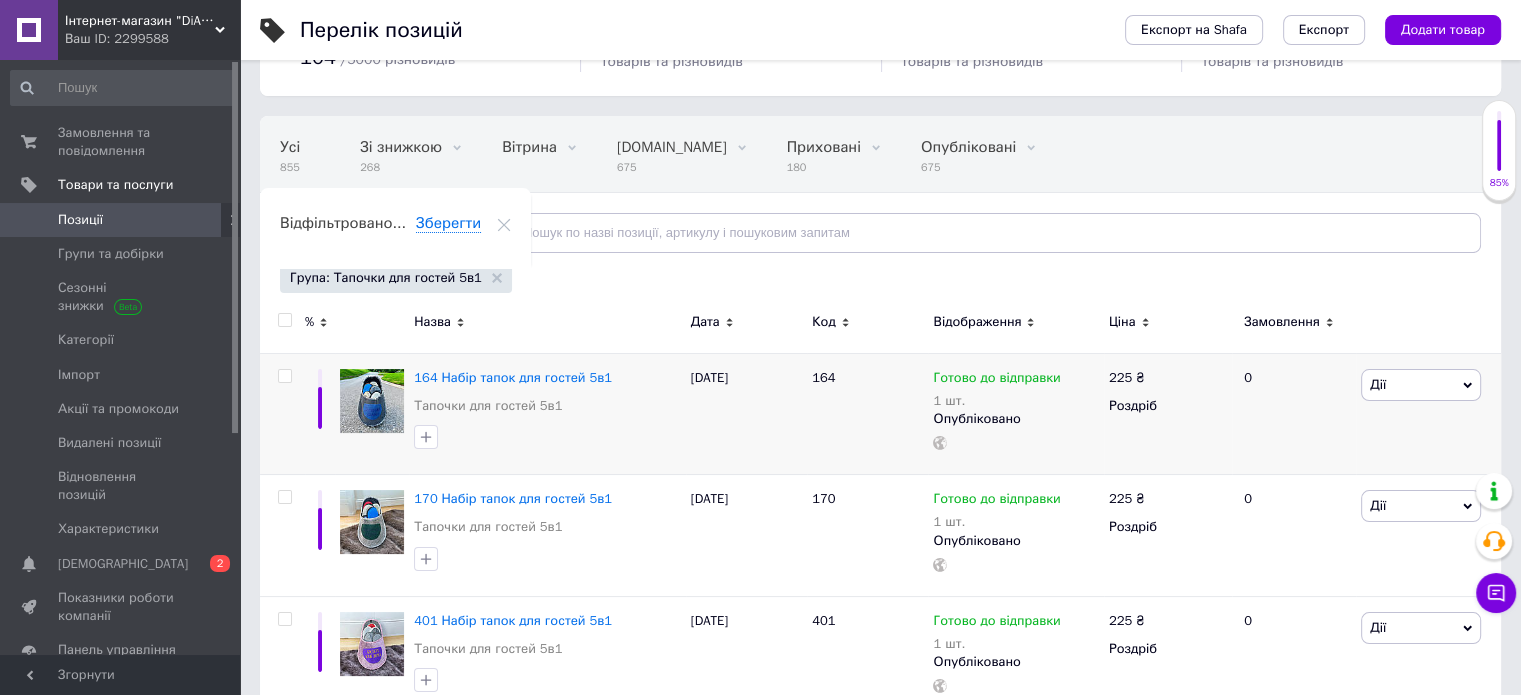 scroll, scrollTop: 200, scrollLeft: 0, axis: vertical 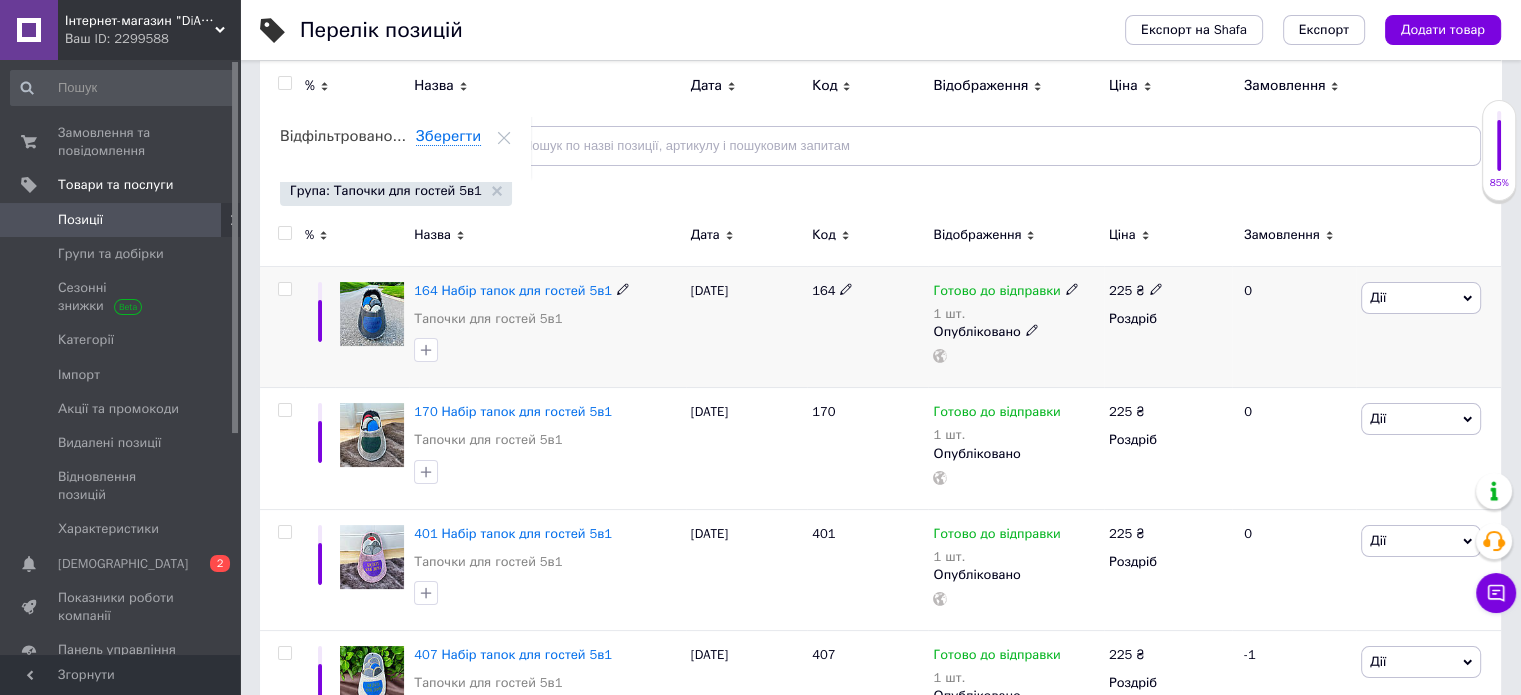 click 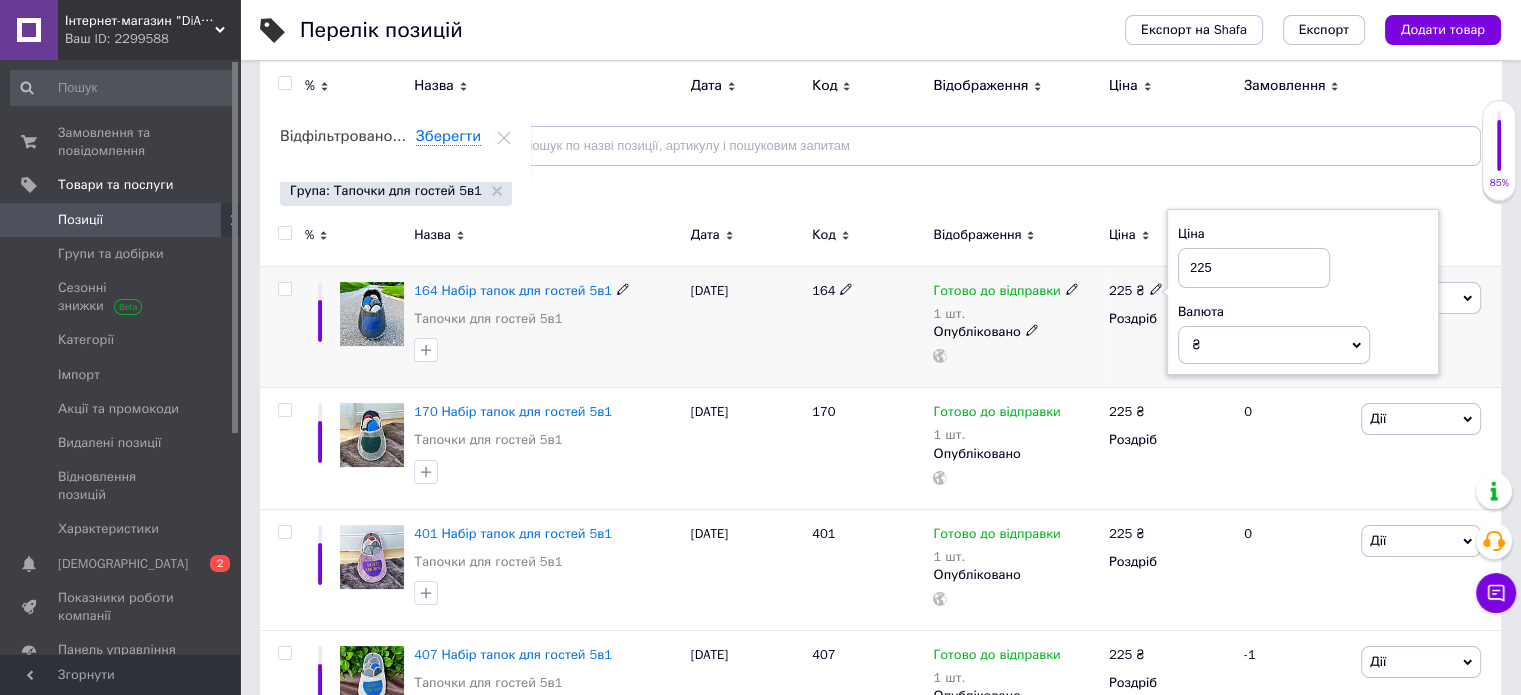 click on "225" at bounding box center [1254, 268] 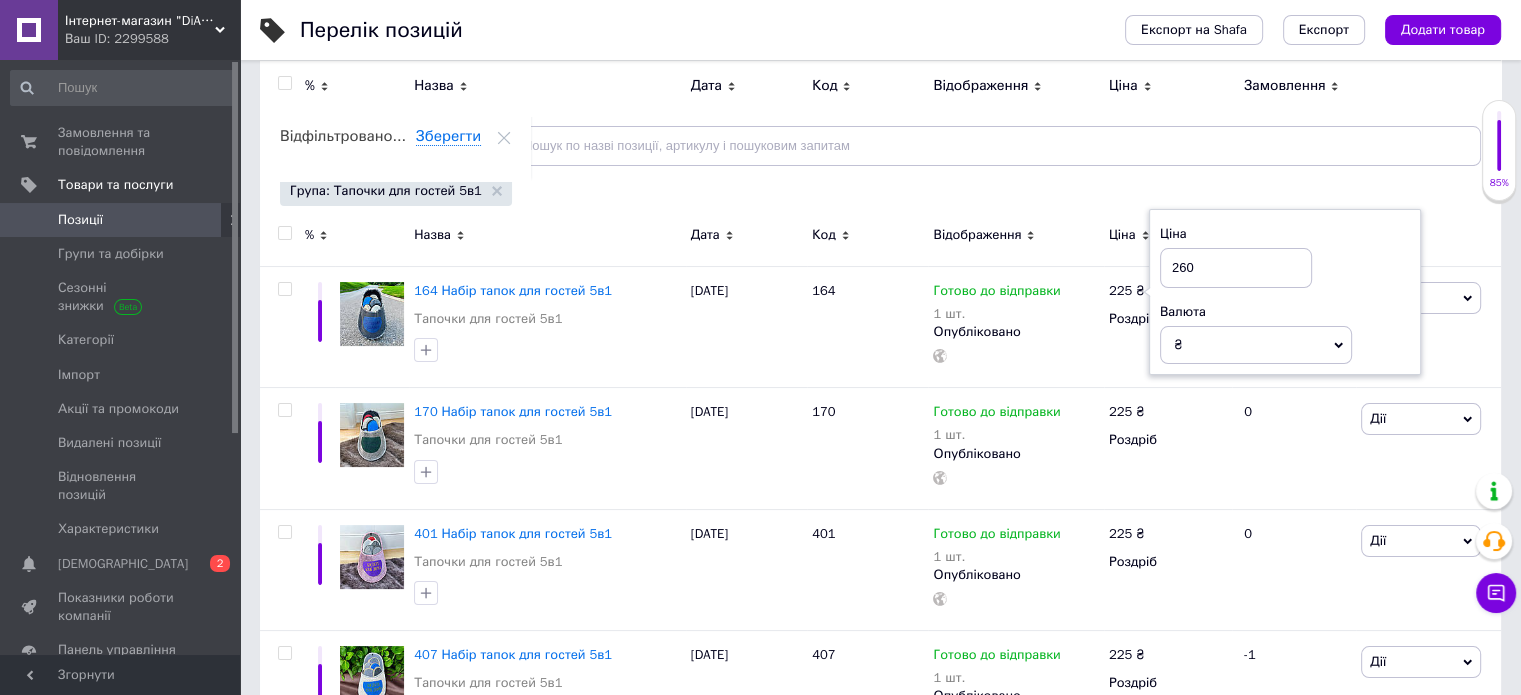 type on "260" 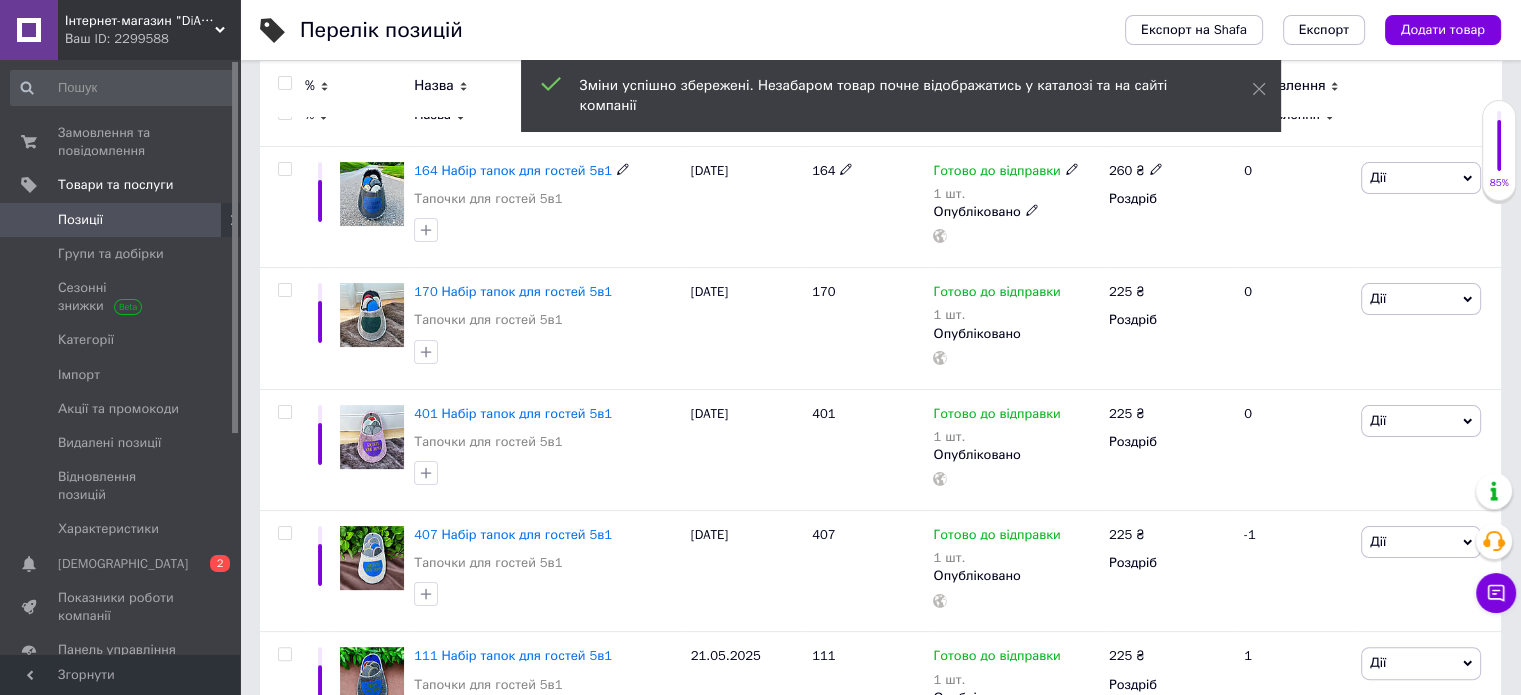 scroll, scrollTop: 400, scrollLeft: 0, axis: vertical 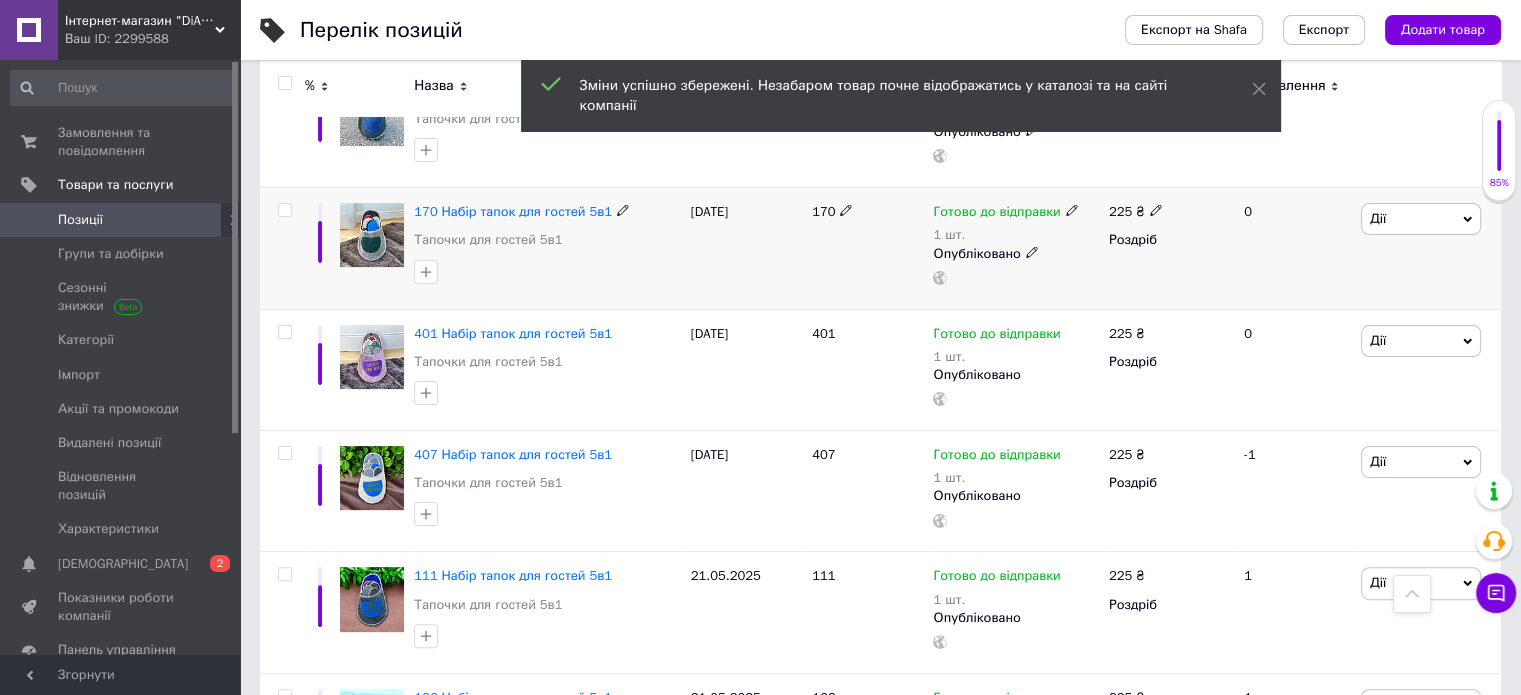 click 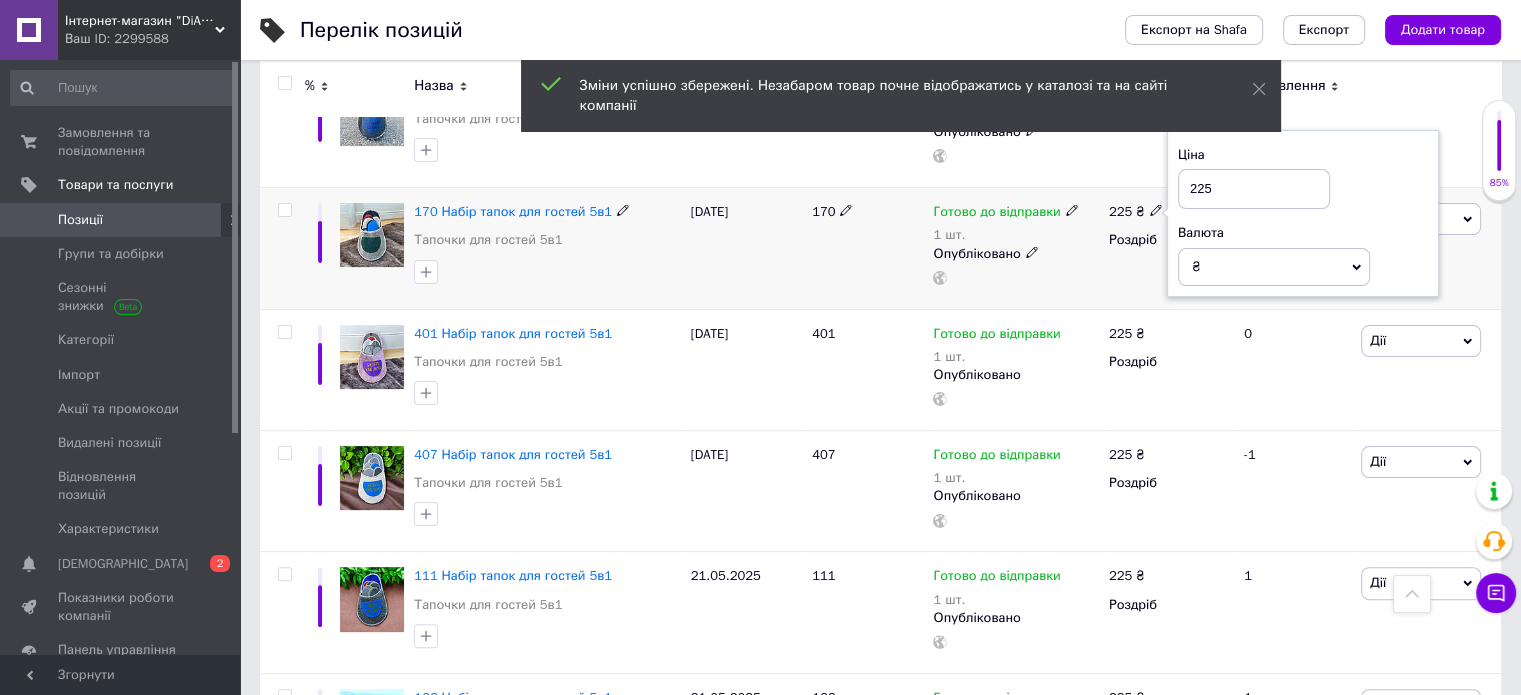 click on "225" at bounding box center [1254, 189] 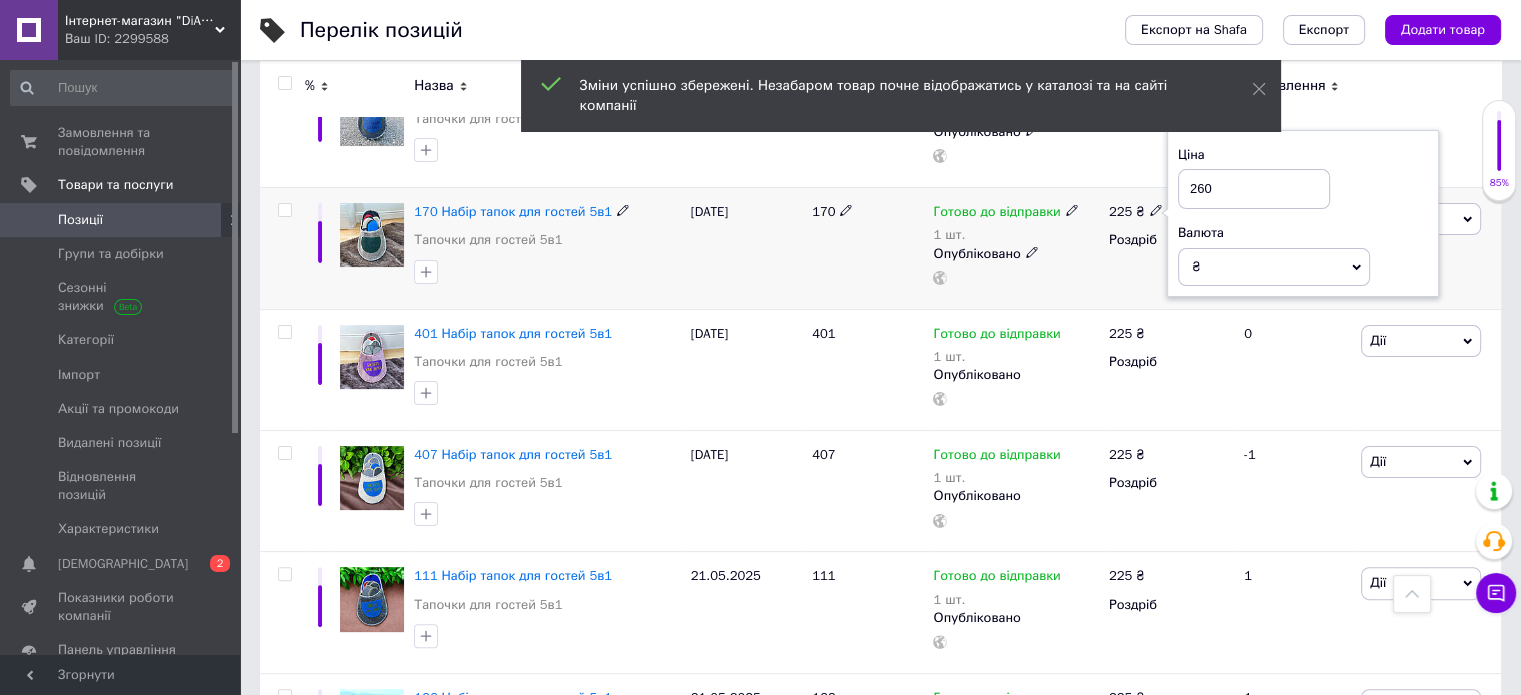 type on "260" 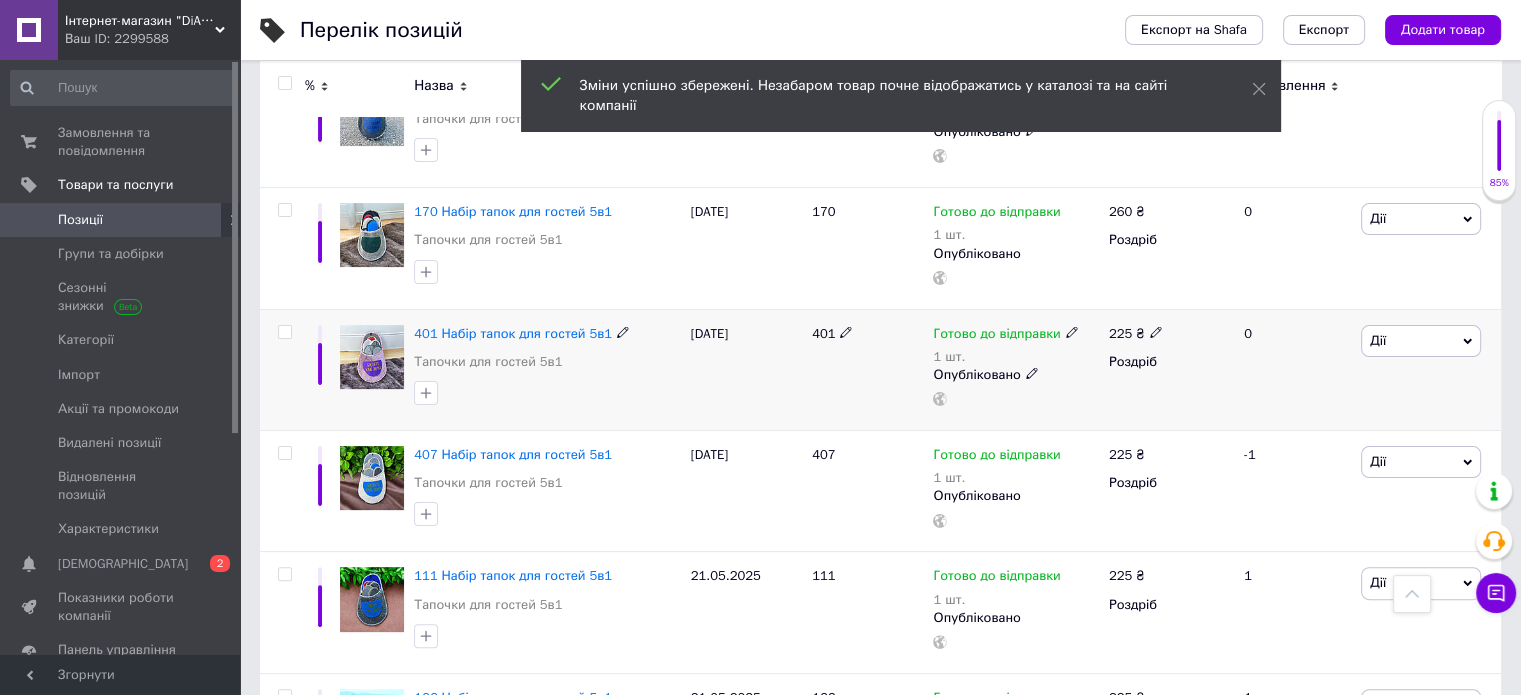 click 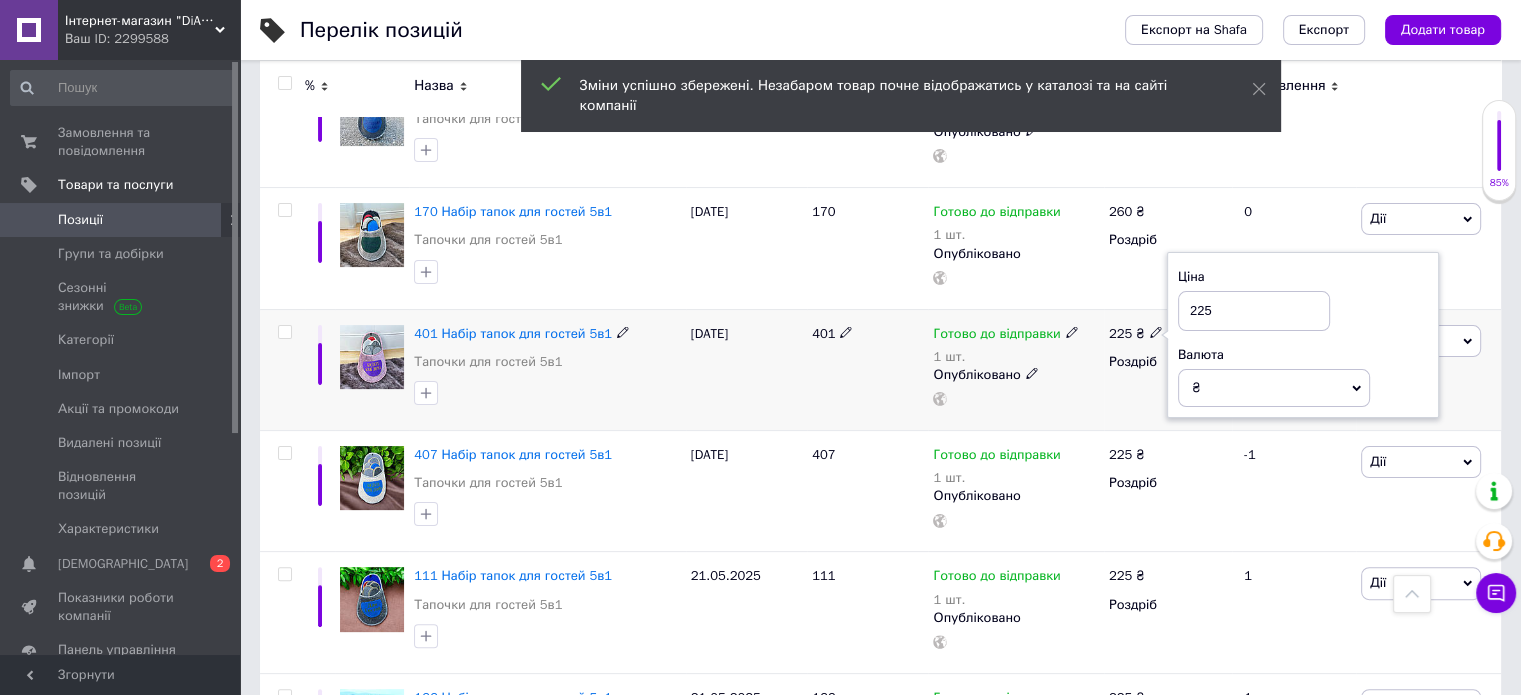 click on "225" at bounding box center (1254, 311) 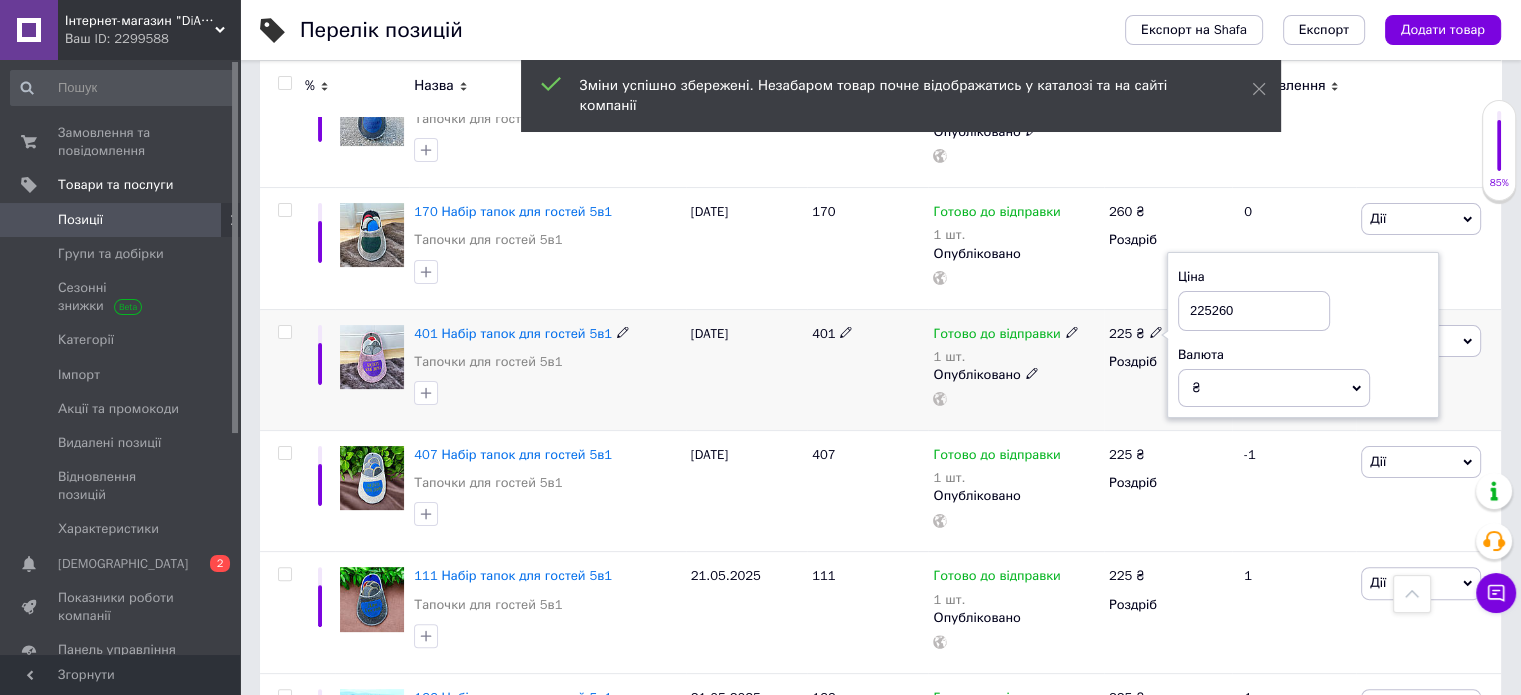 click on "225260" at bounding box center (1254, 311) 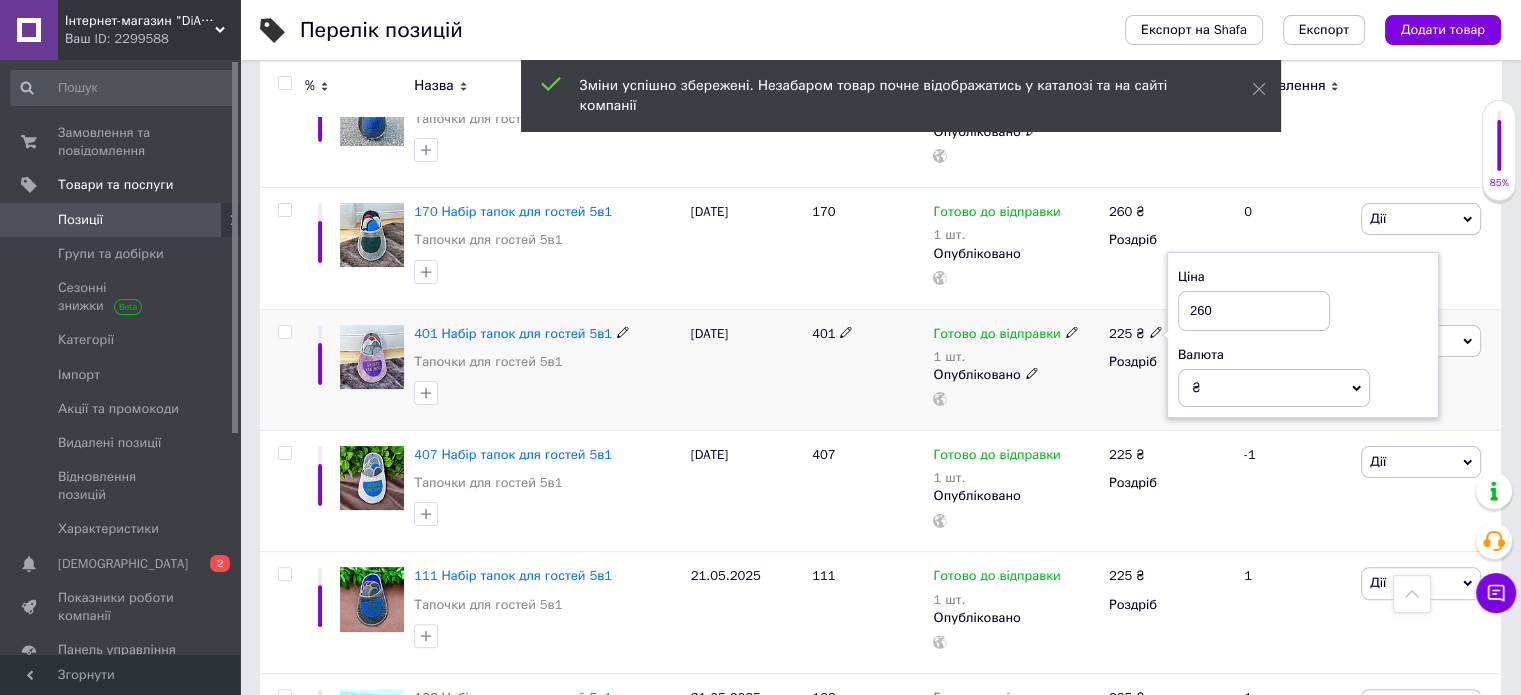 type on "260" 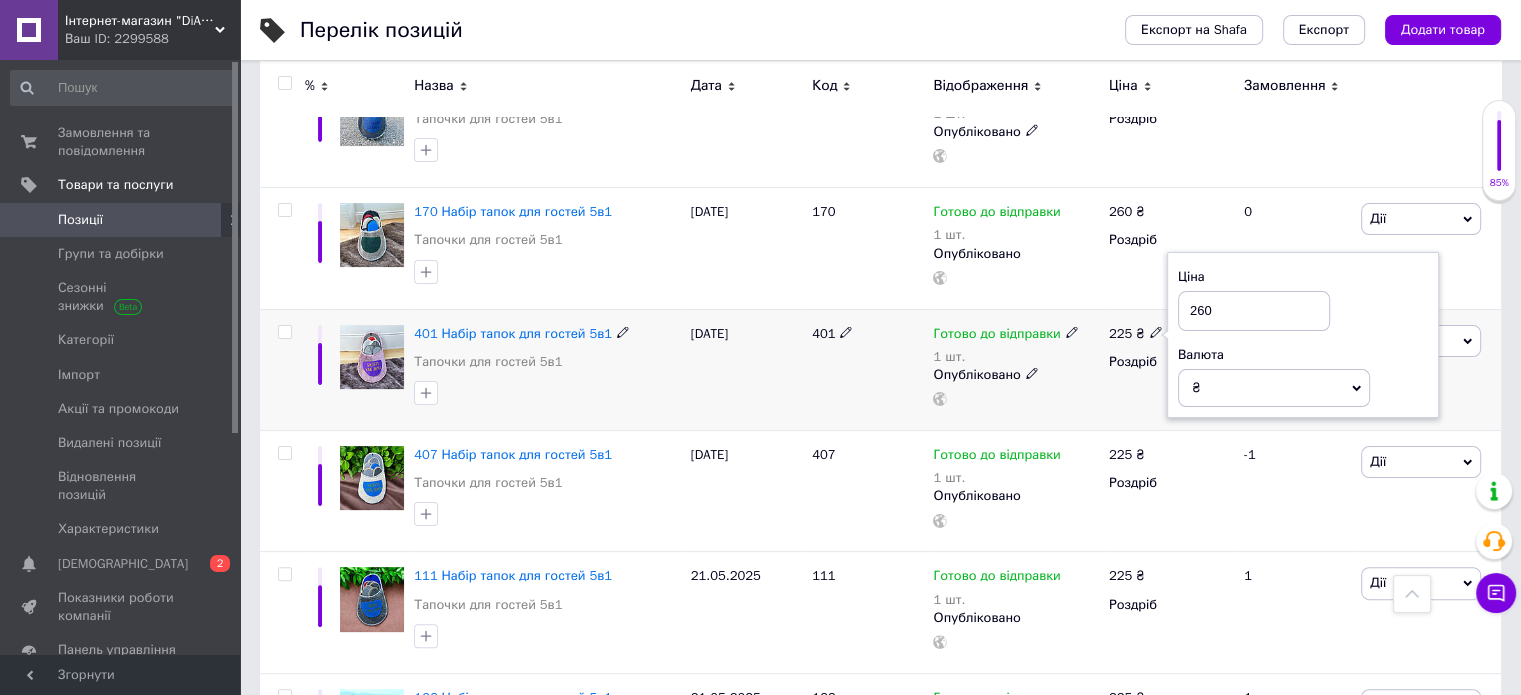 click on "225   ₴ Ціна 260 Валюта ₴ $ EUR CHF GBP ¥ PLN ₸ MDL HUF KGS CNY TRY KRW lei Роздріб" at bounding box center (1168, 369) 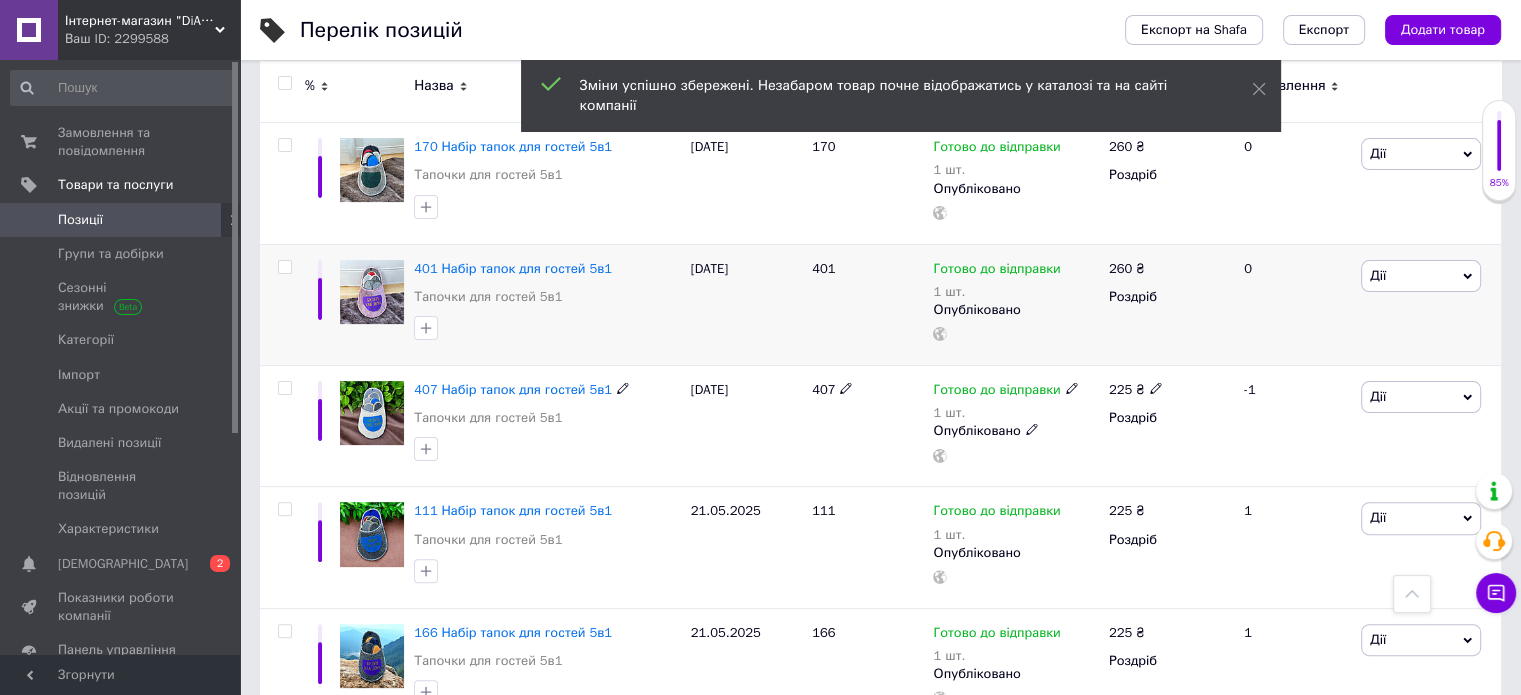 scroll, scrollTop: 500, scrollLeft: 0, axis: vertical 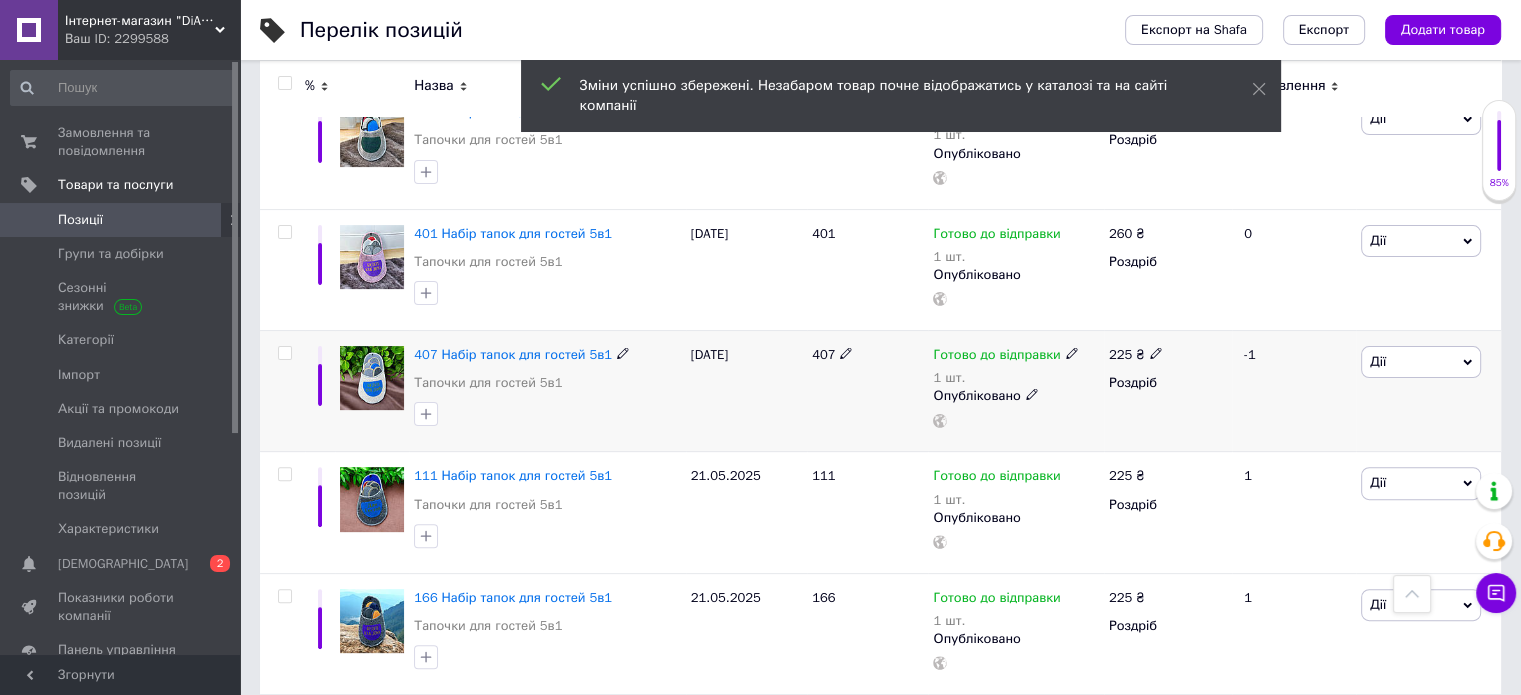 click 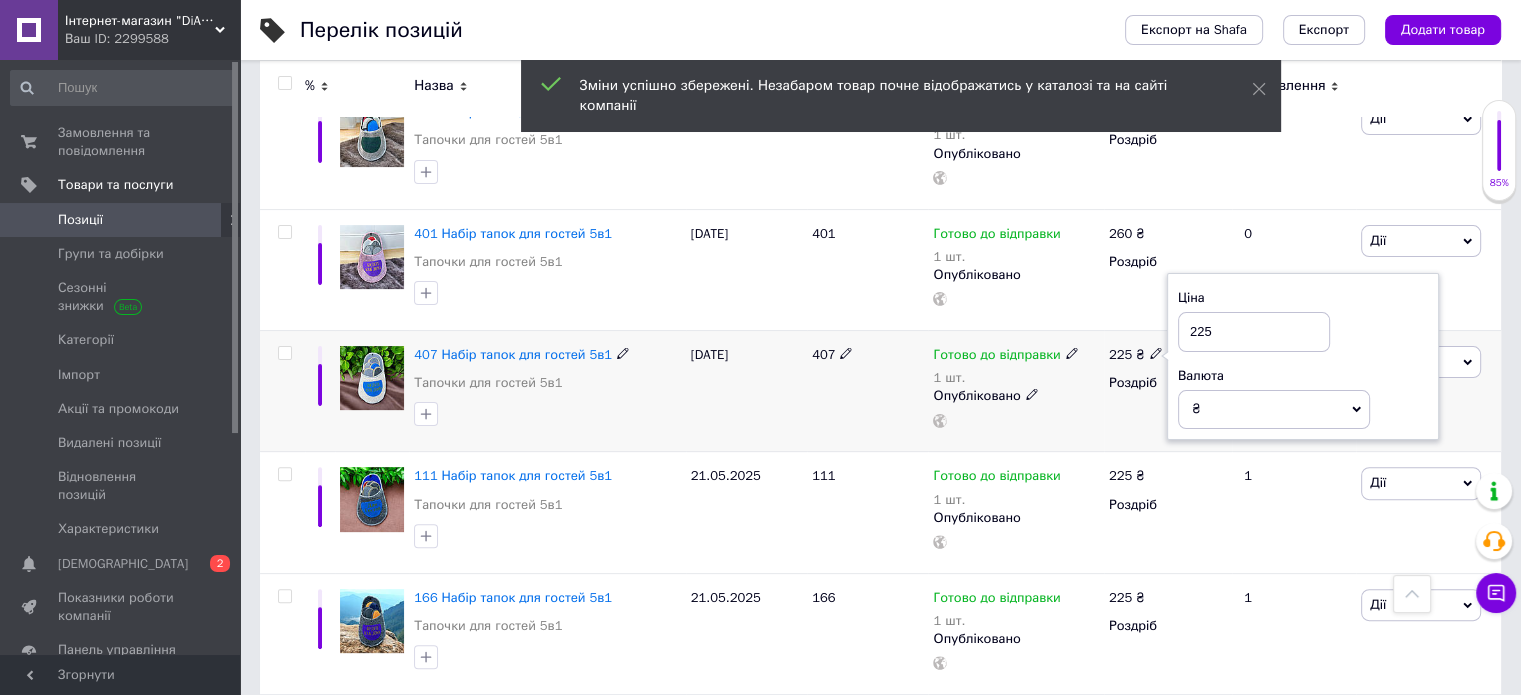 click on "225" at bounding box center (1254, 332) 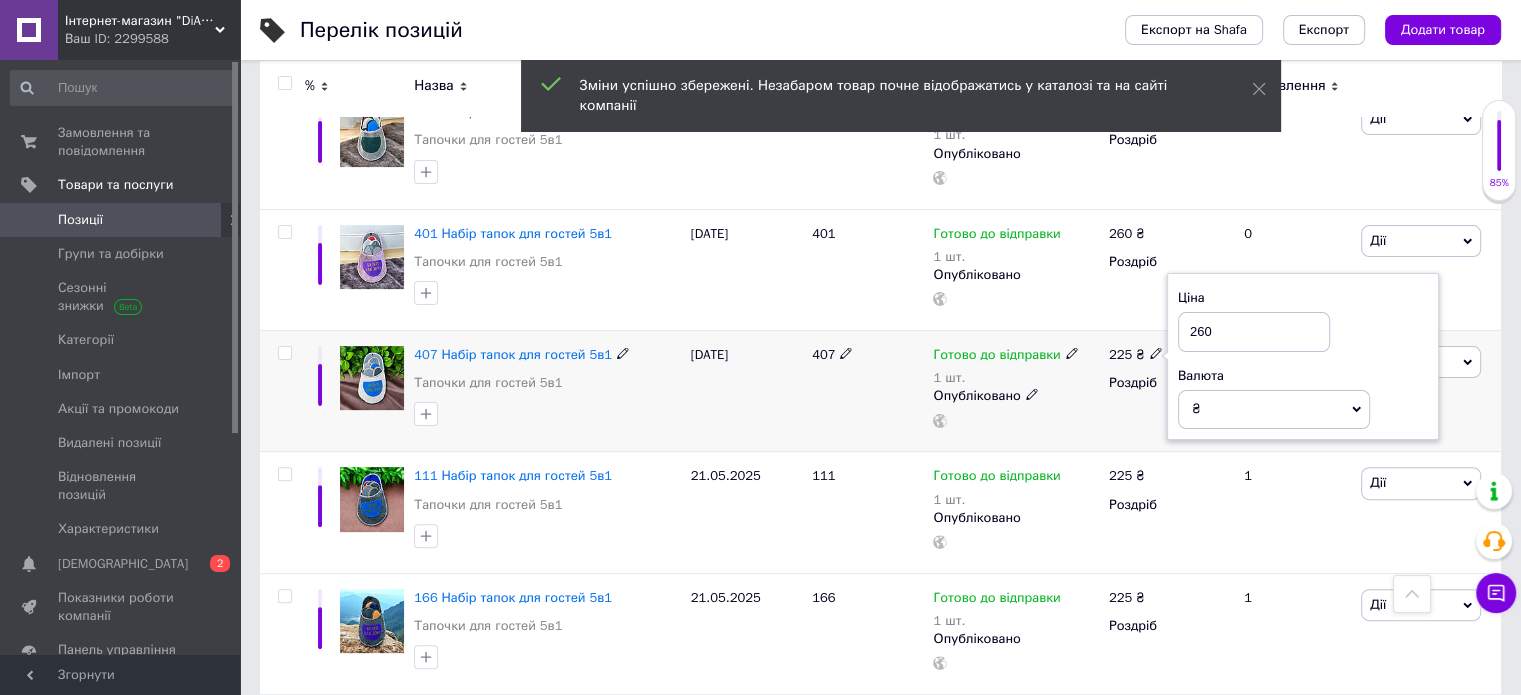 type on "260" 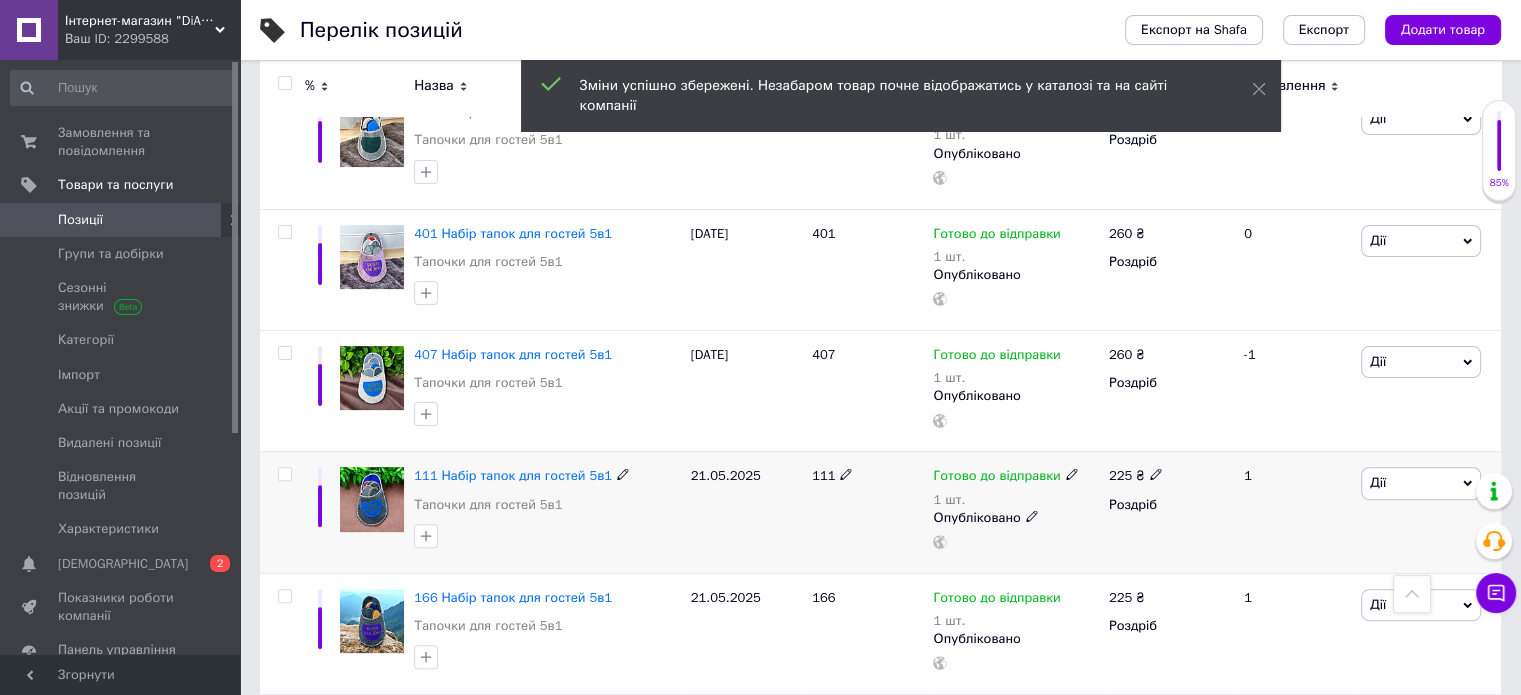 click at bounding box center [1156, 474] 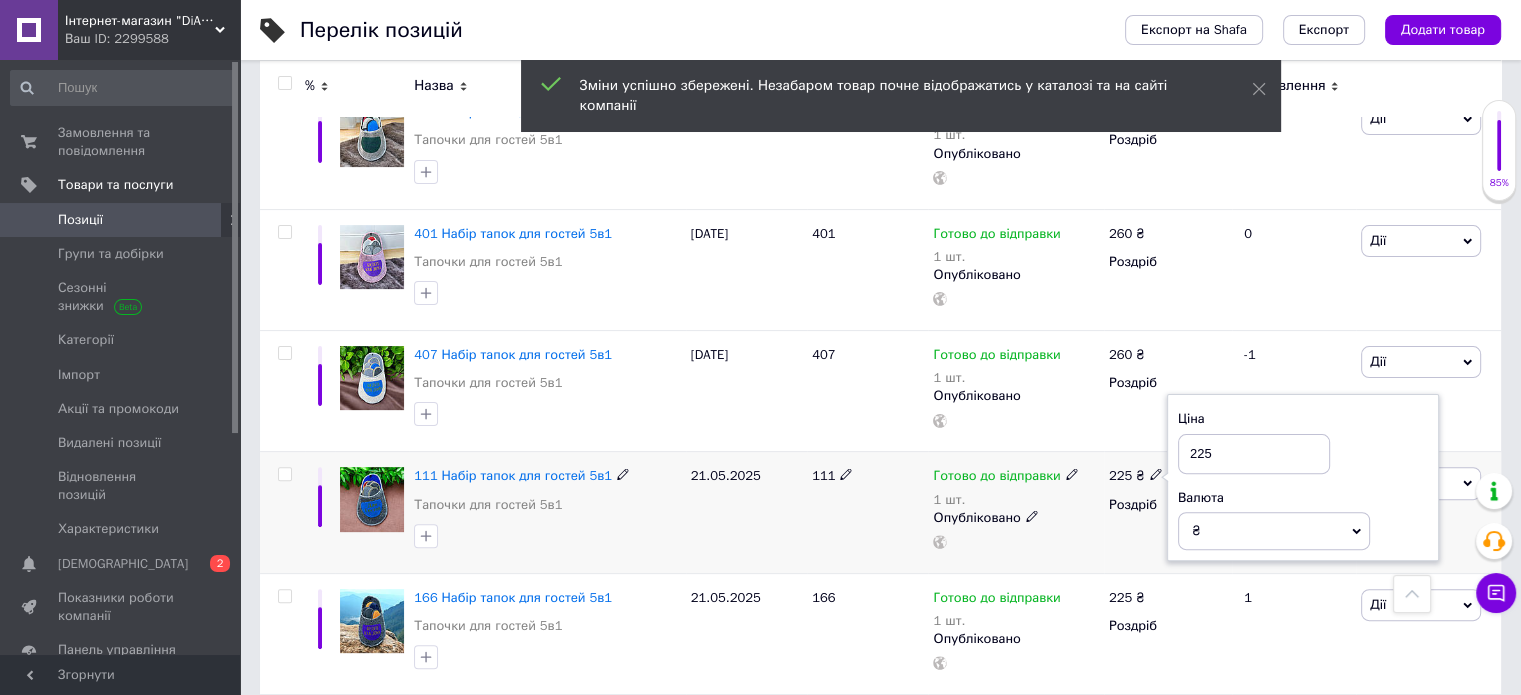 click on "225" at bounding box center [1254, 454] 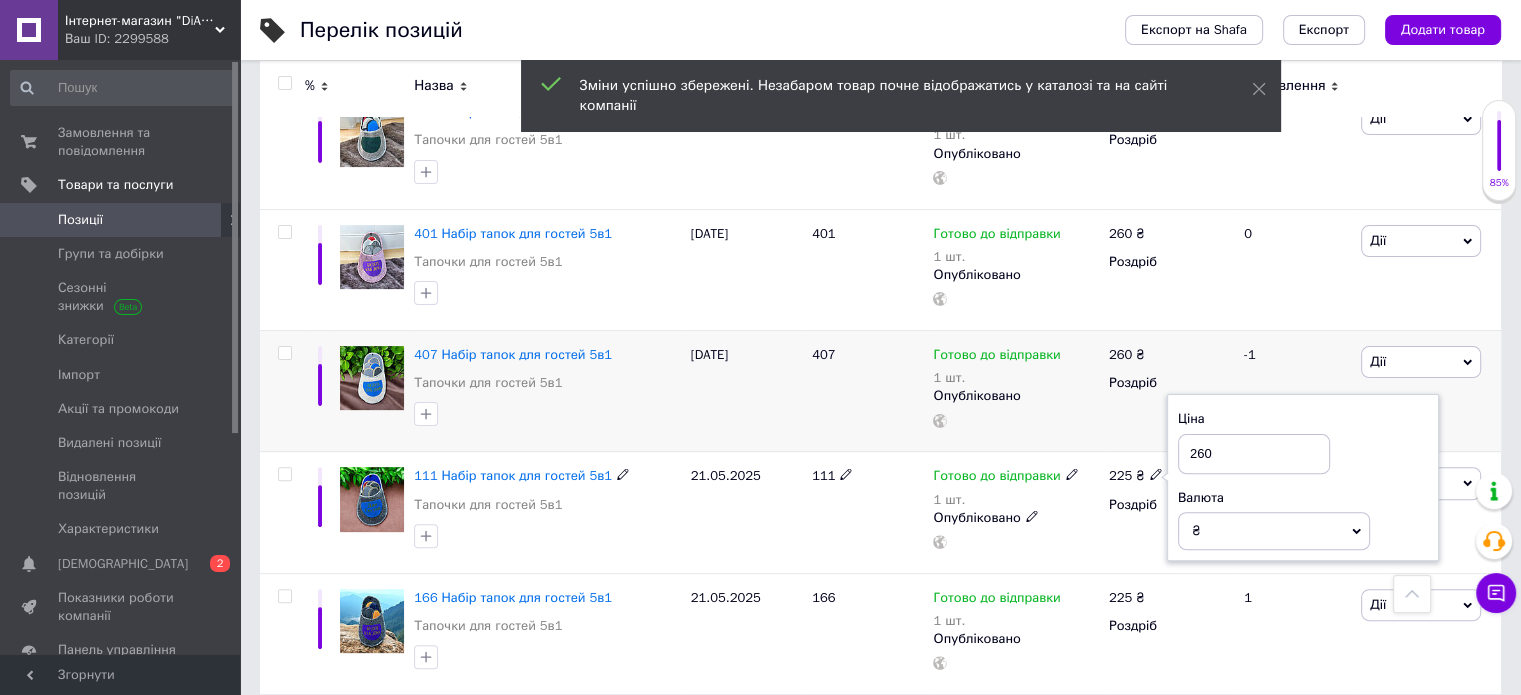 type on "260" 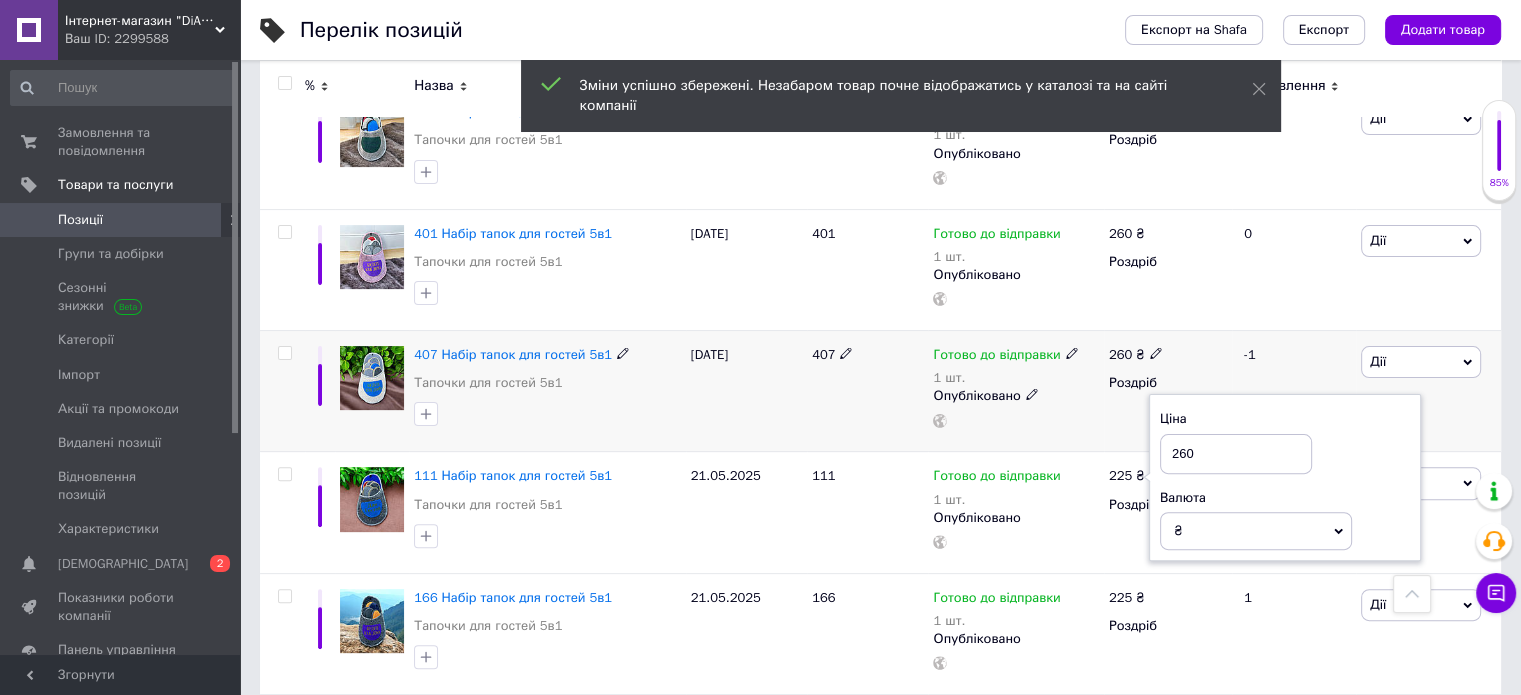 click on "260   ₴ Роздріб" at bounding box center [1168, 390] 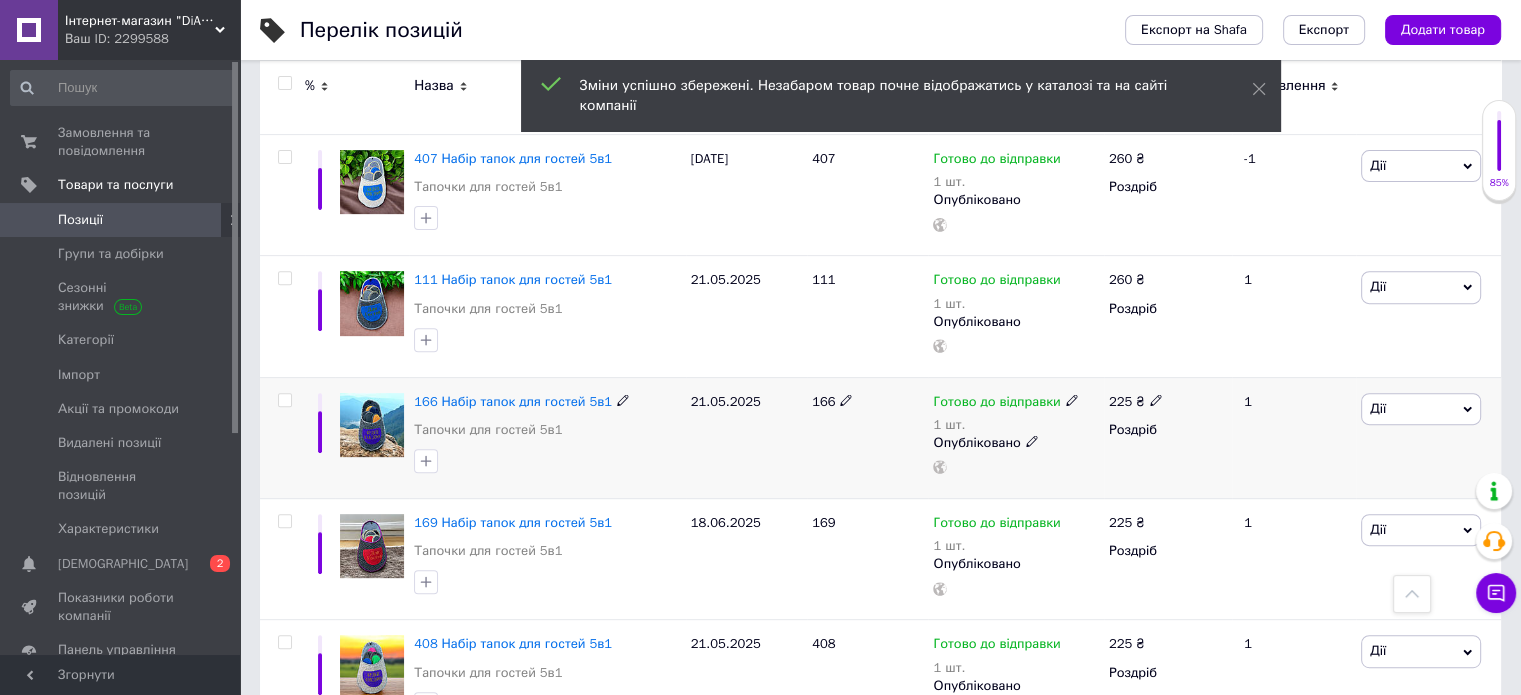 scroll, scrollTop: 700, scrollLeft: 0, axis: vertical 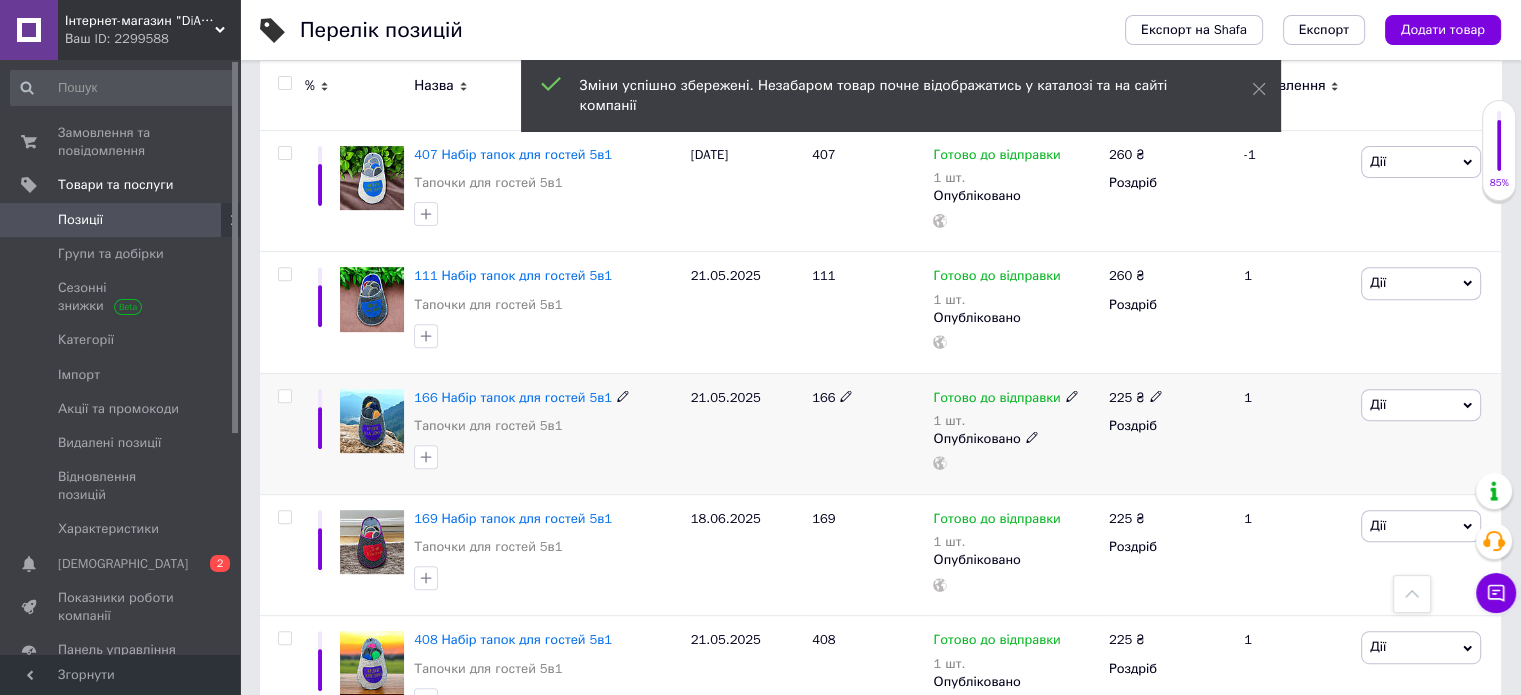 click at bounding box center (1156, 395) 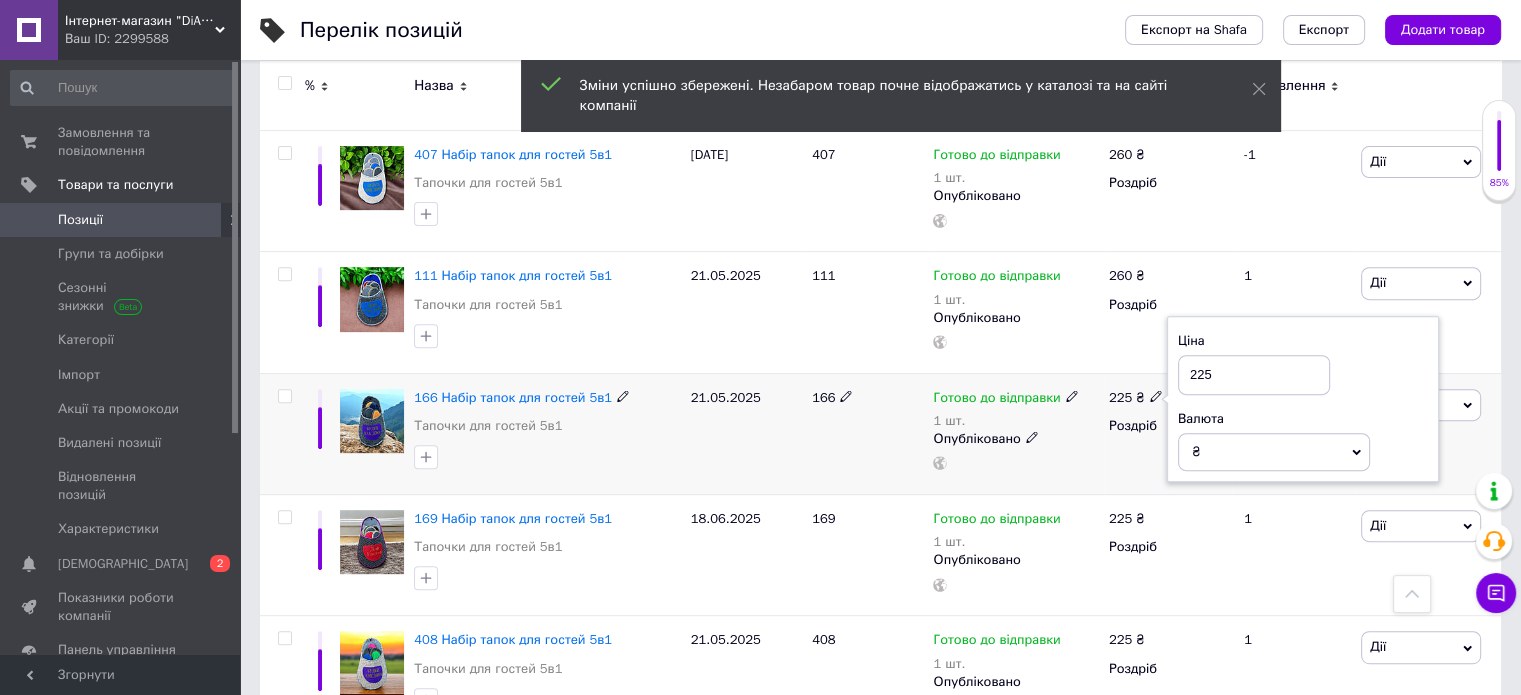 click on "225" at bounding box center (1254, 375) 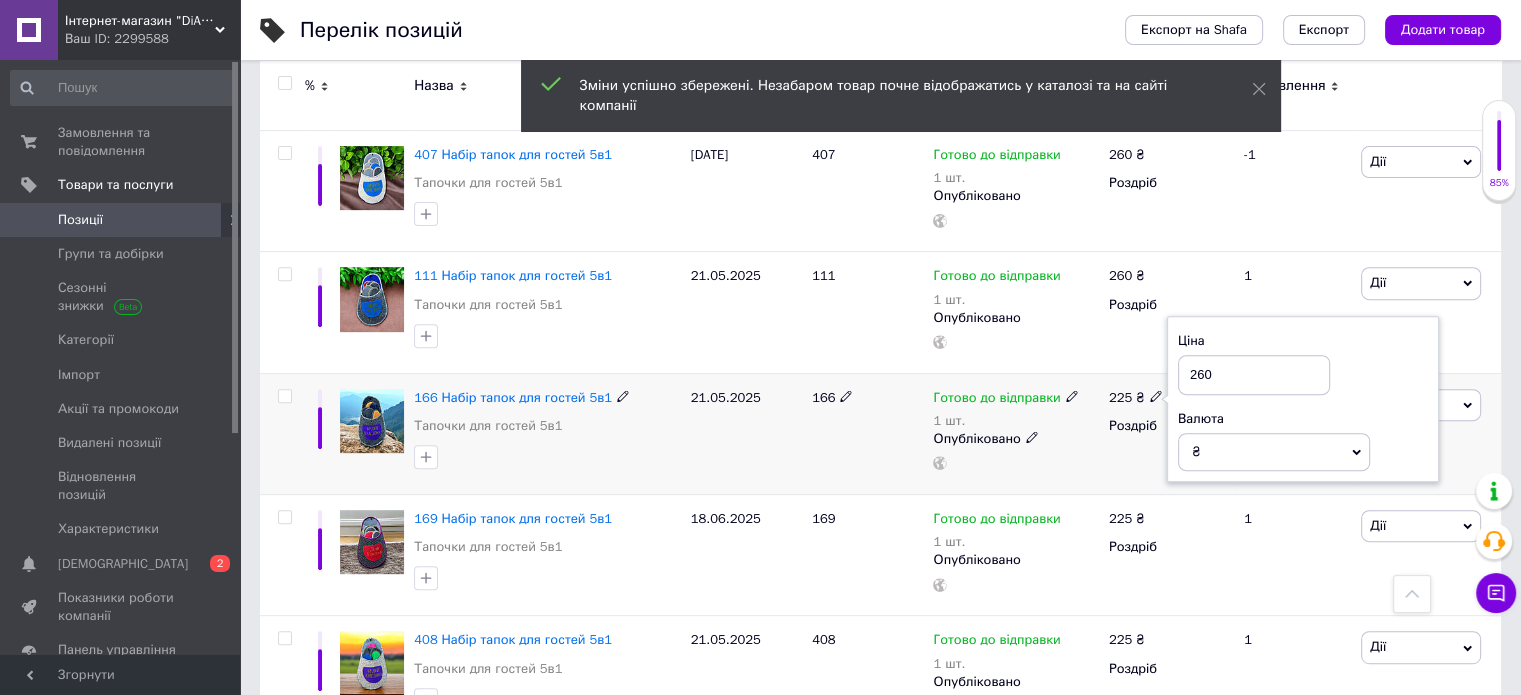 type on "260" 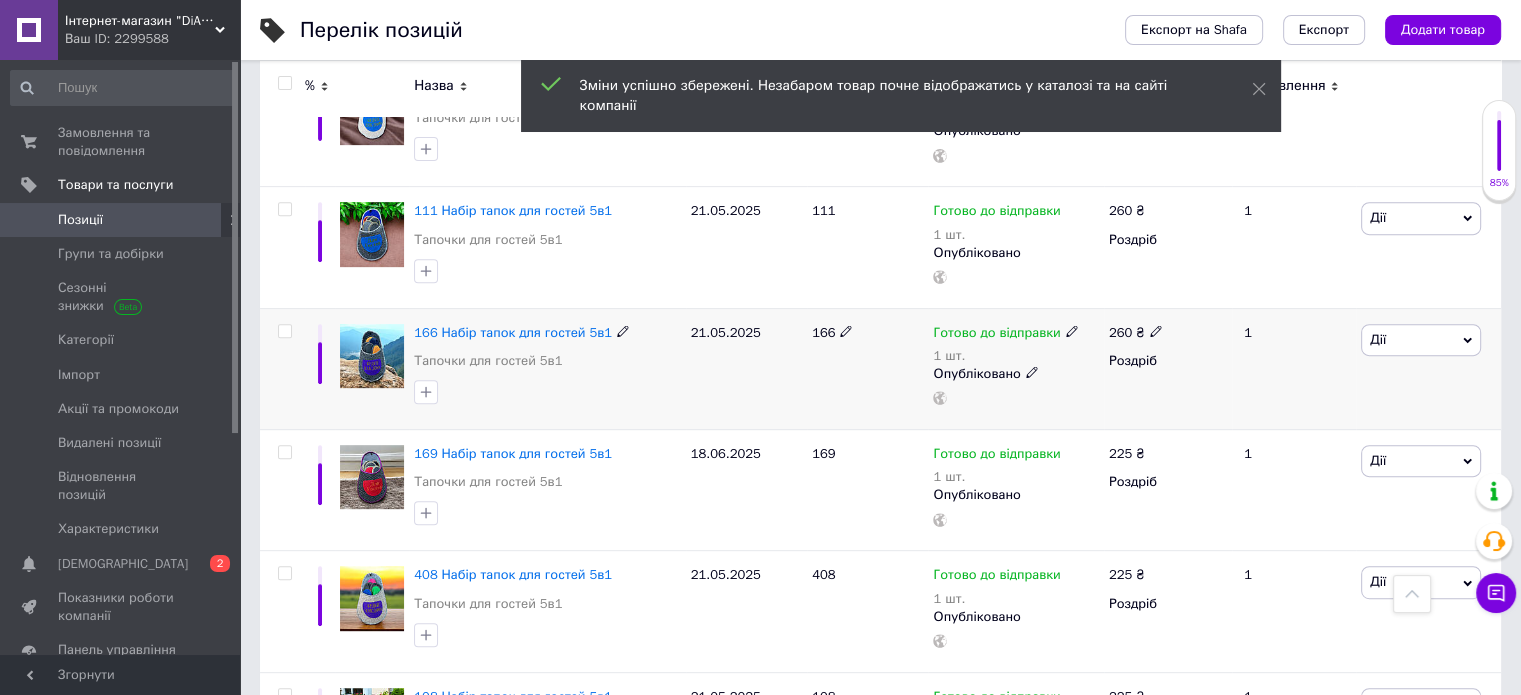 scroll, scrollTop: 800, scrollLeft: 0, axis: vertical 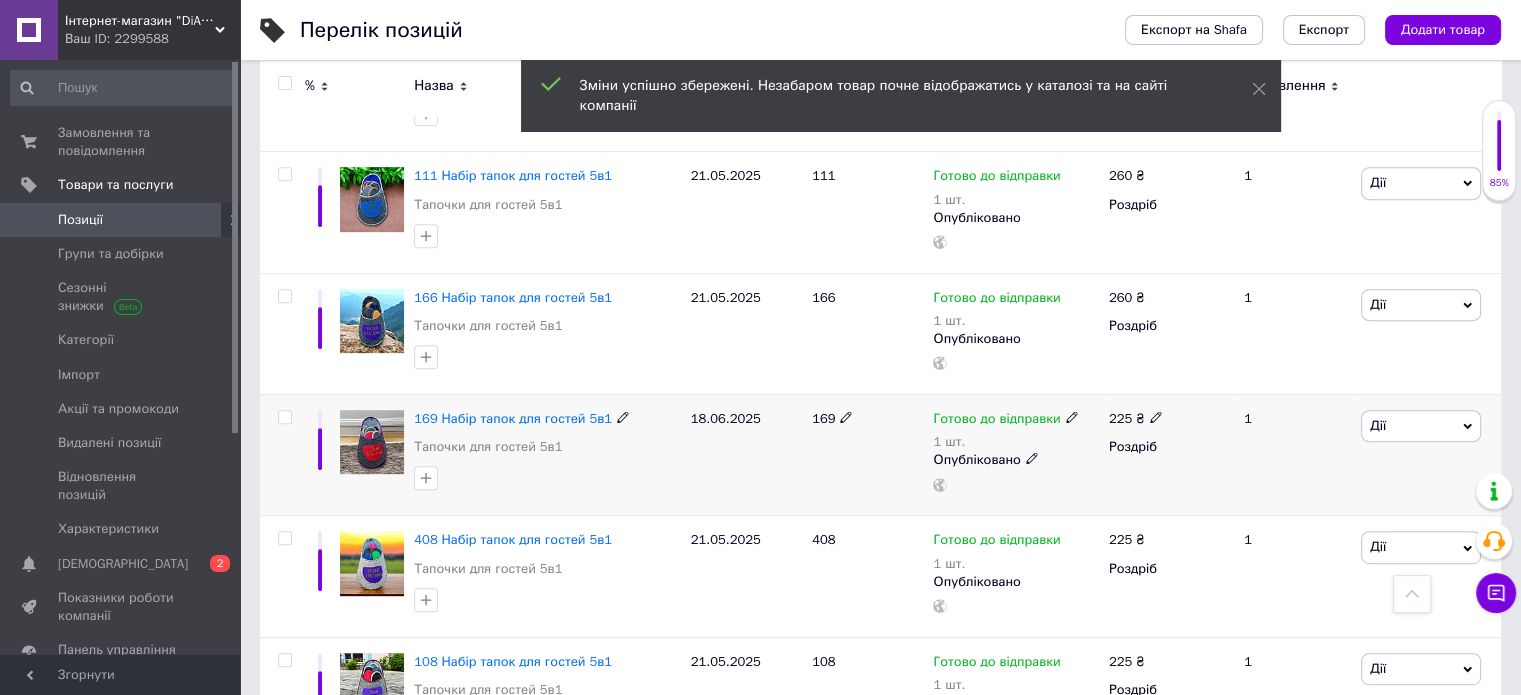 click 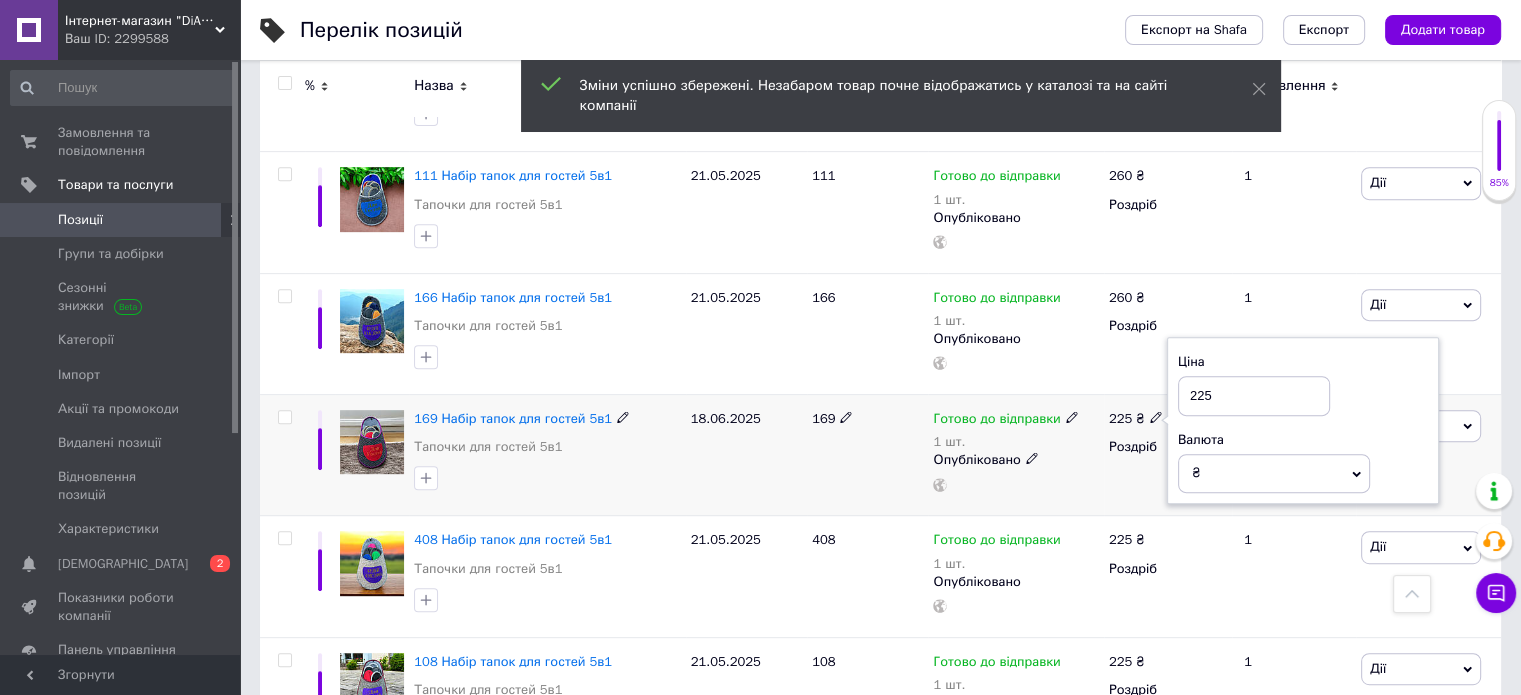 click on "225" at bounding box center [1254, 396] 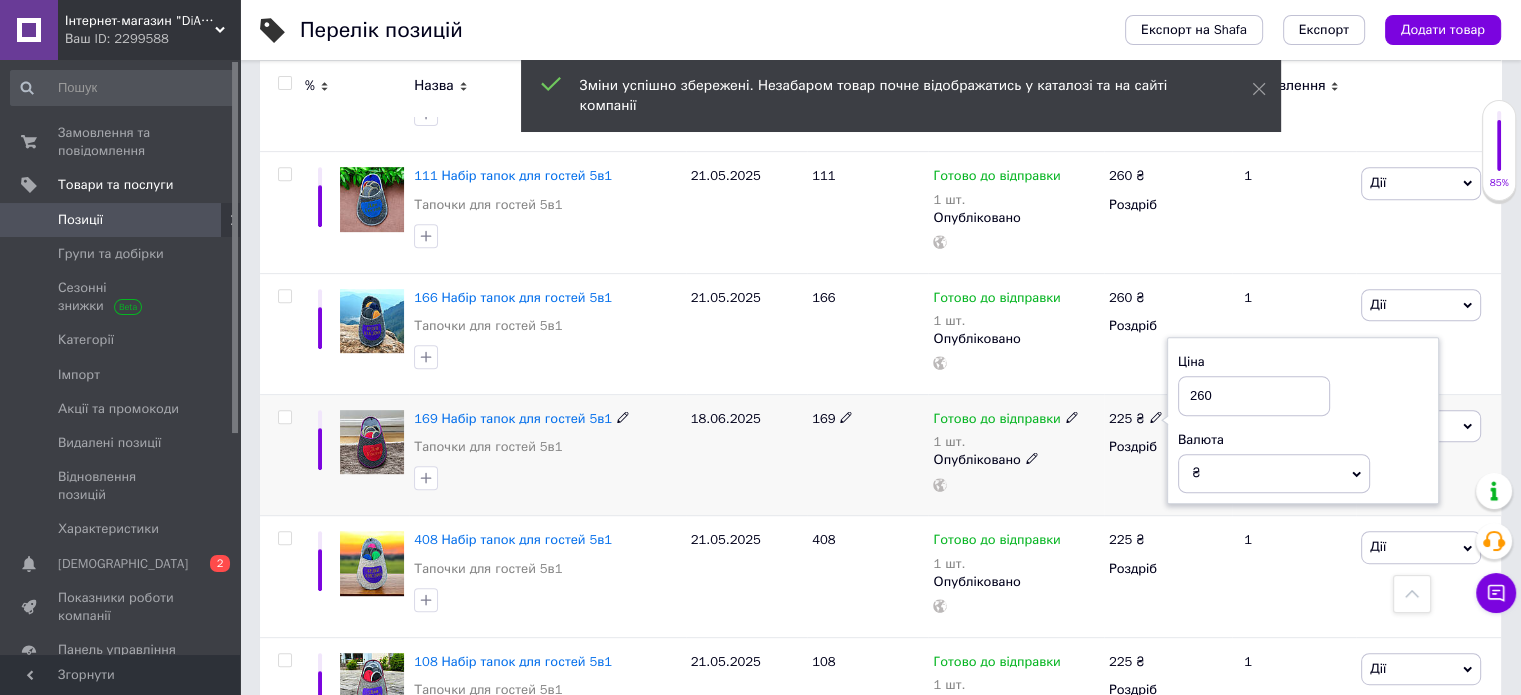 type on "260" 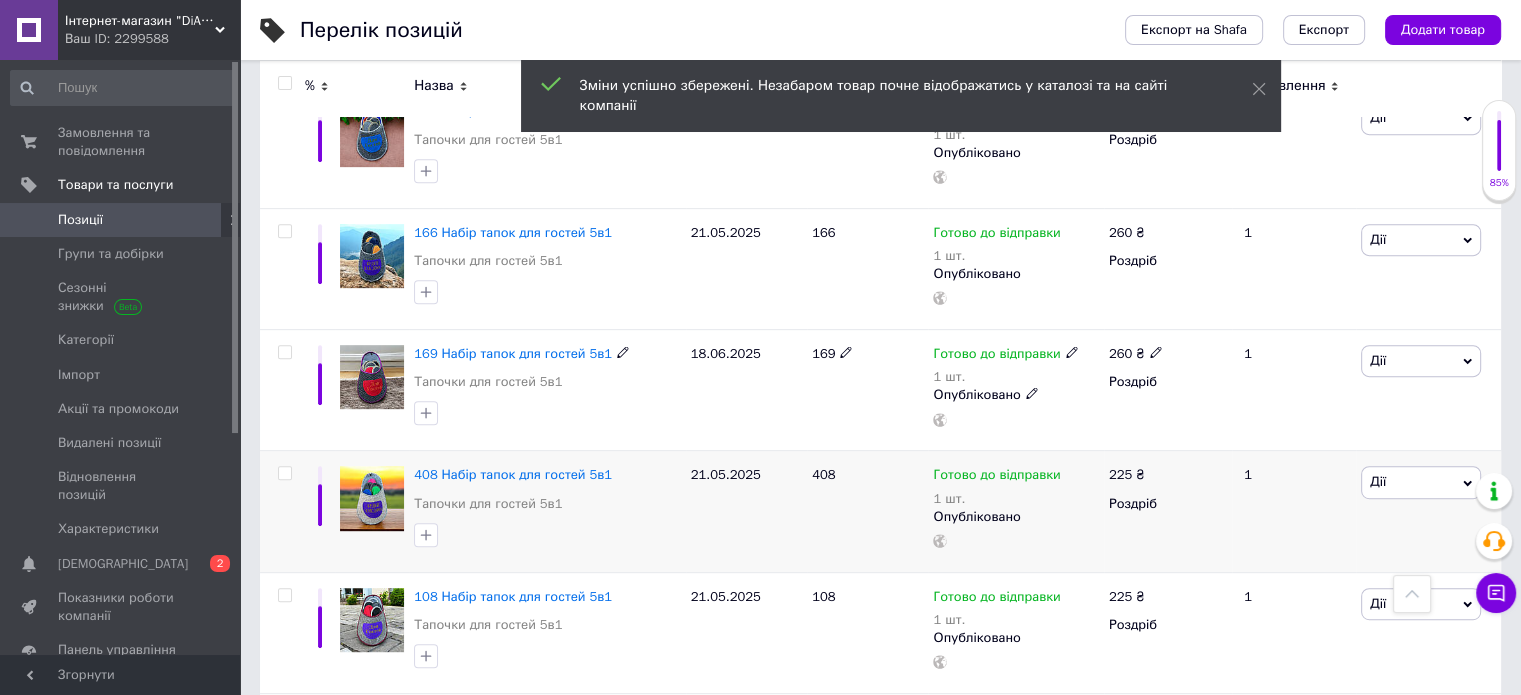 scroll, scrollTop: 900, scrollLeft: 0, axis: vertical 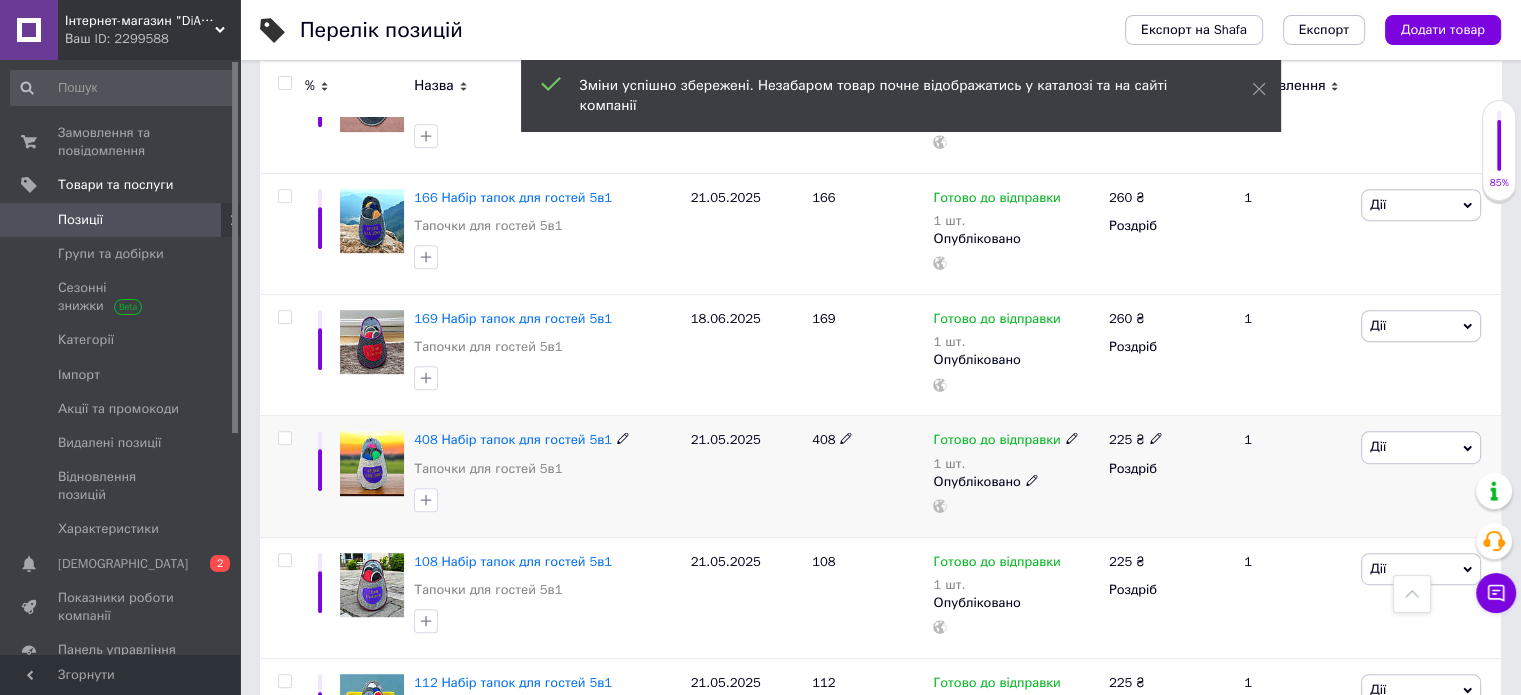 click 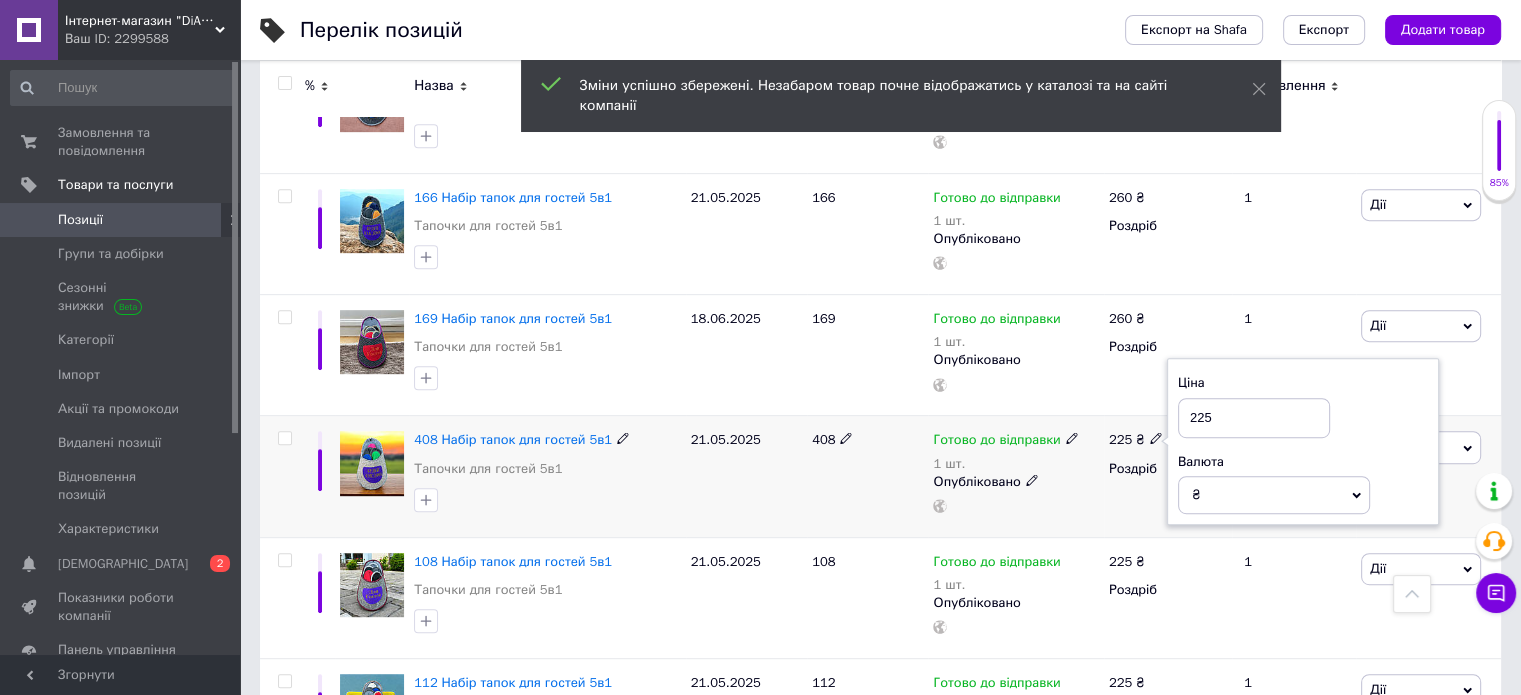 click on "225" at bounding box center (1254, 418) 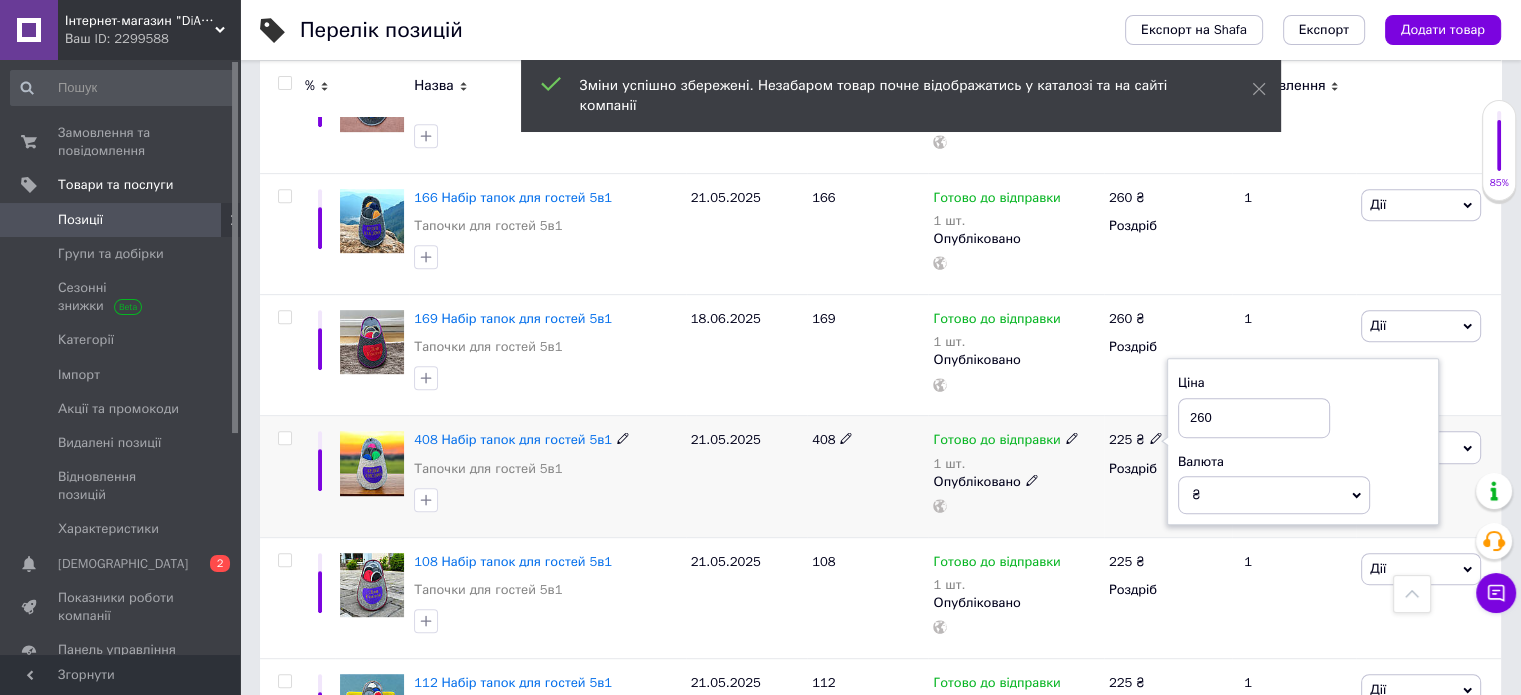 type on "260" 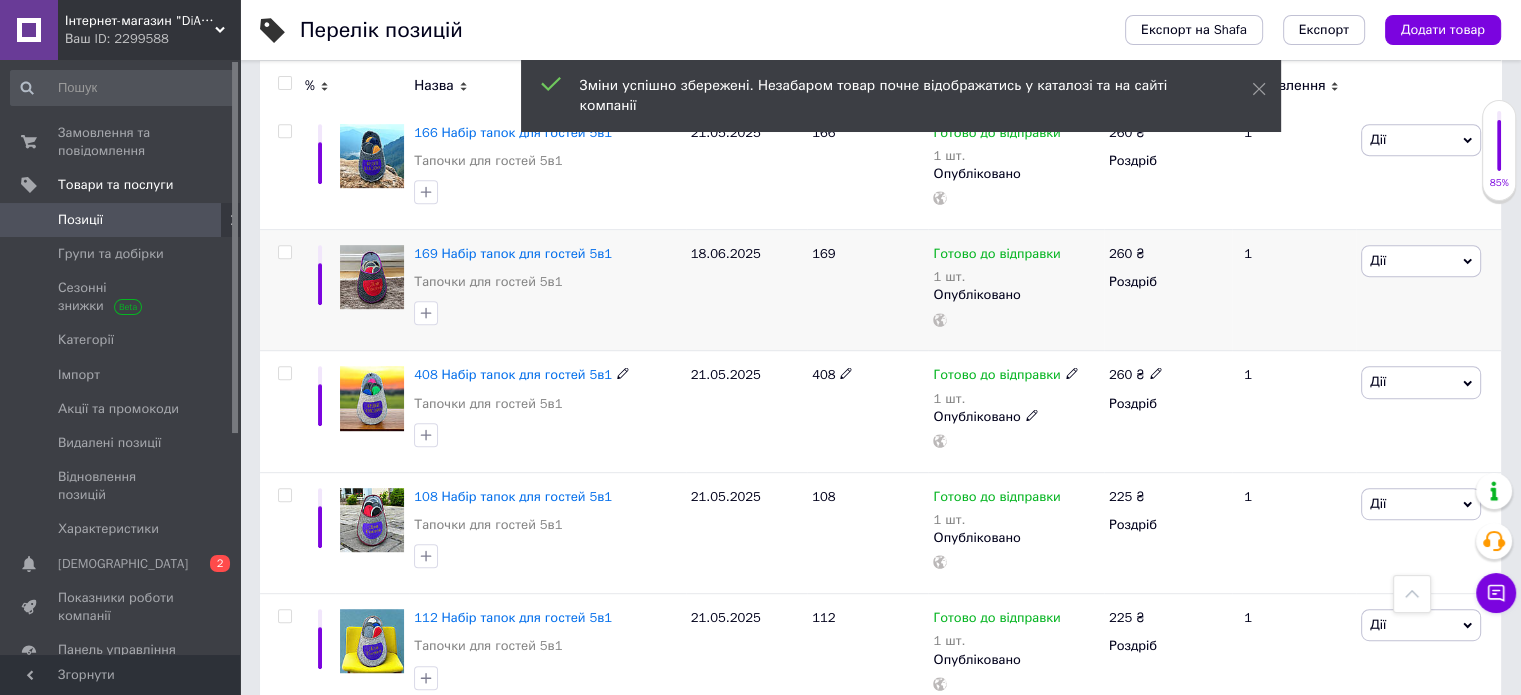 scroll, scrollTop: 1000, scrollLeft: 0, axis: vertical 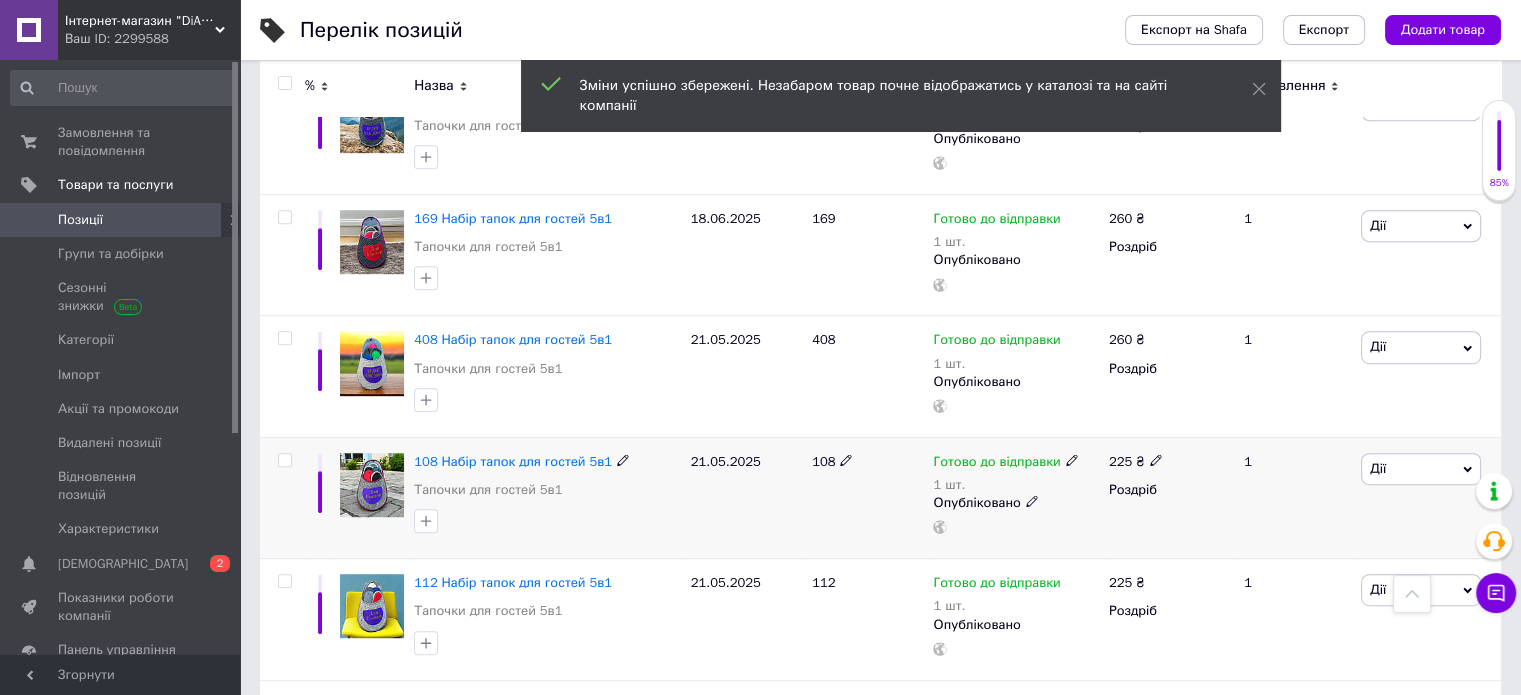 click 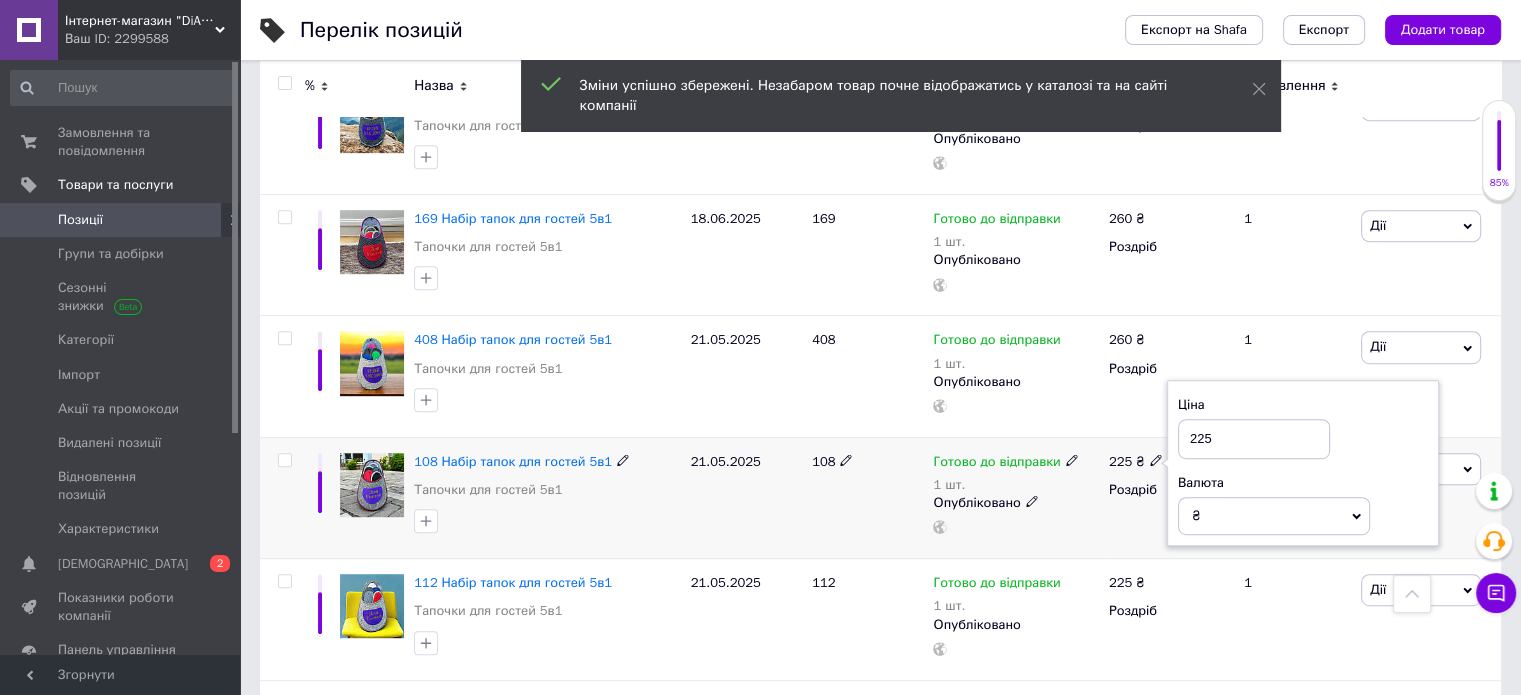 click on "225" at bounding box center (1254, 439) 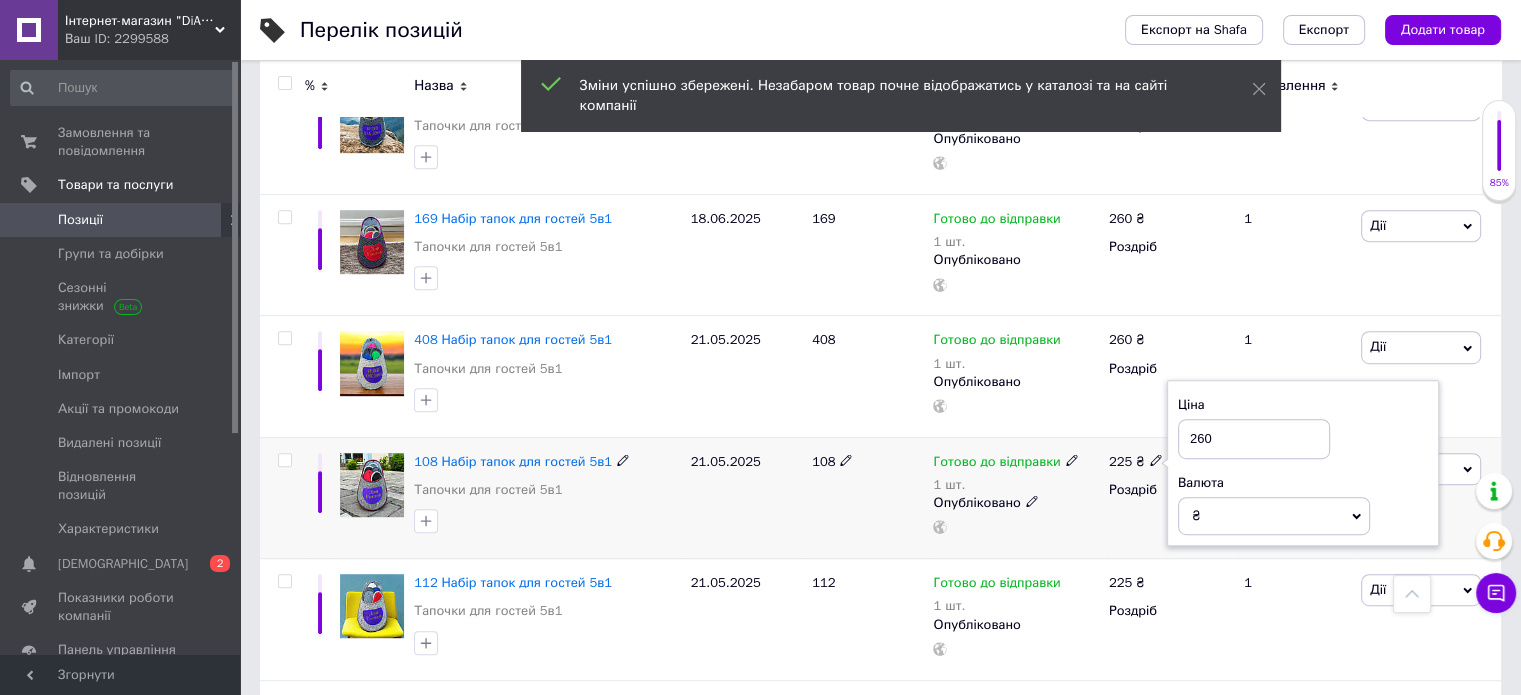 type on "260" 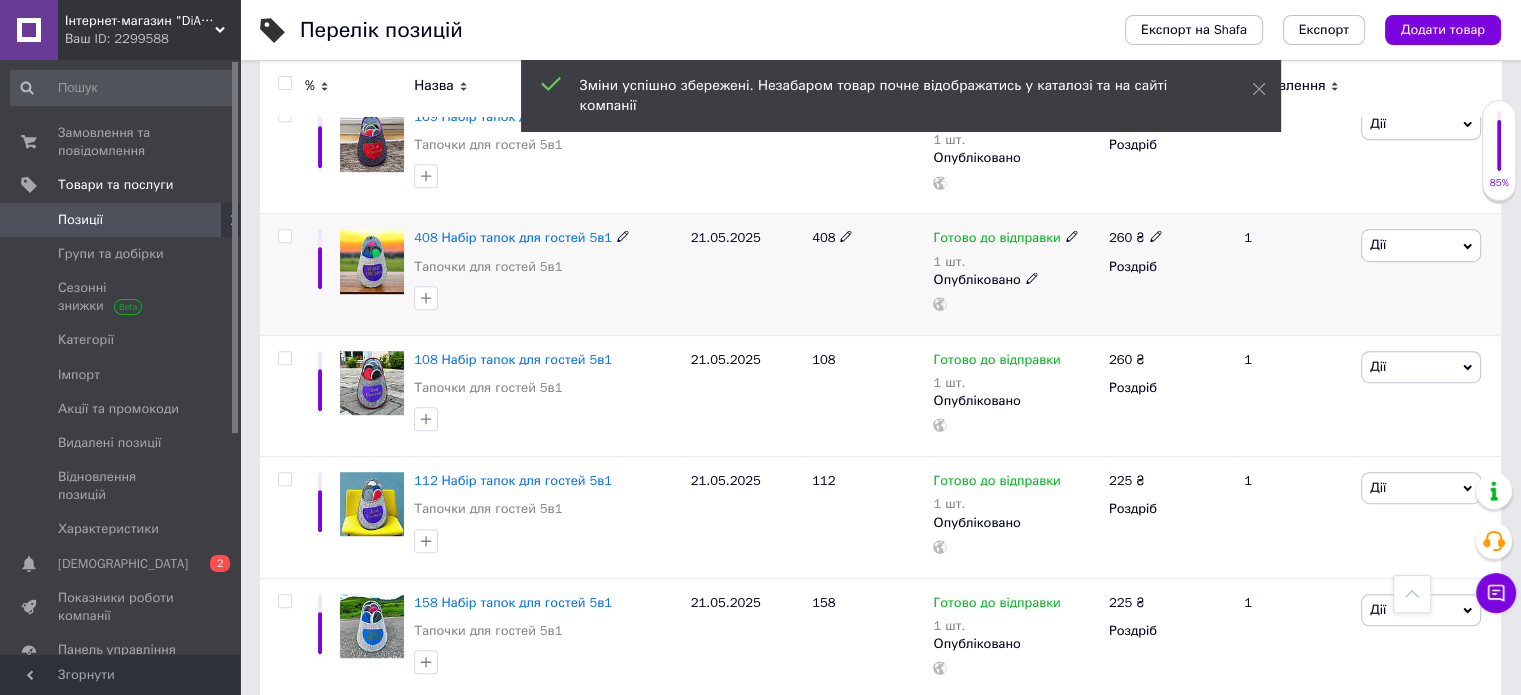 scroll, scrollTop: 1200, scrollLeft: 0, axis: vertical 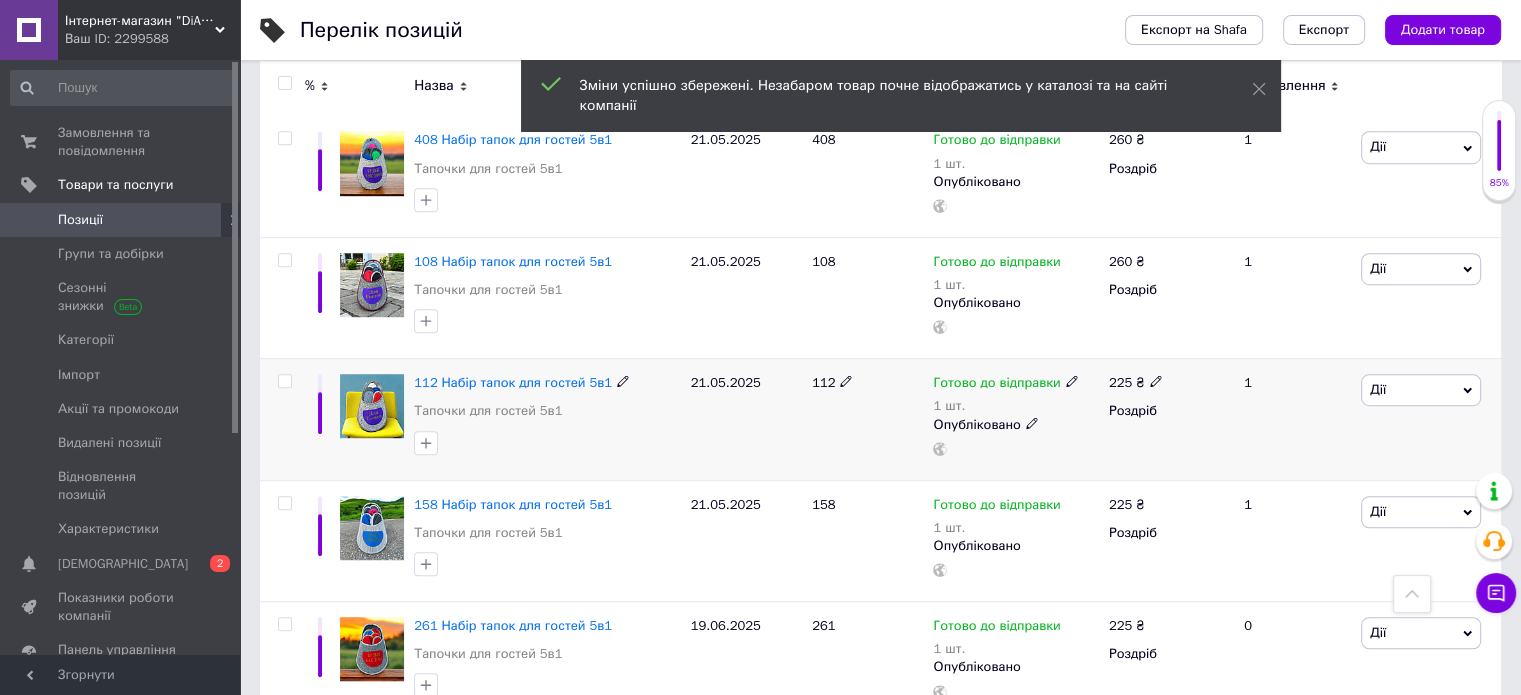 click 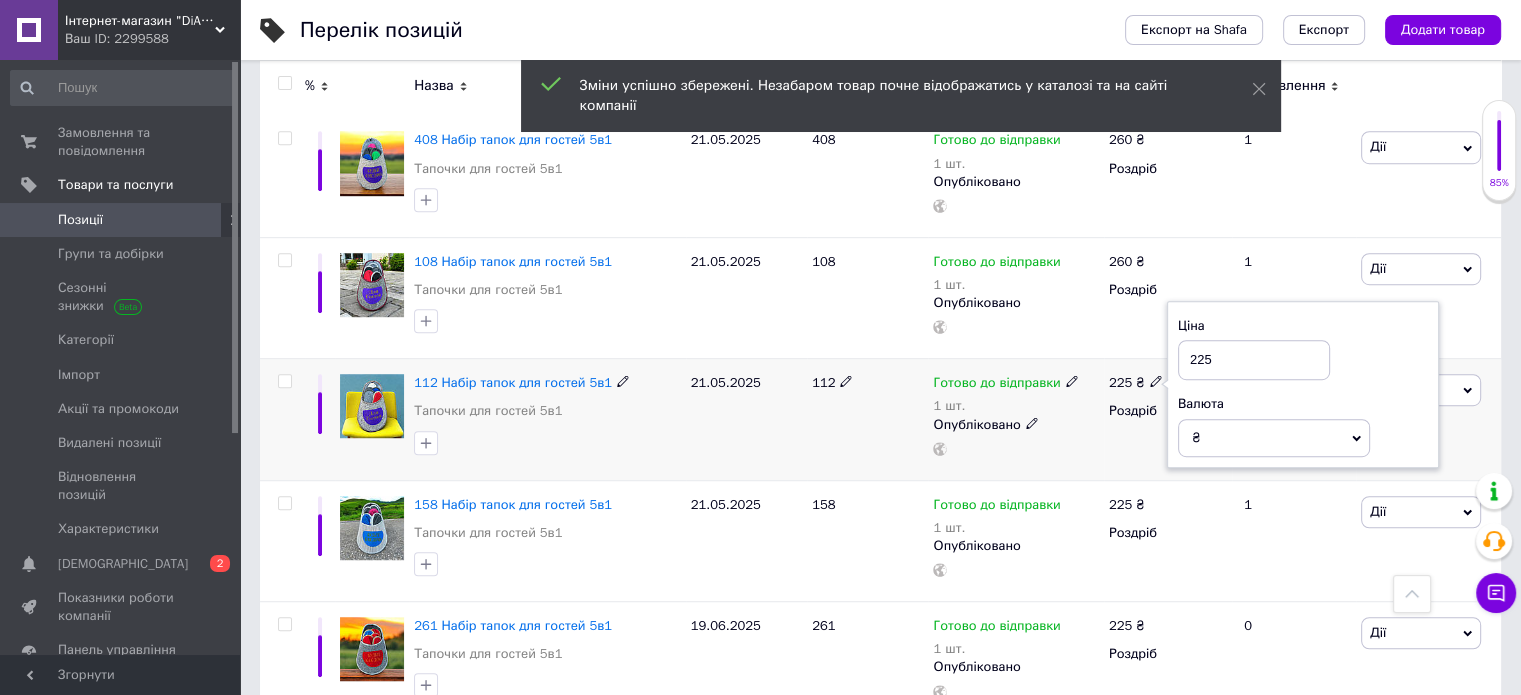 click on "225" at bounding box center [1254, 360] 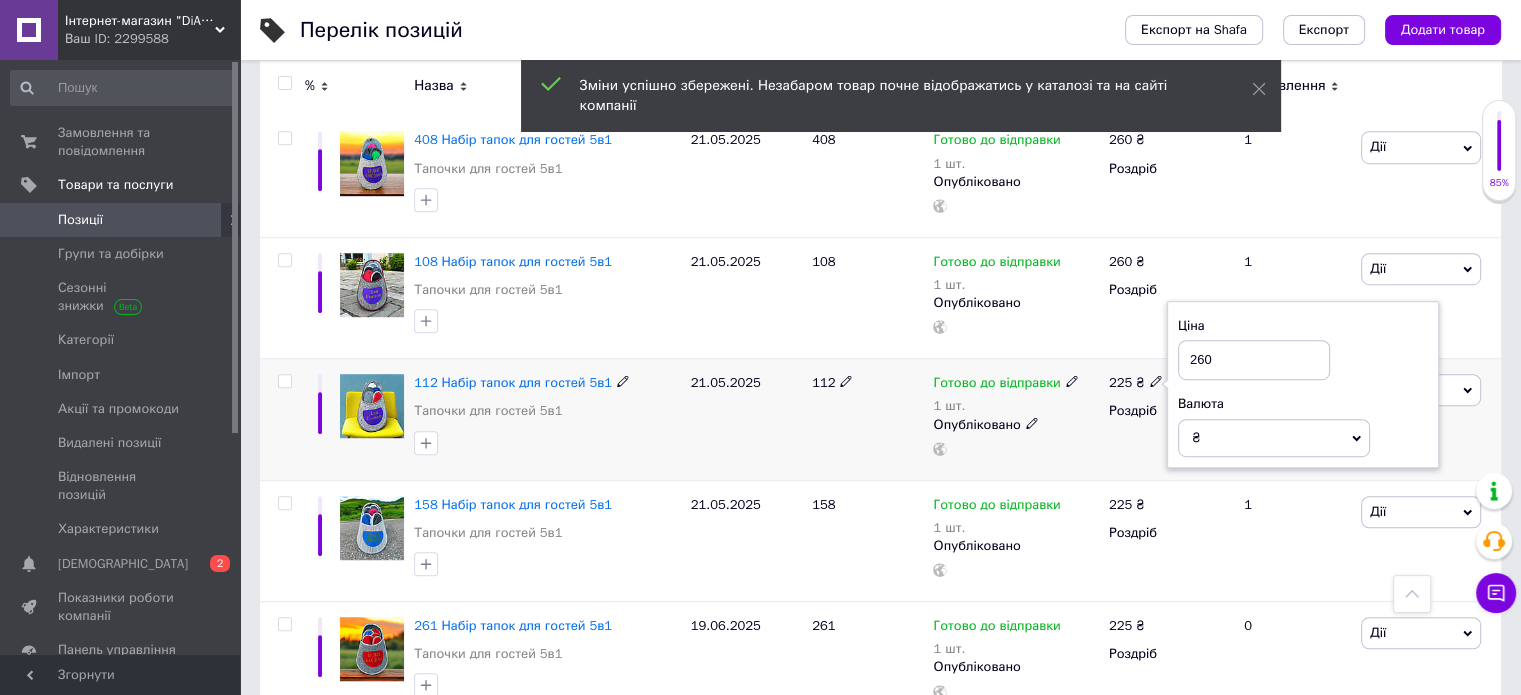 type on "260" 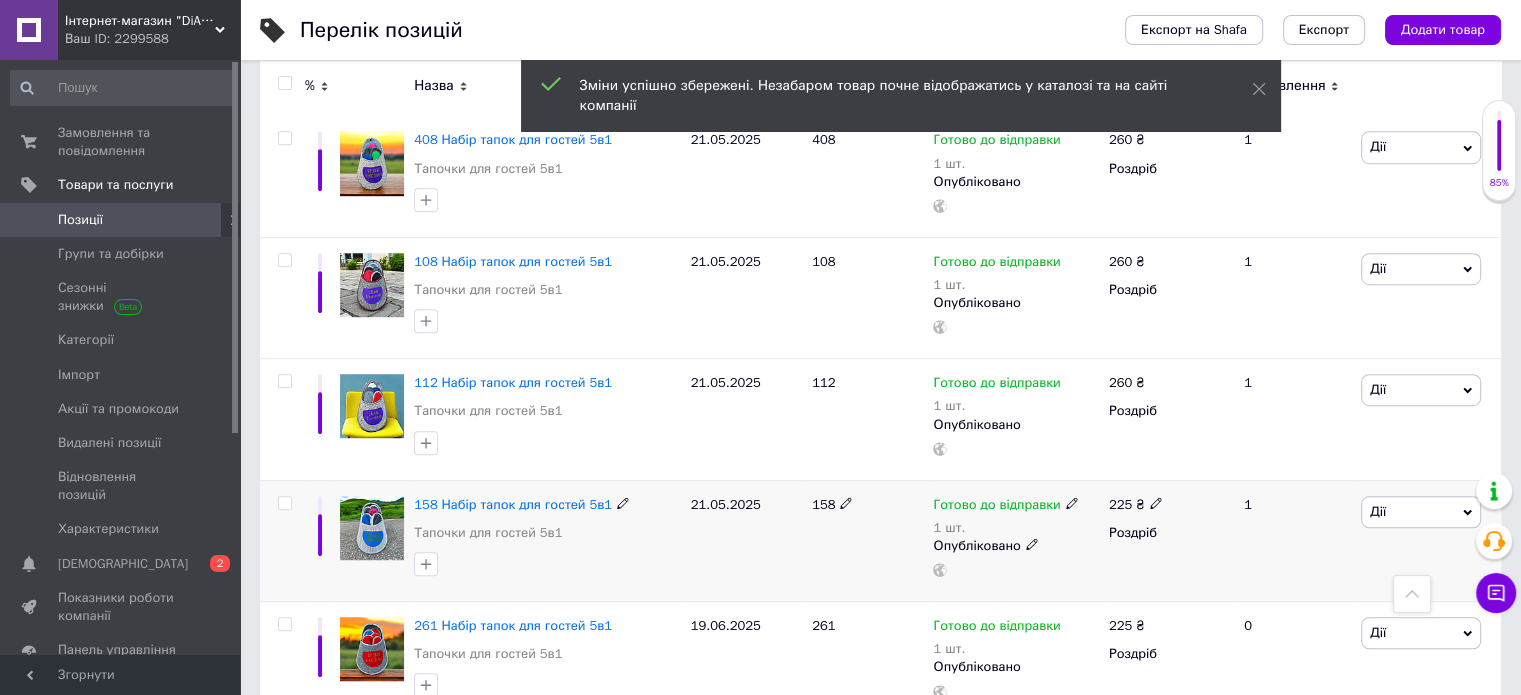 click 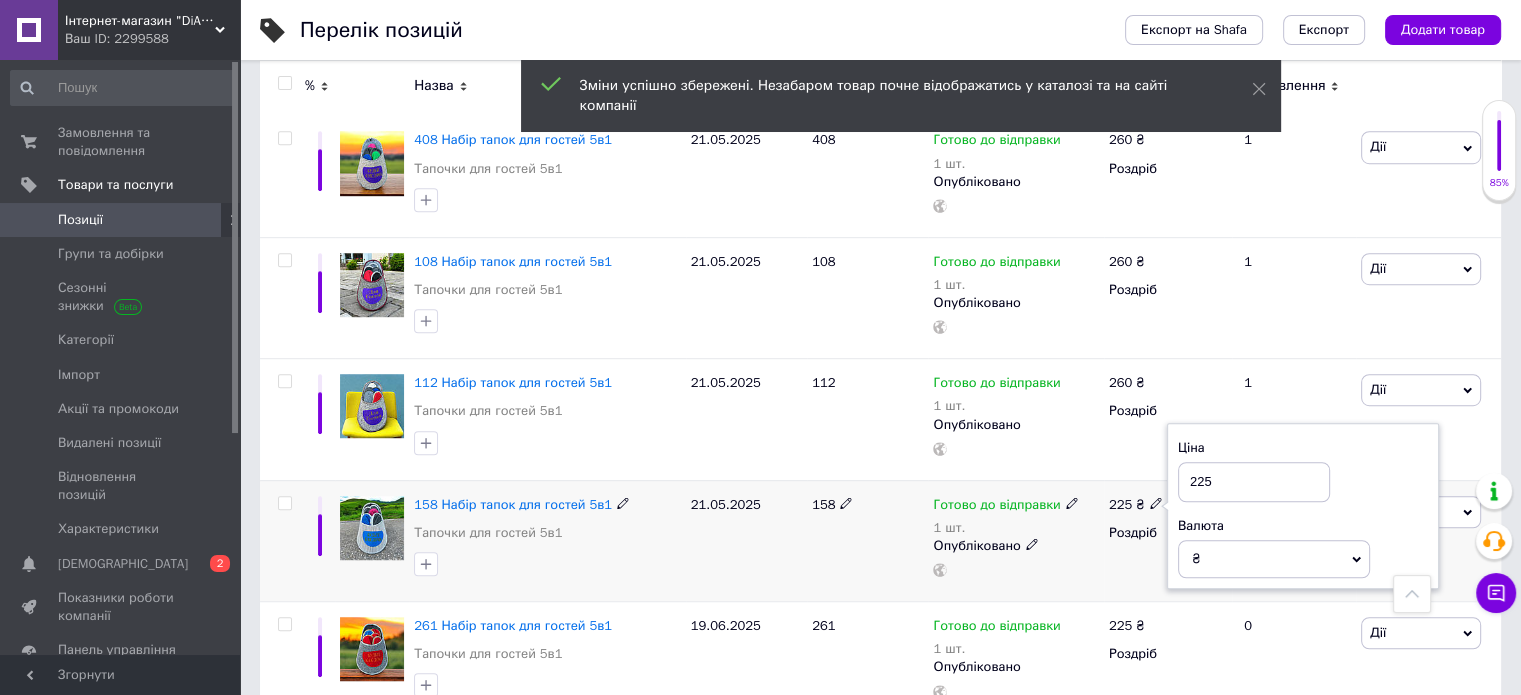 click on "225" at bounding box center (1254, 482) 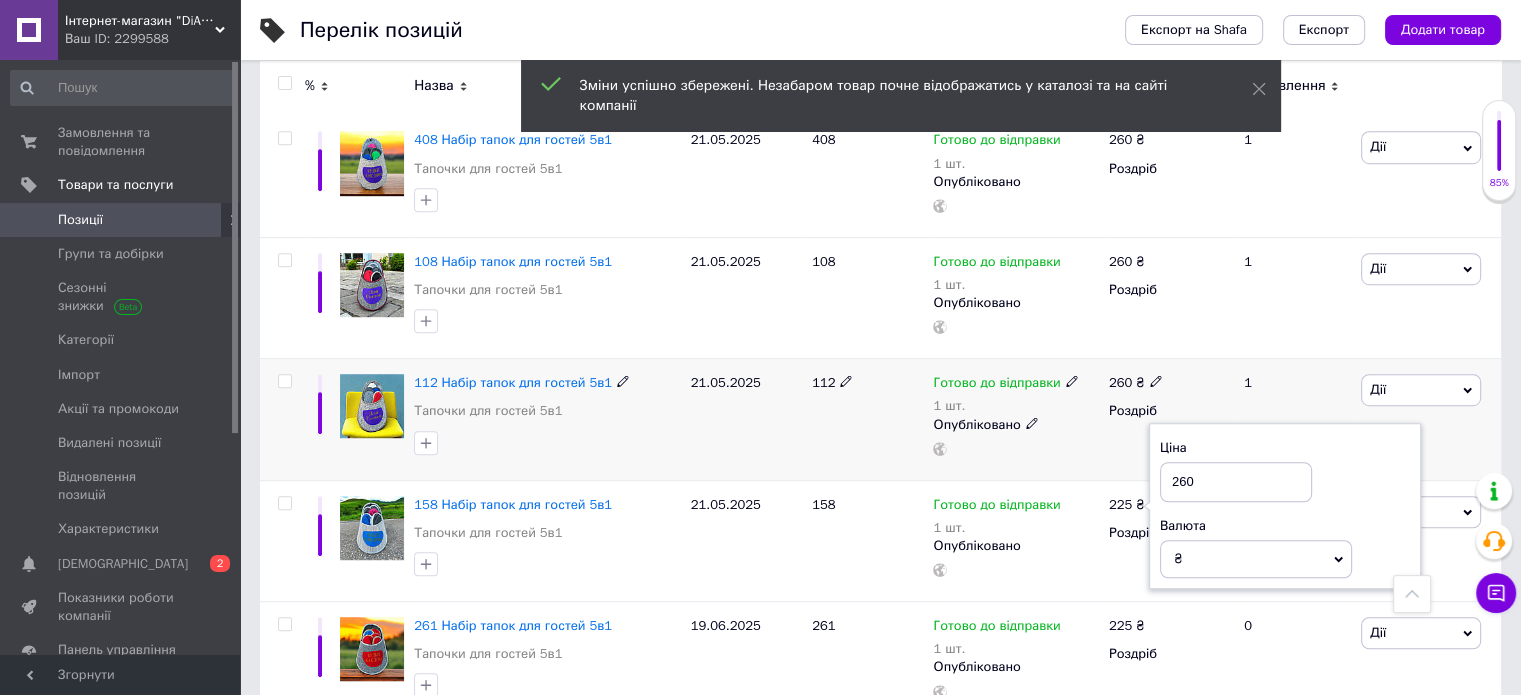 type on "260" 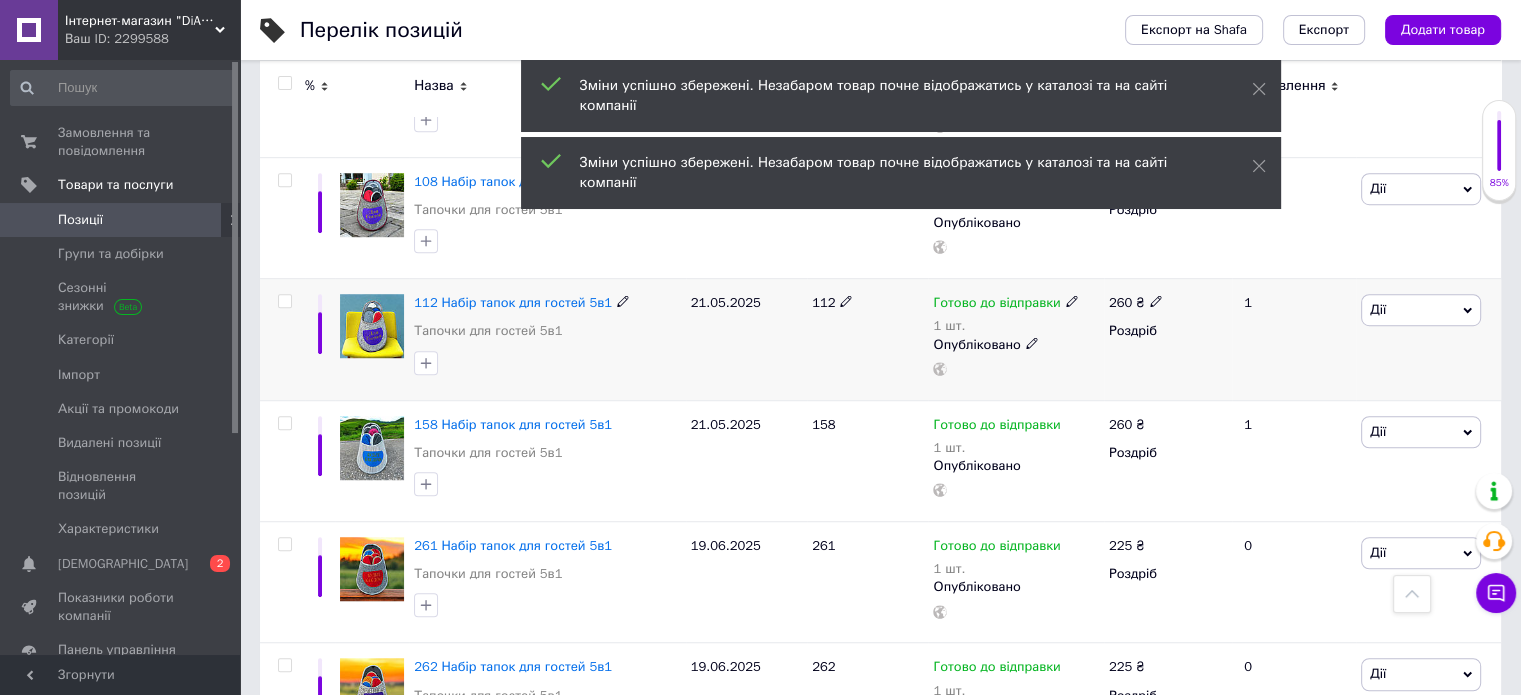 scroll, scrollTop: 1400, scrollLeft: 0, axis: vertical 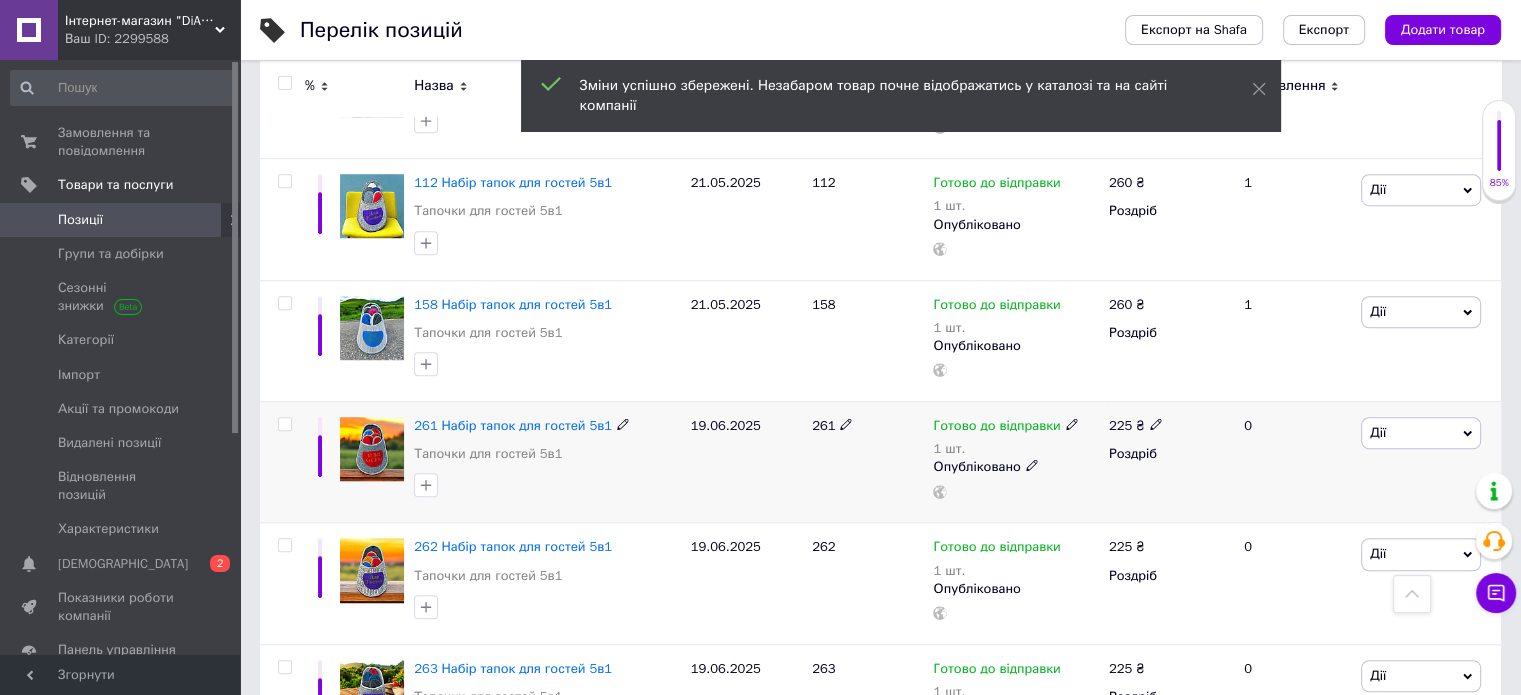click 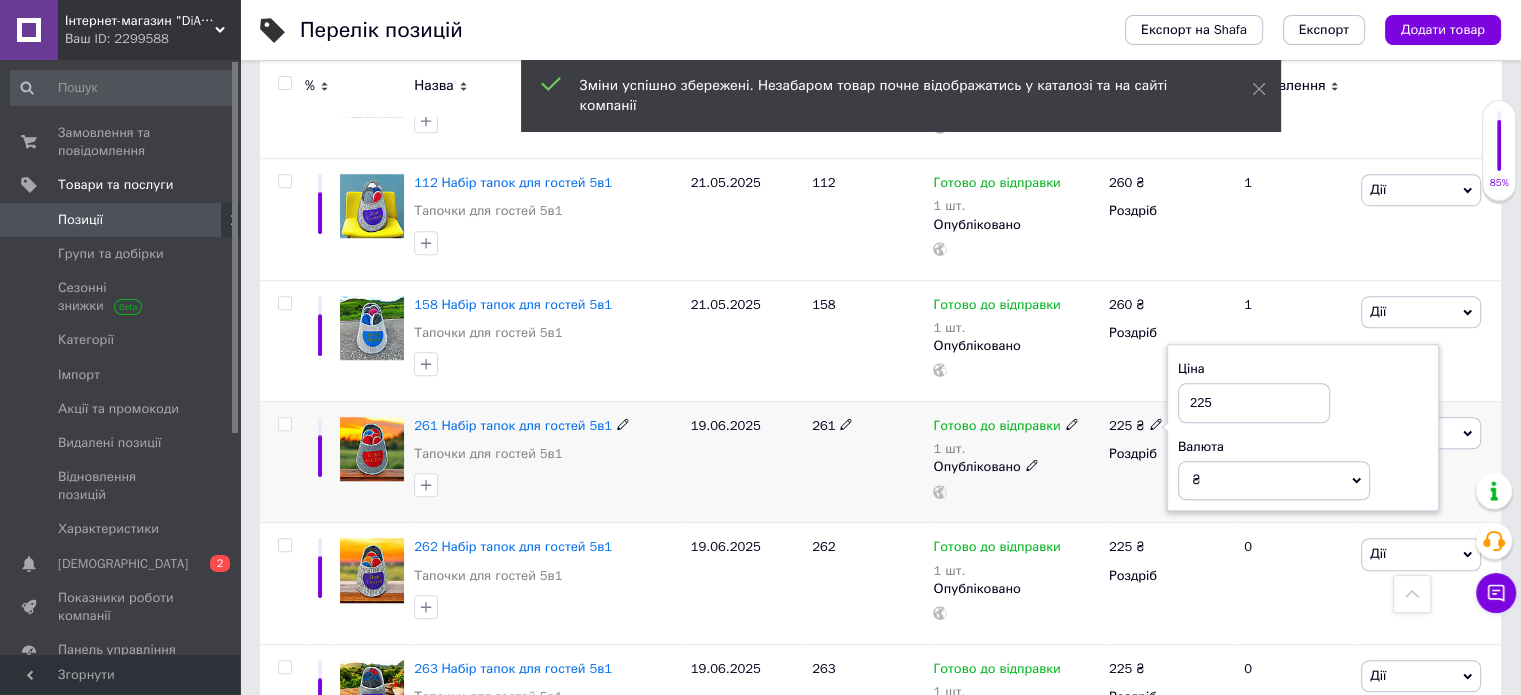 click on "225" at bounding box center [1254, 403] 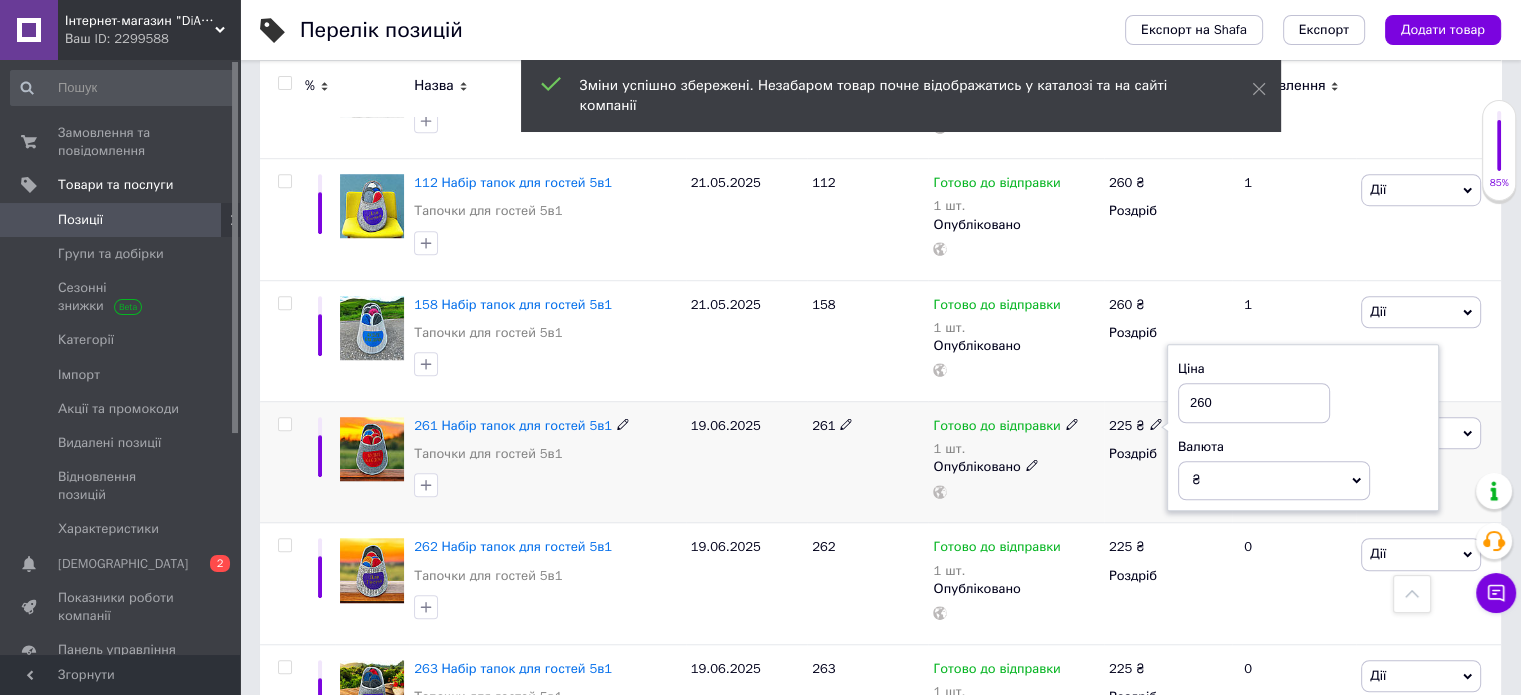 type on "260" 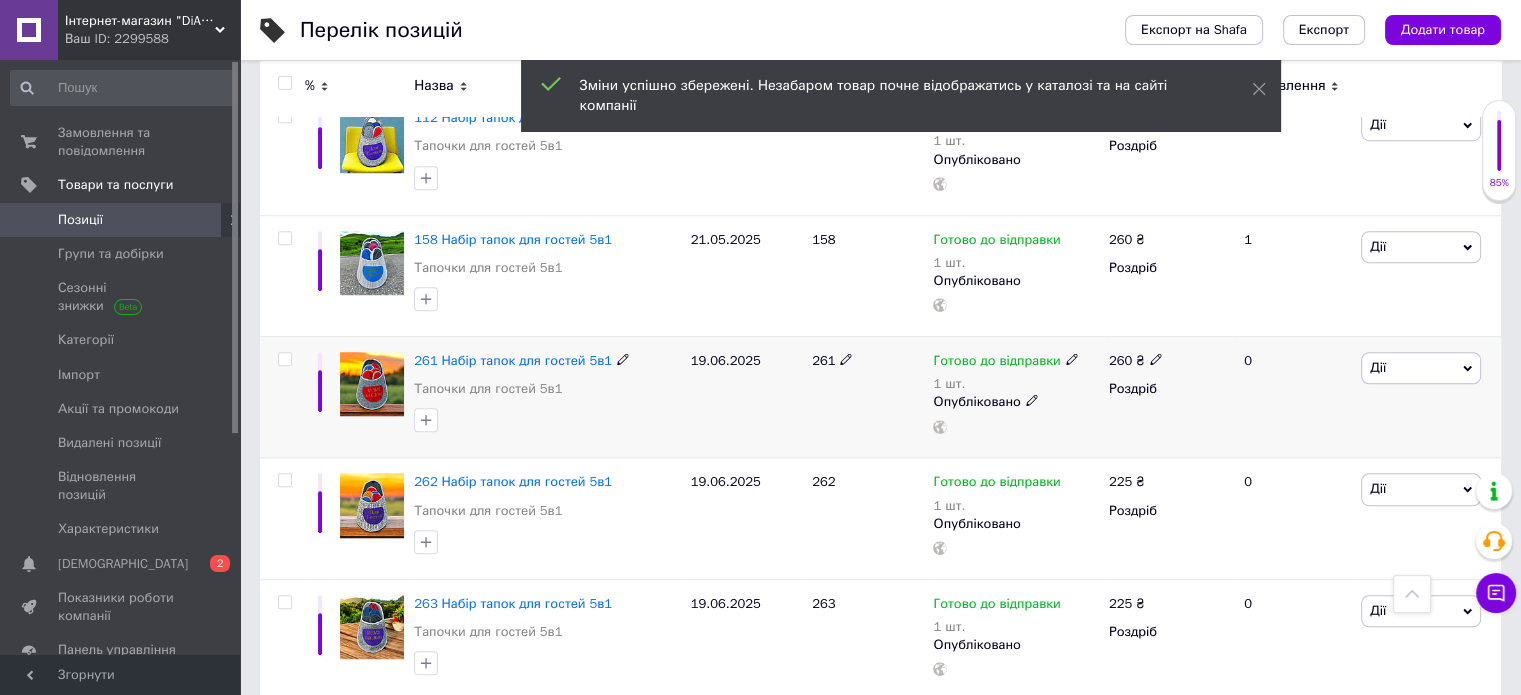 scroll, scrollTop: 1500, scrollLeft: 0, axis: vertical 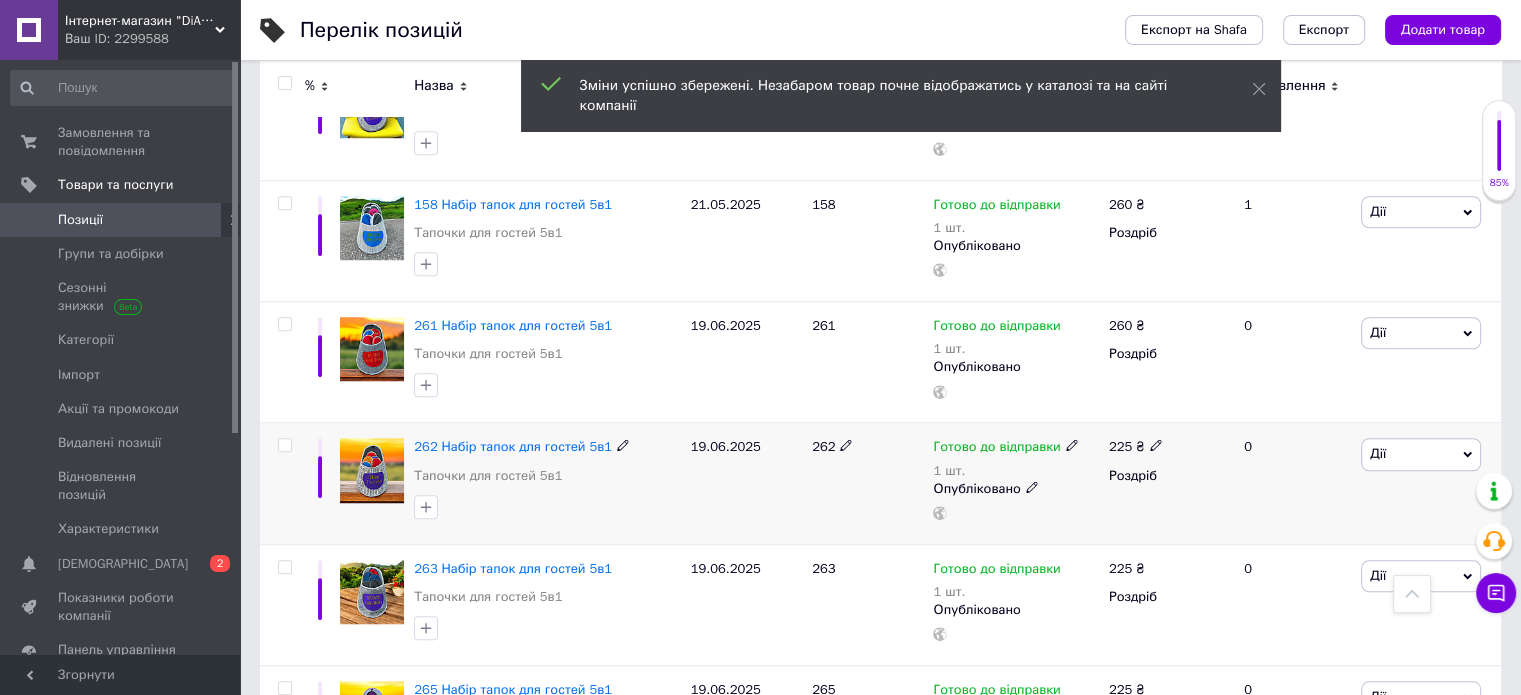 click 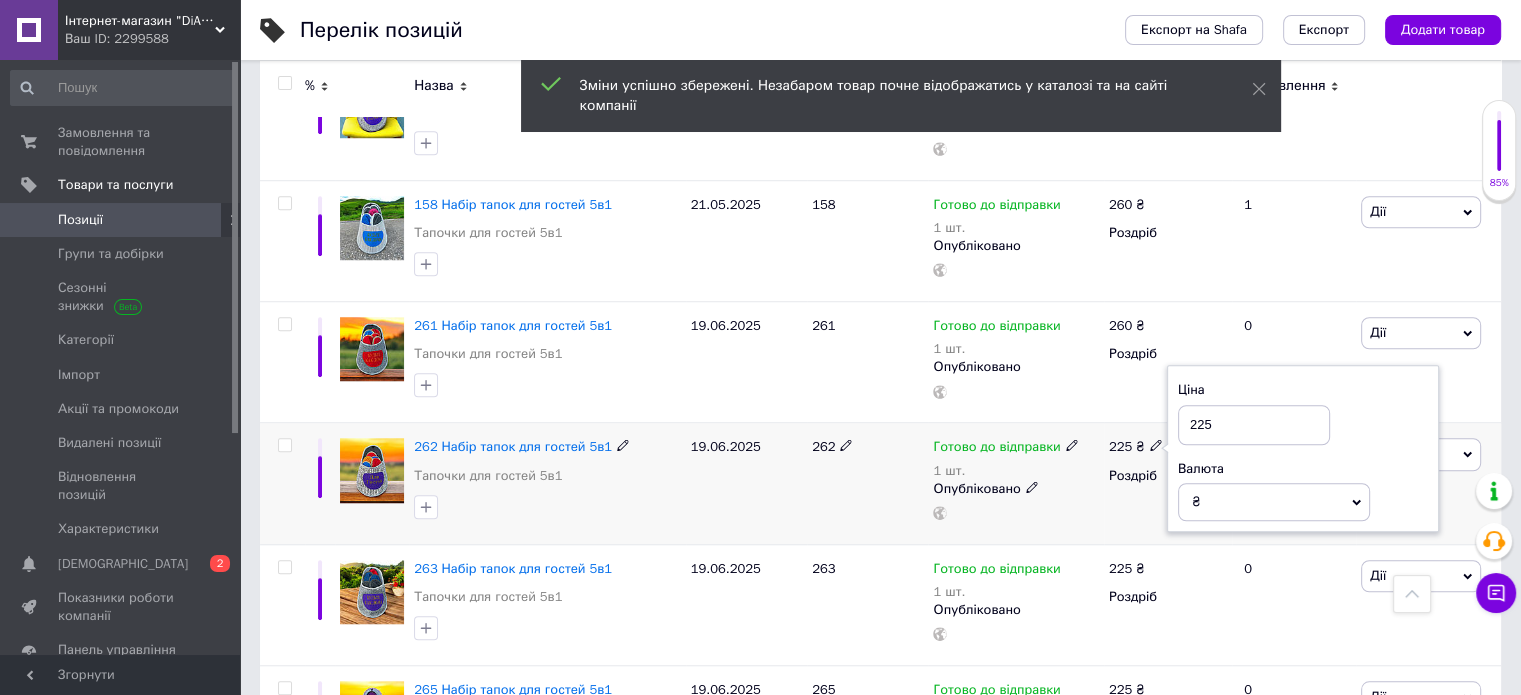 click on "225" at bounding box center [1254, 425] 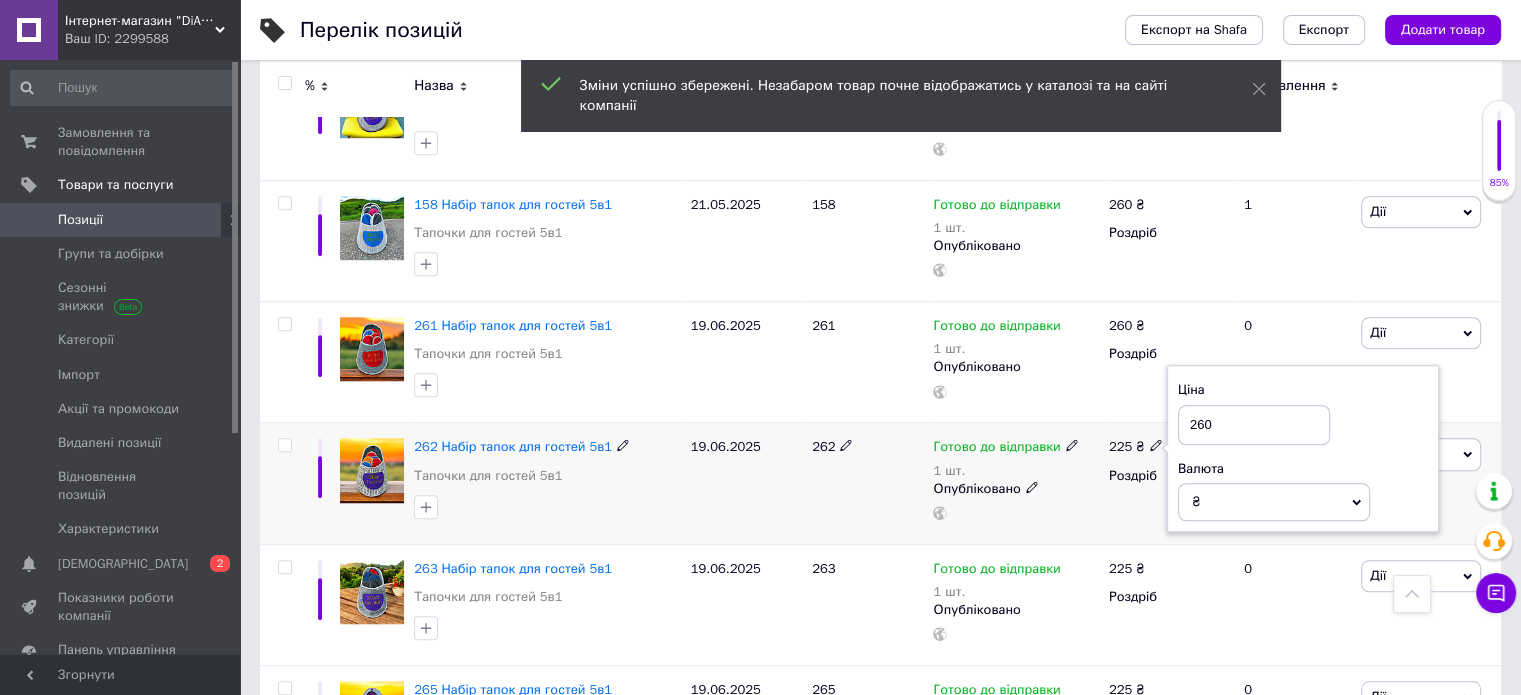 type on "260" 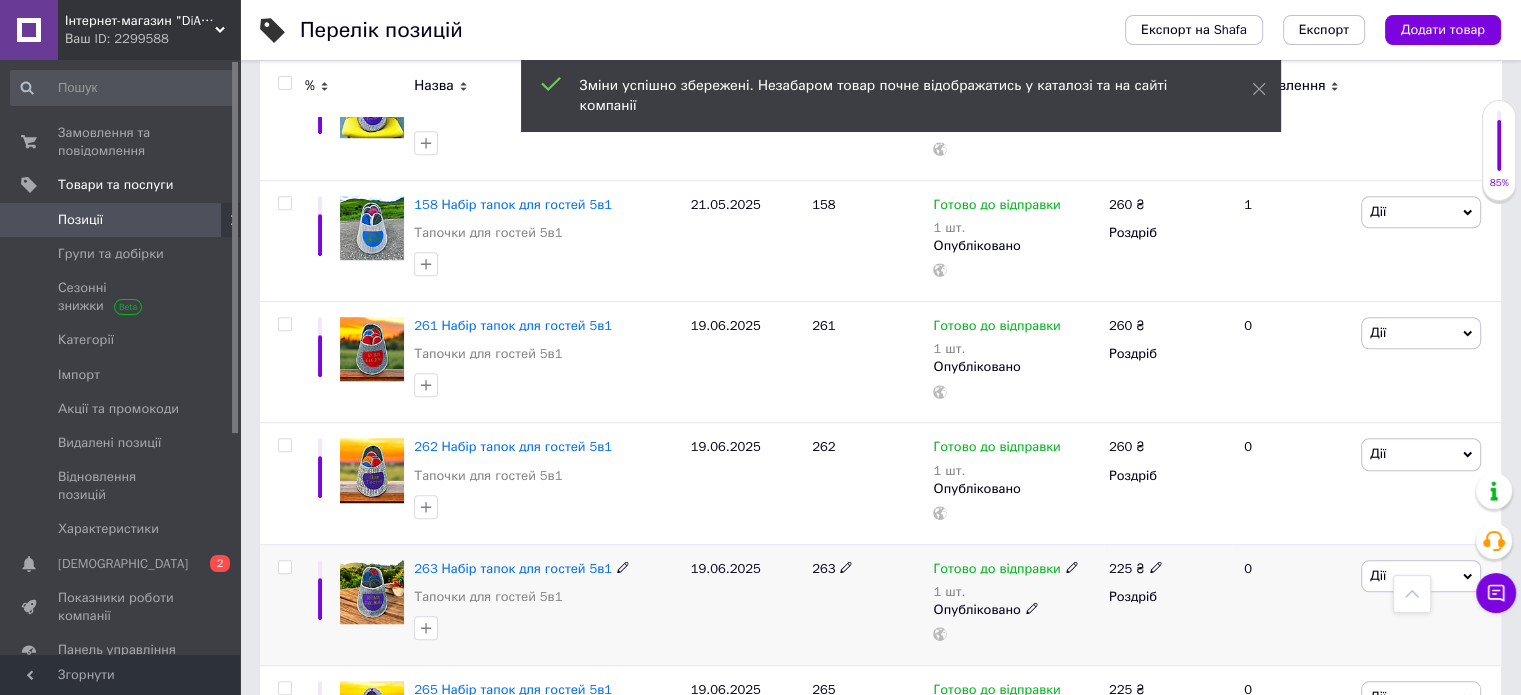 click at bounding box center (1156, 566) 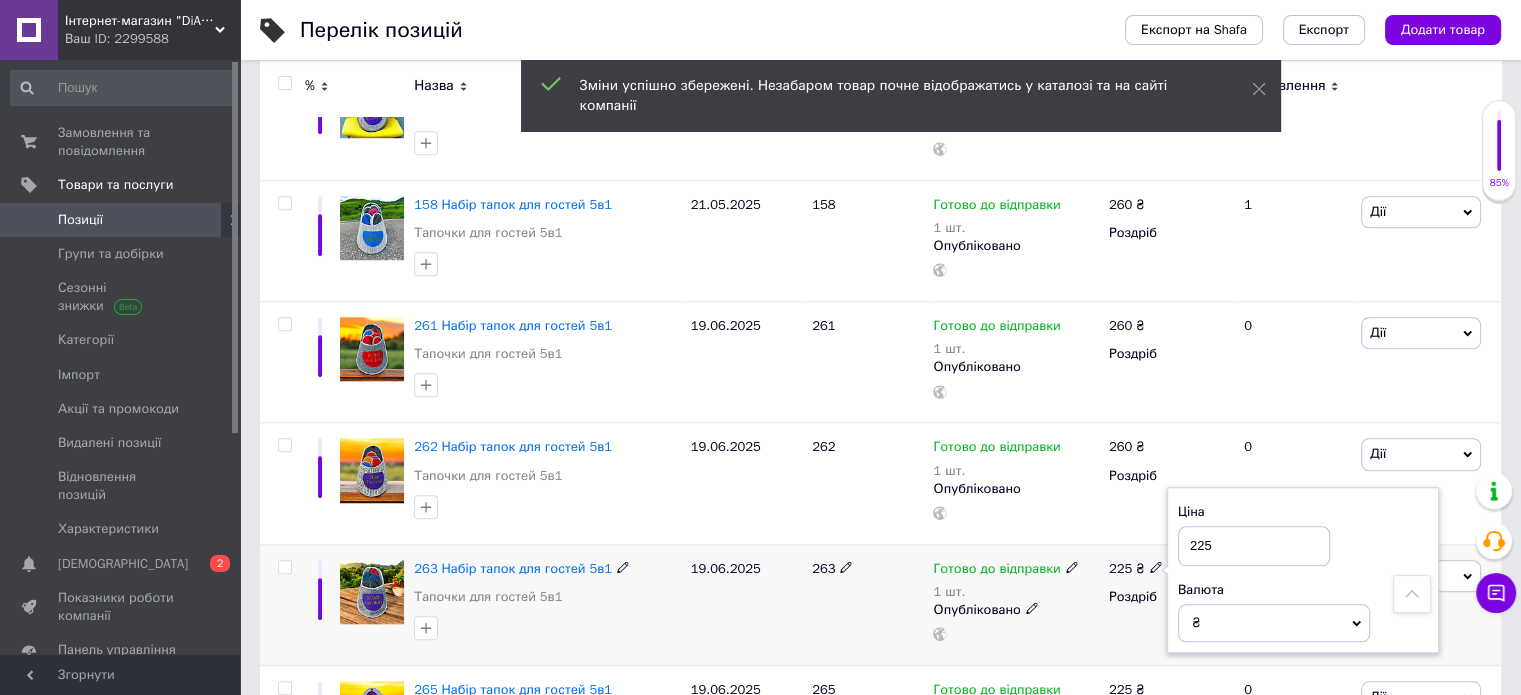 click on "Ціна" at bounding box center [1303, 512] 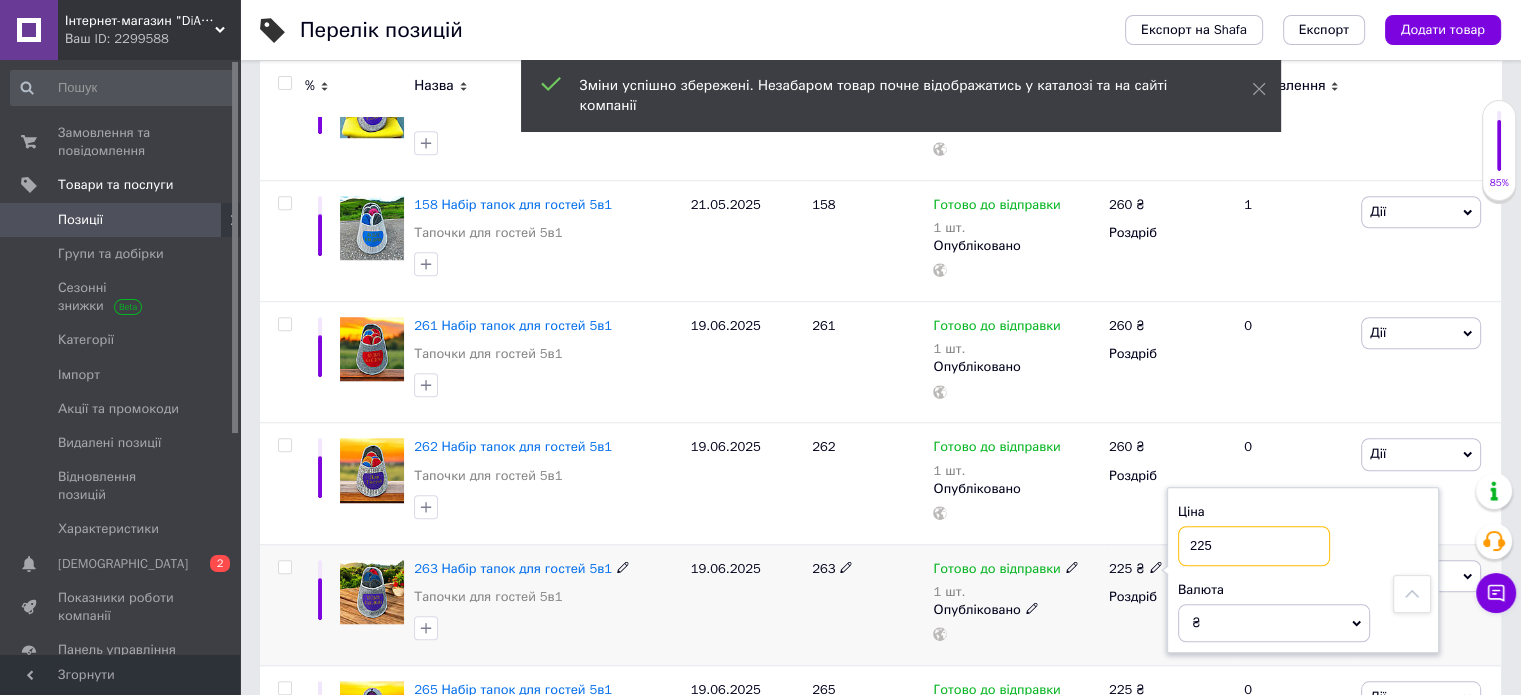 click on "225" at bounding box center (1254, 546) 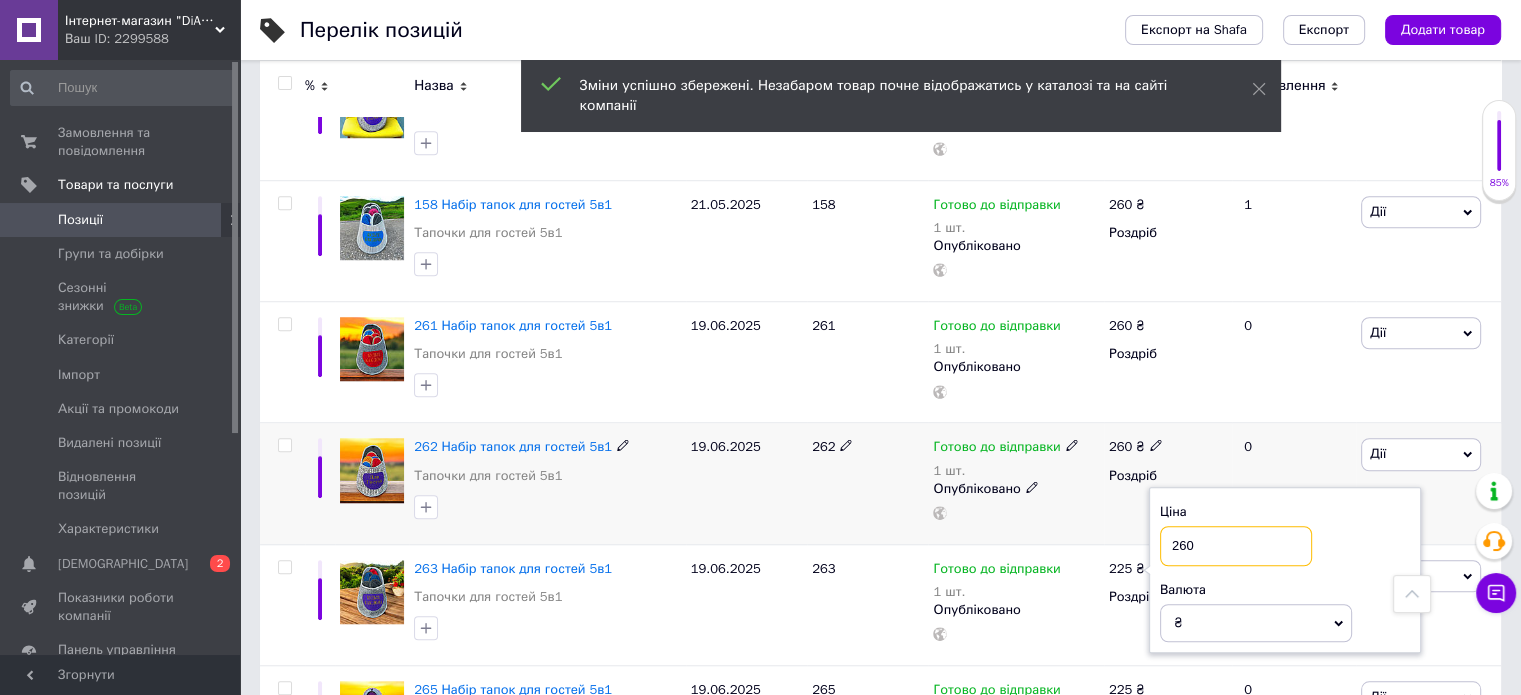 type on "260" 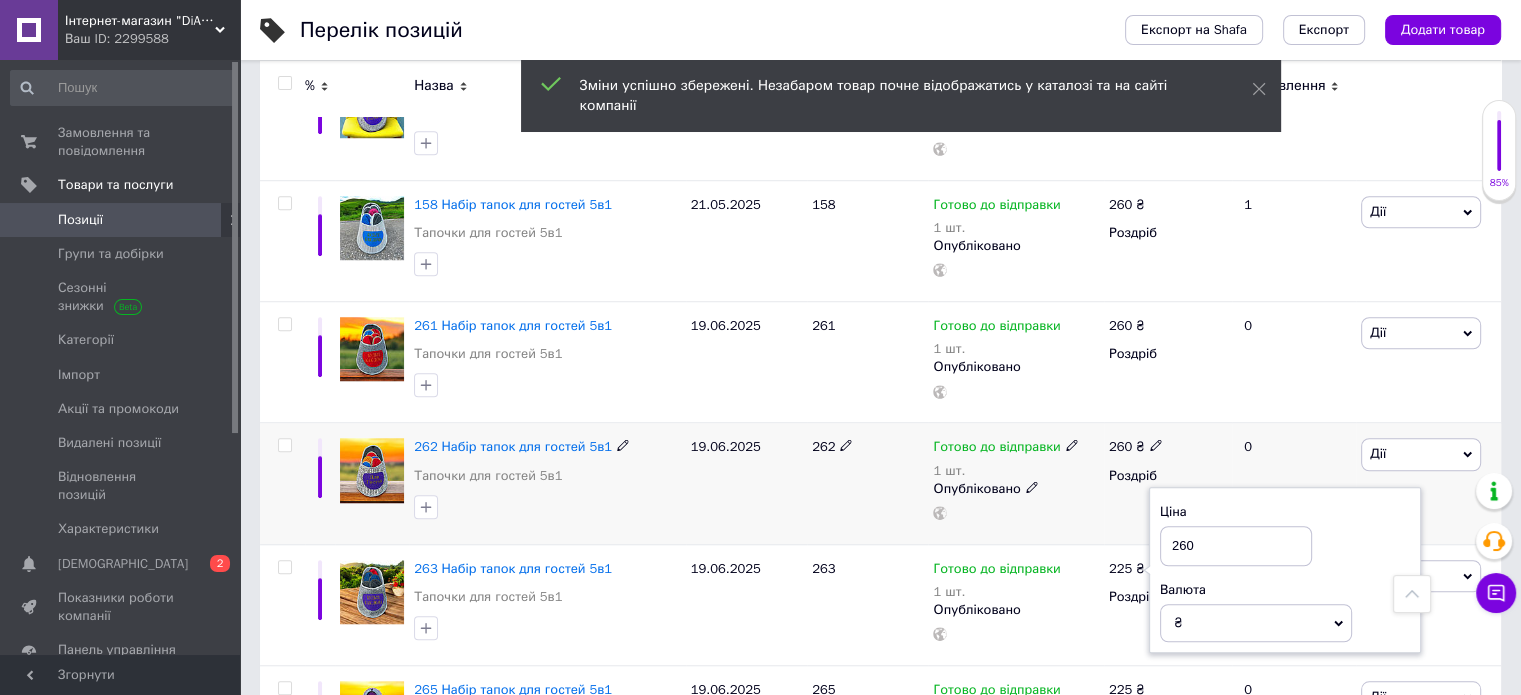 click on "260   ₴ Роздріб" at bounding box center [1168, 483] 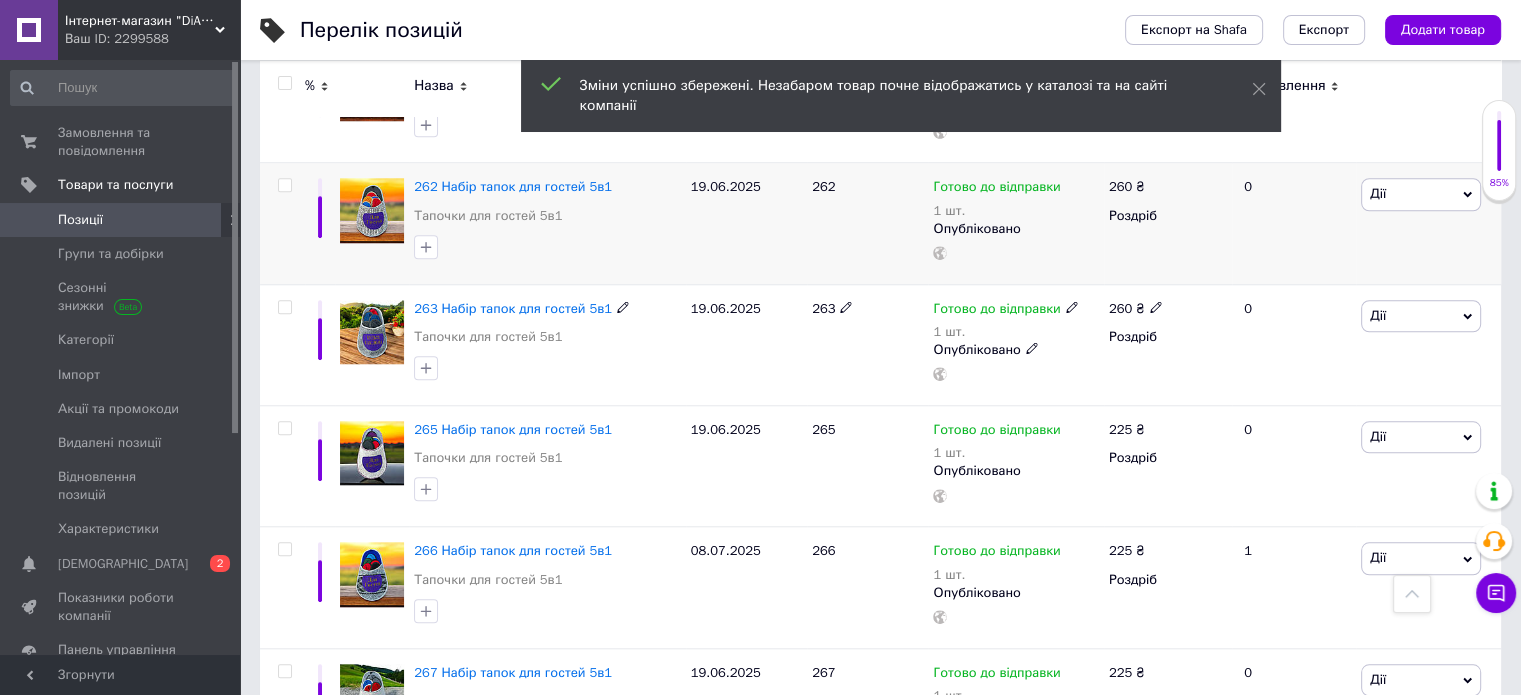 scroll, scrollTop: 1800, scrollLeft: 0, axis: vertical 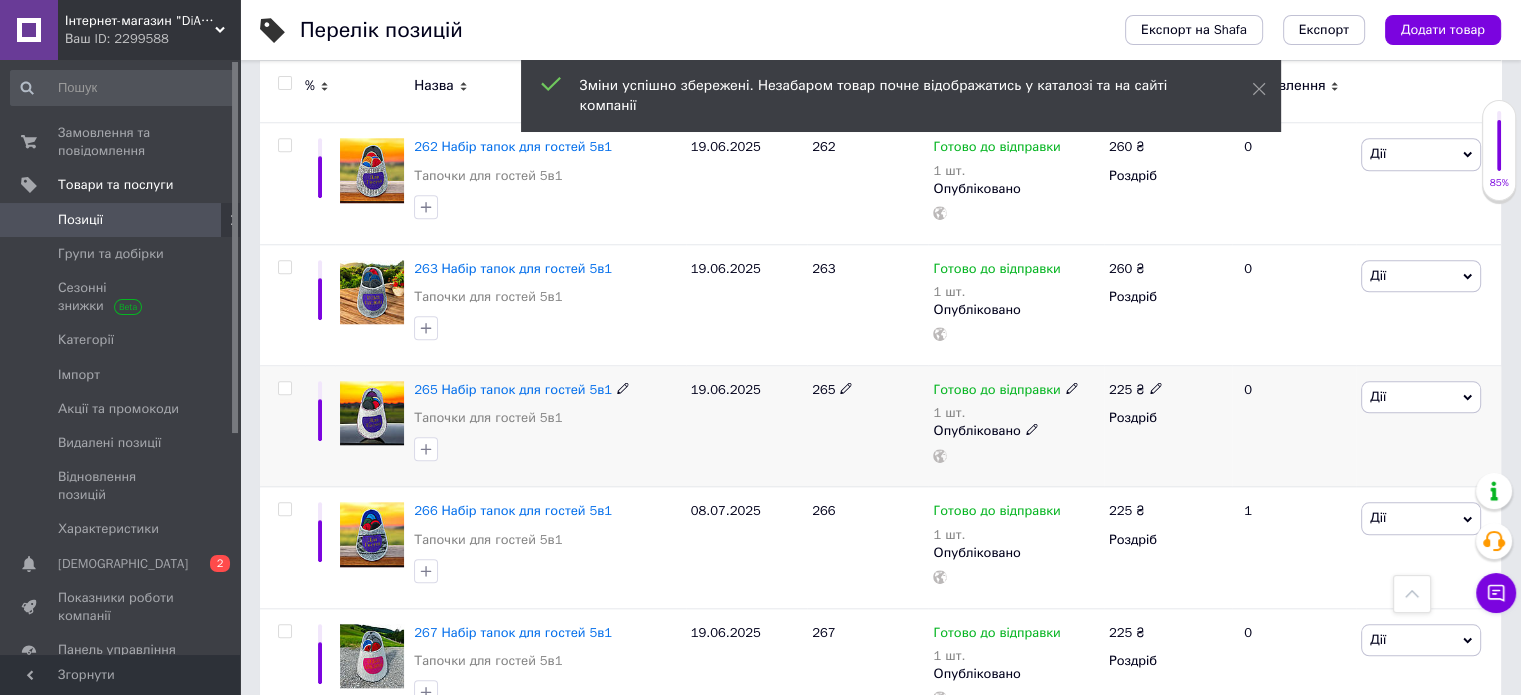 click 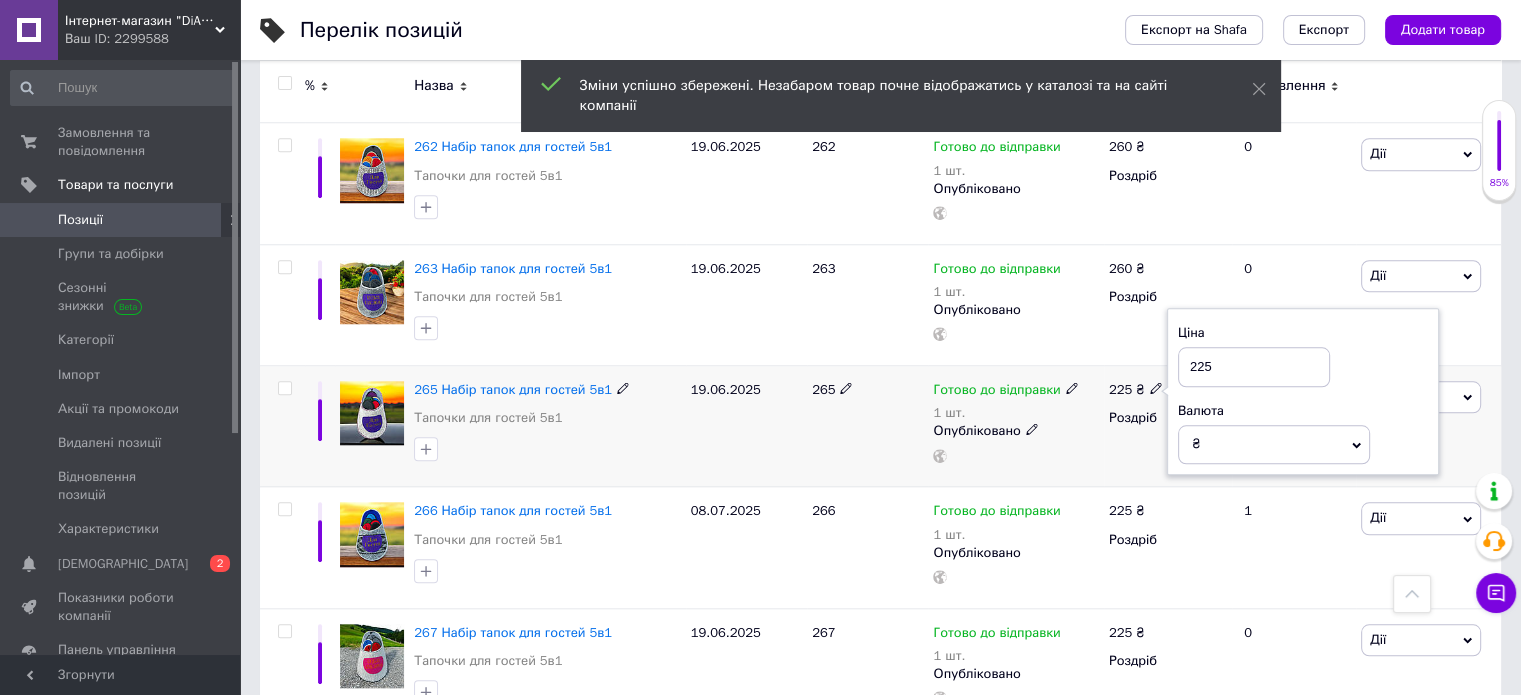 click on "225" at bounding box center (1254, 367) 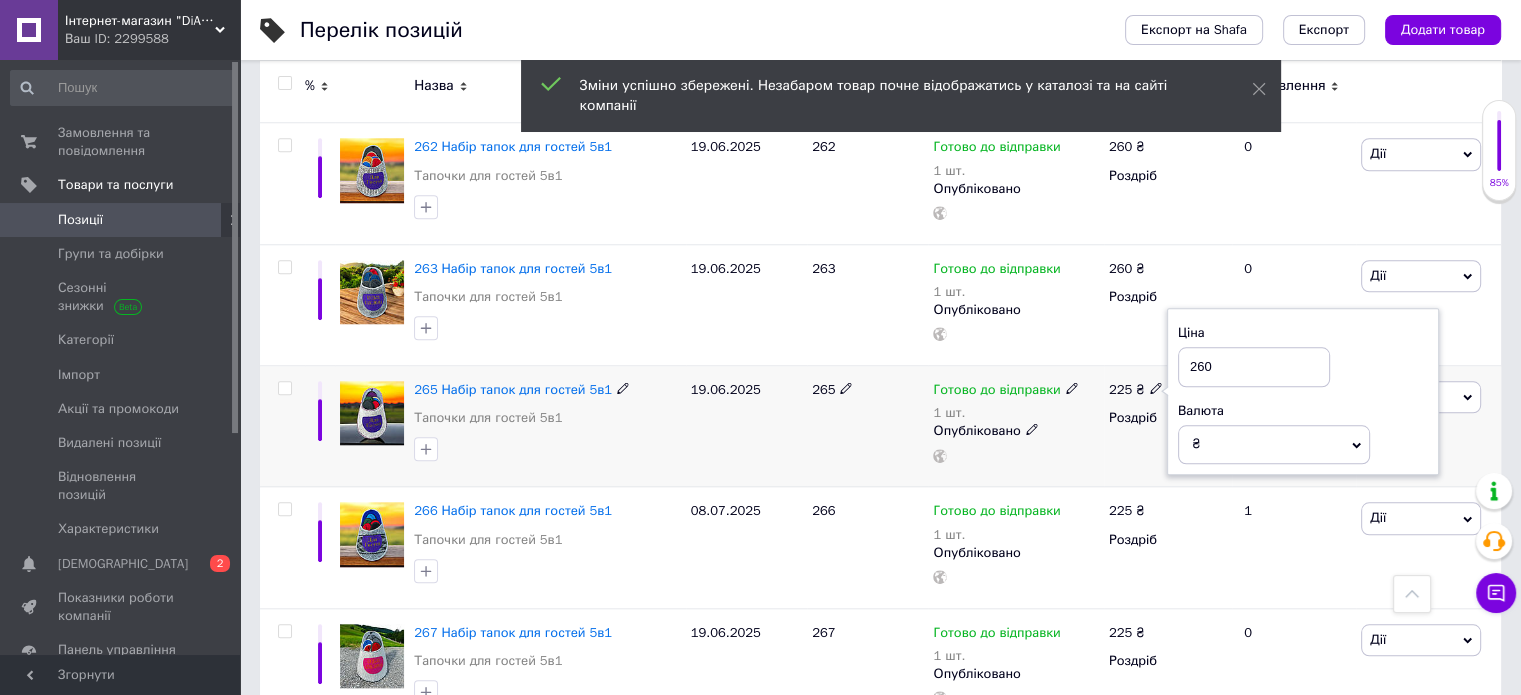 type on "260" 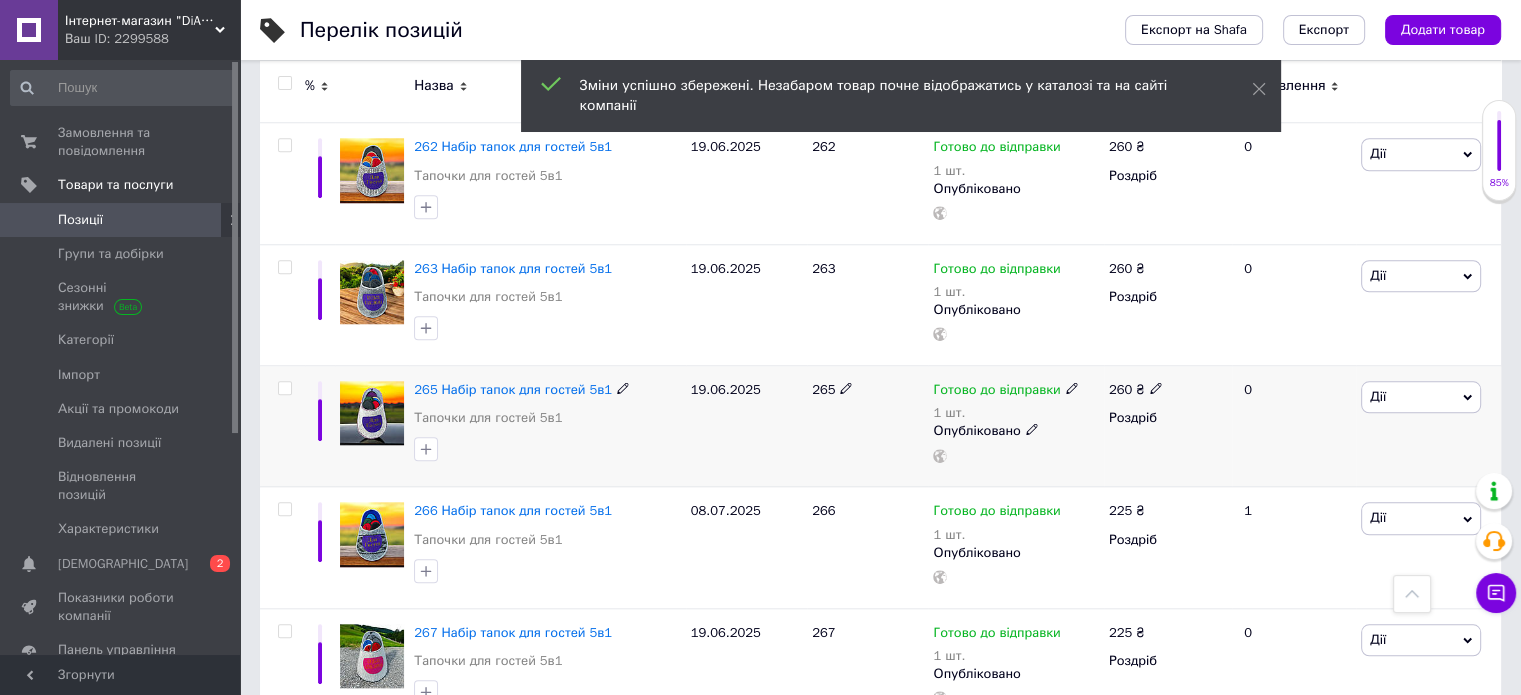 scroll, scrollTop: 1900, scrollLeft: 0, axis: vertical 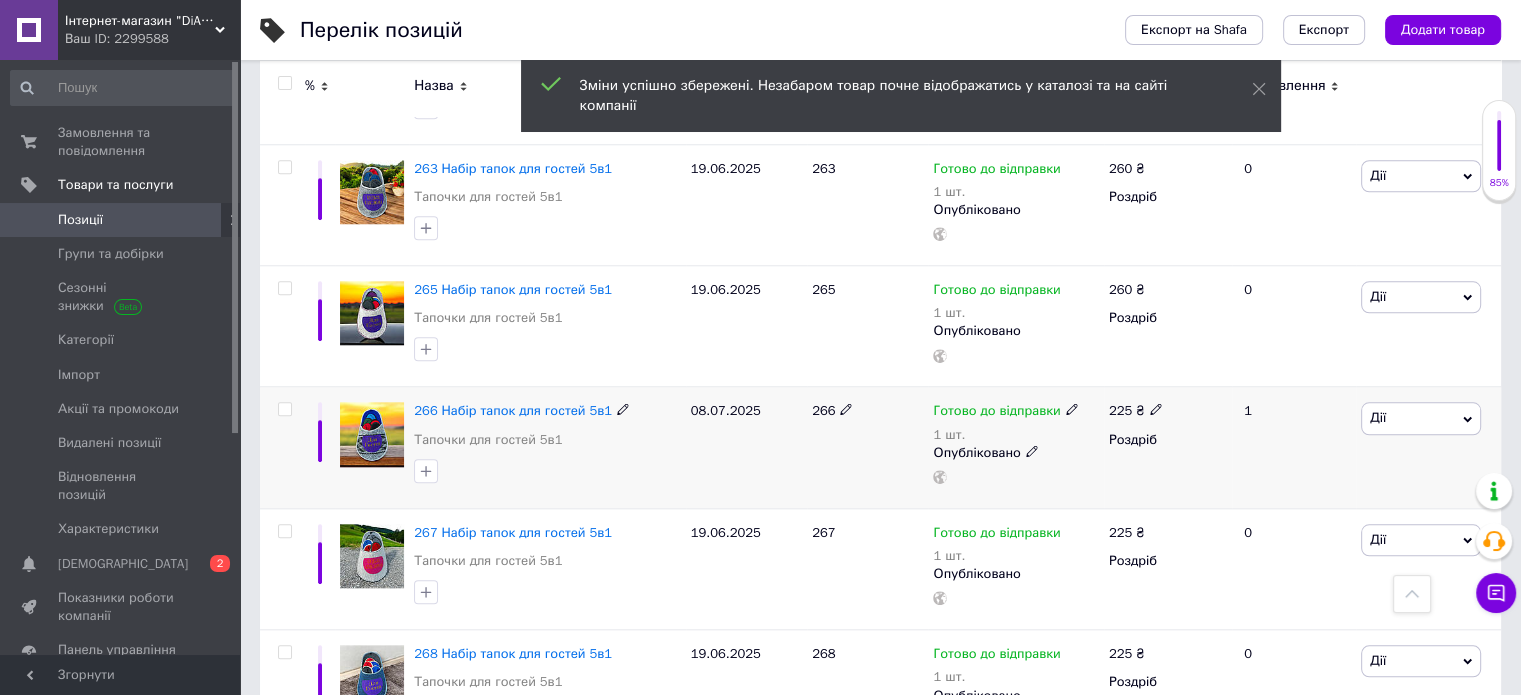click 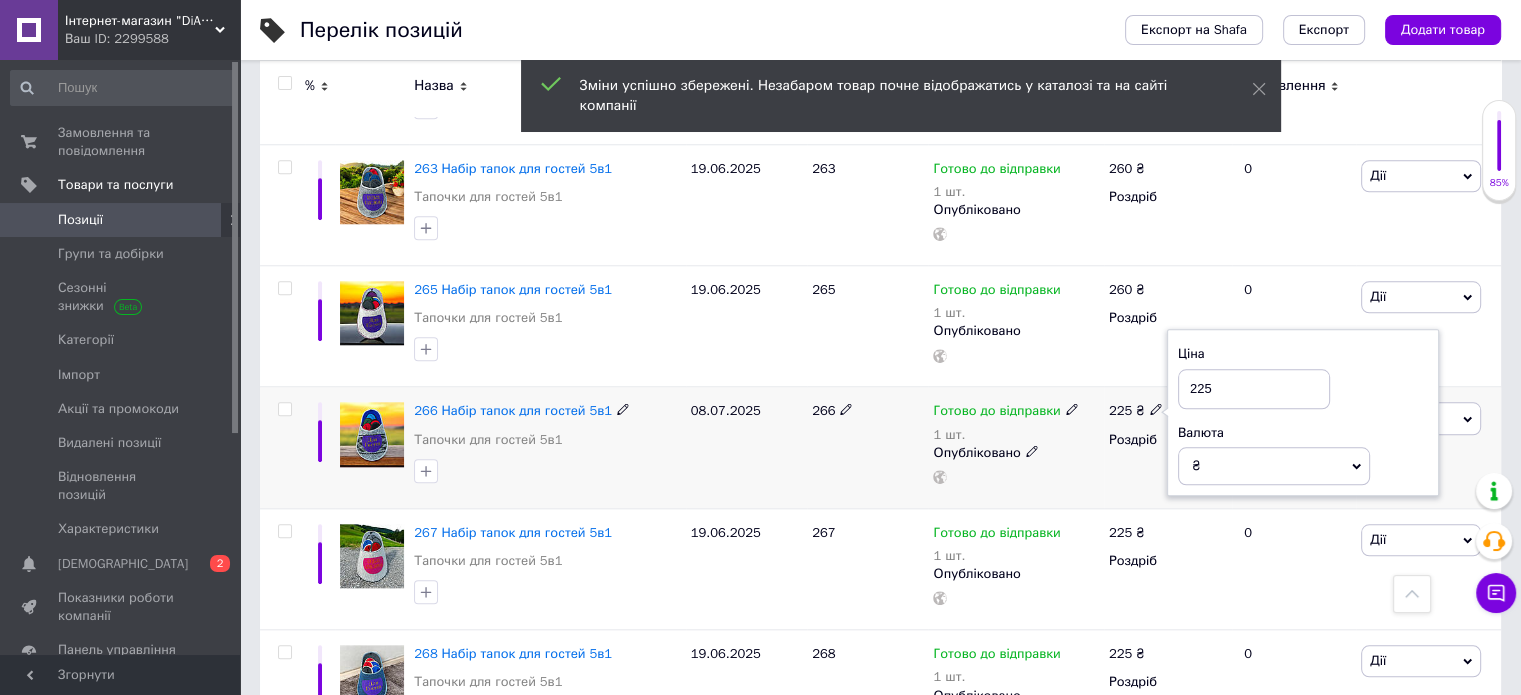 click on "225" at bounding box center (1254, 389) 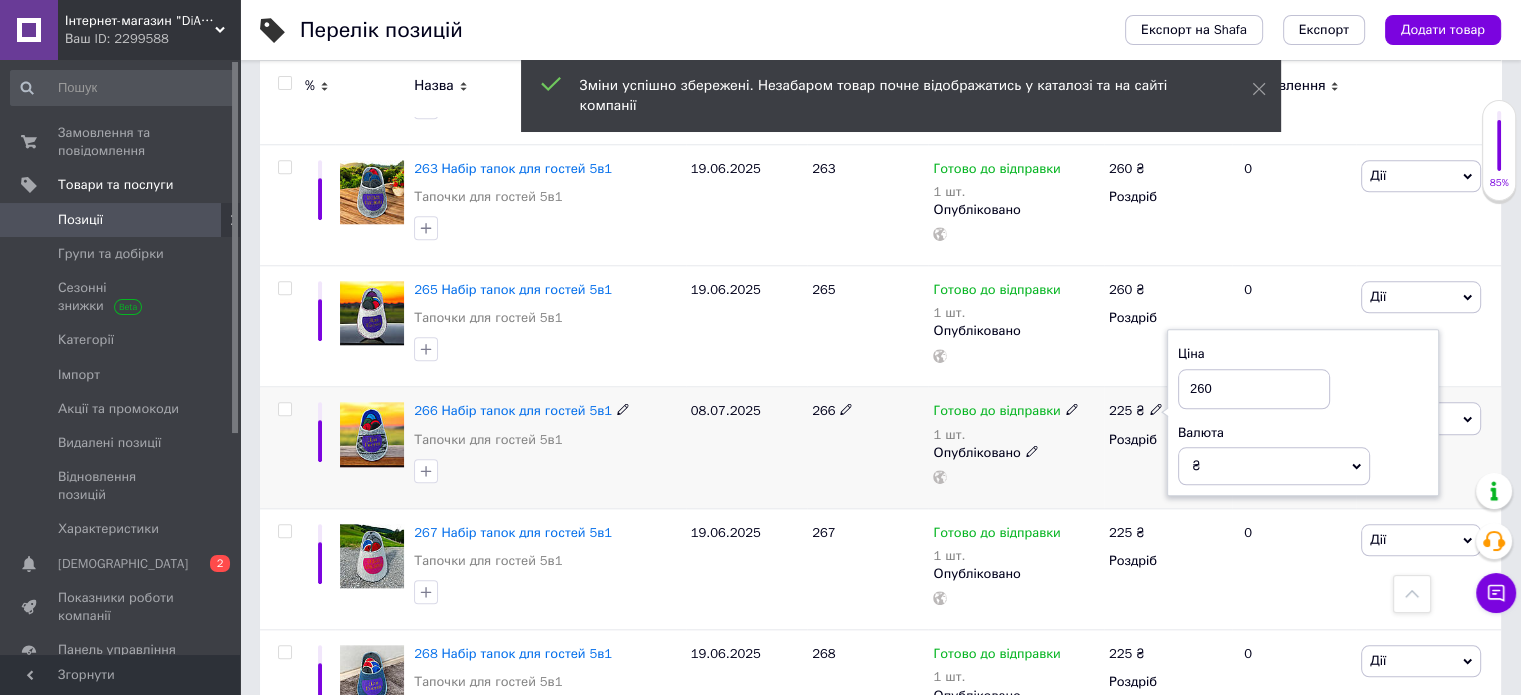 type on "260" 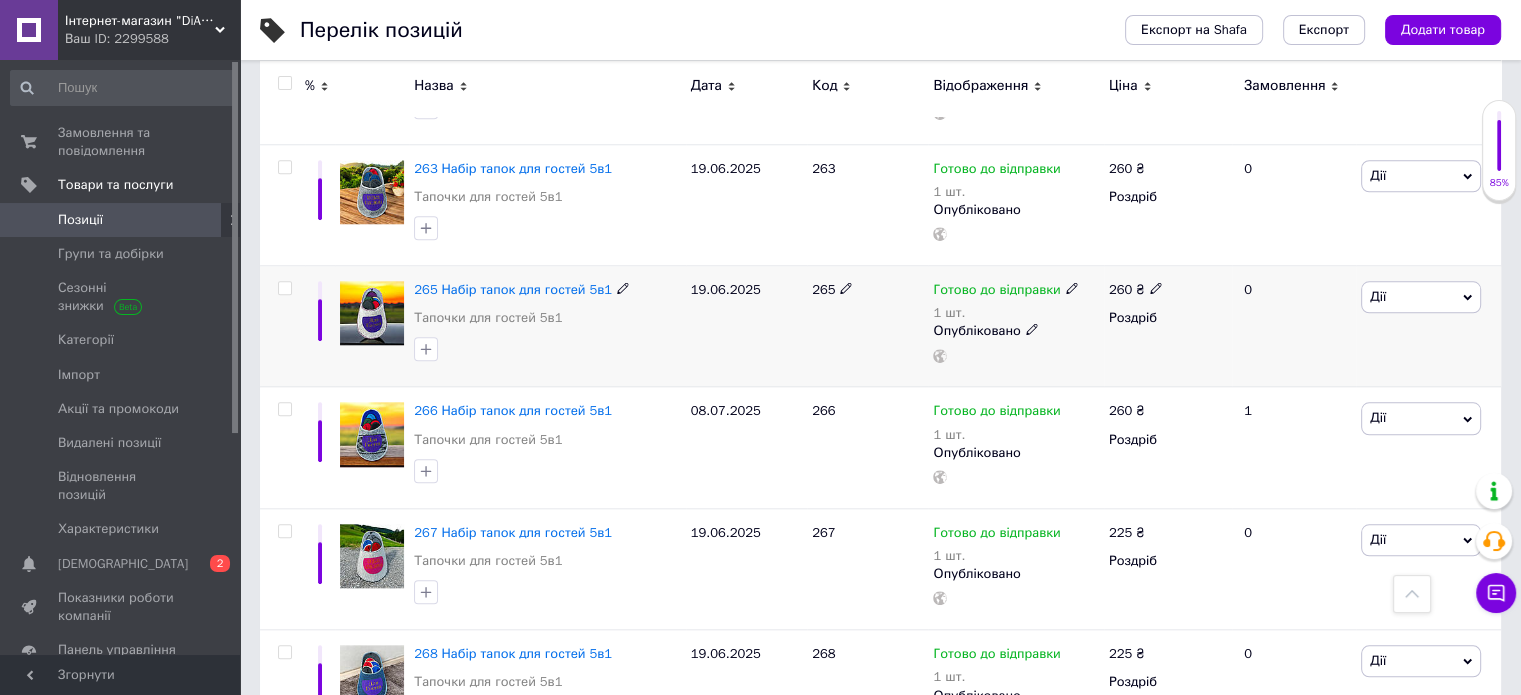 scroll, scrollTop: 2000, scrollLeft: 0, axis: vertical 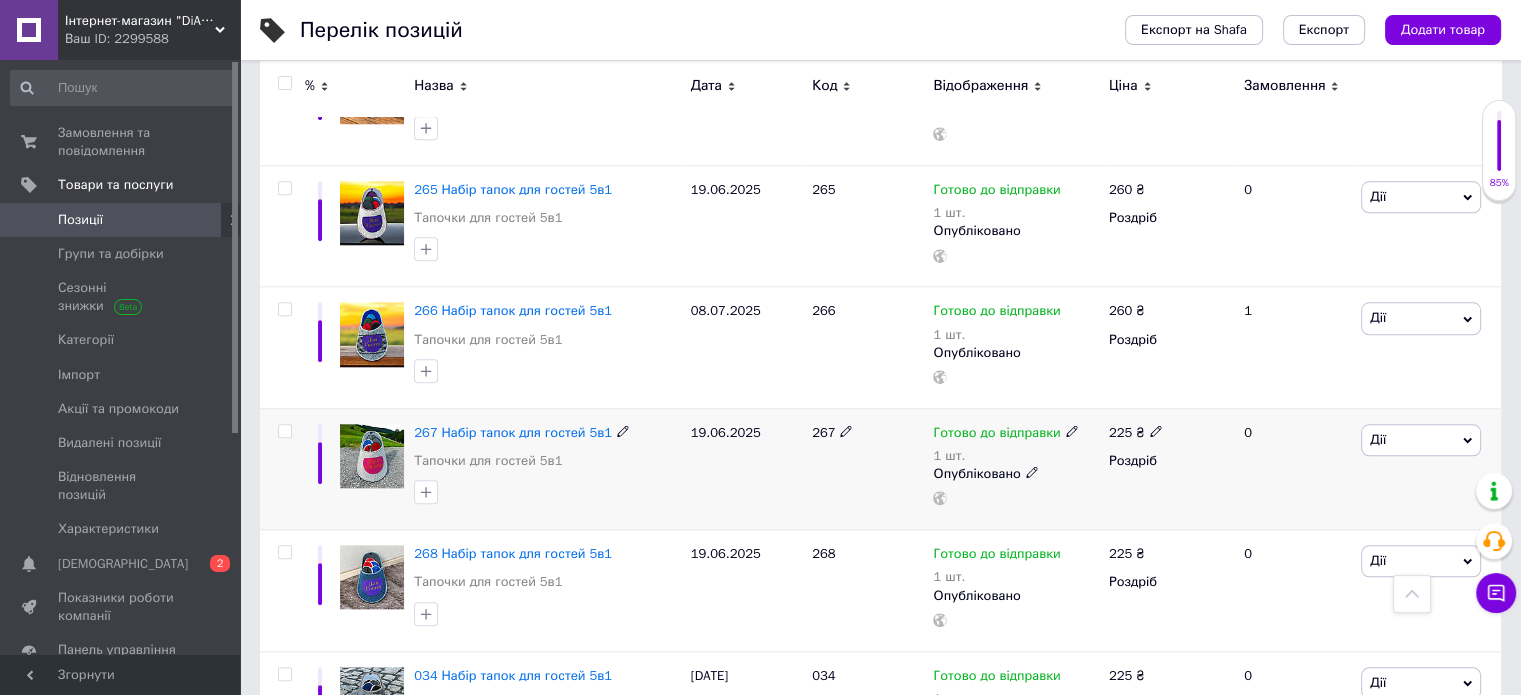 click on "225   ₴" at bounding box center (1136, 433) 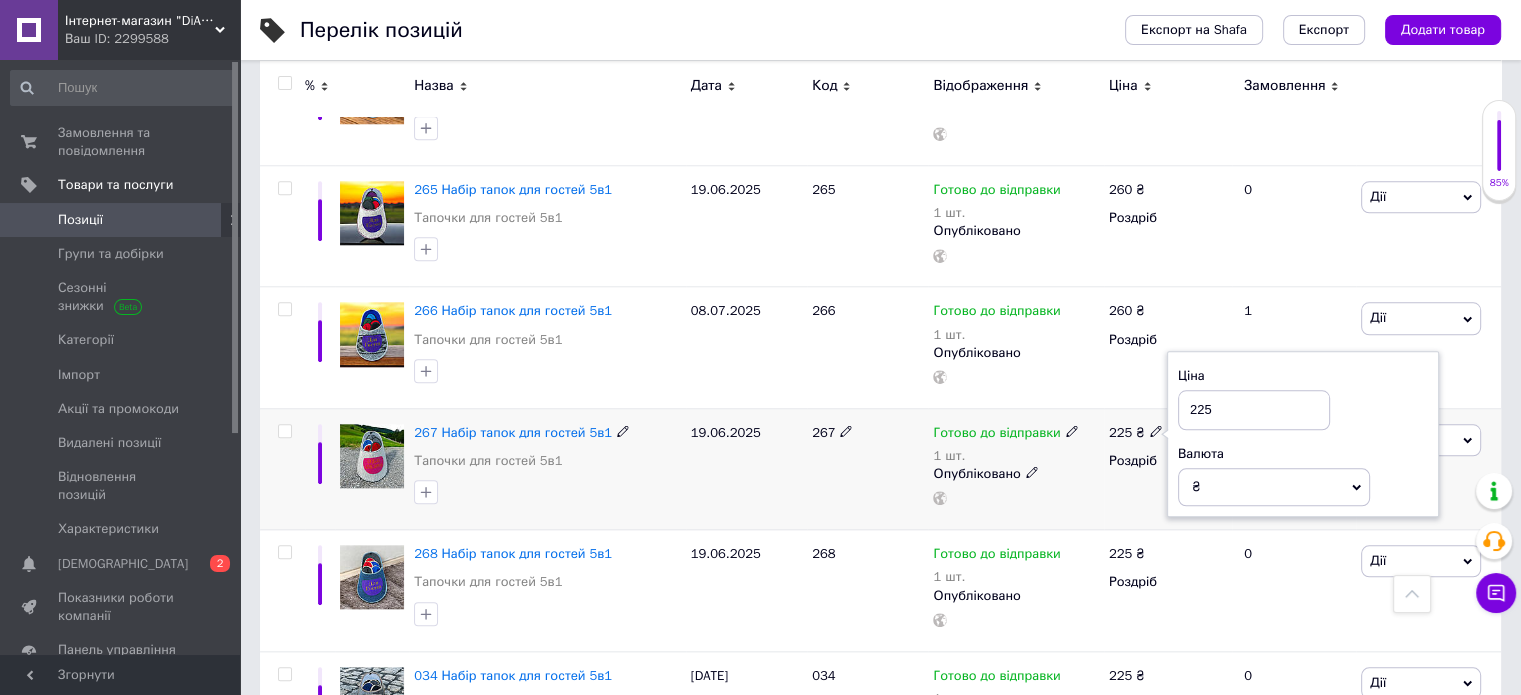 click on "225" at bounding box center (1254, 410) 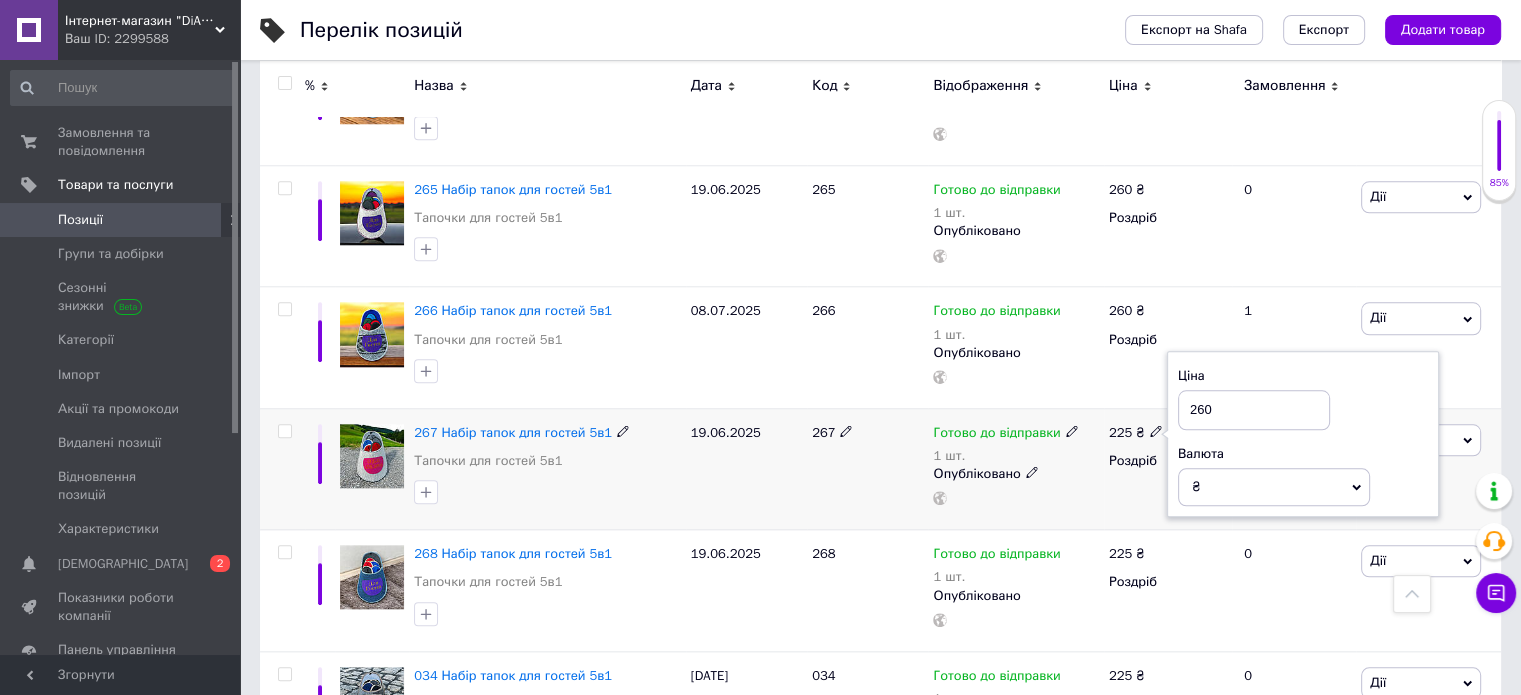 type on "260" 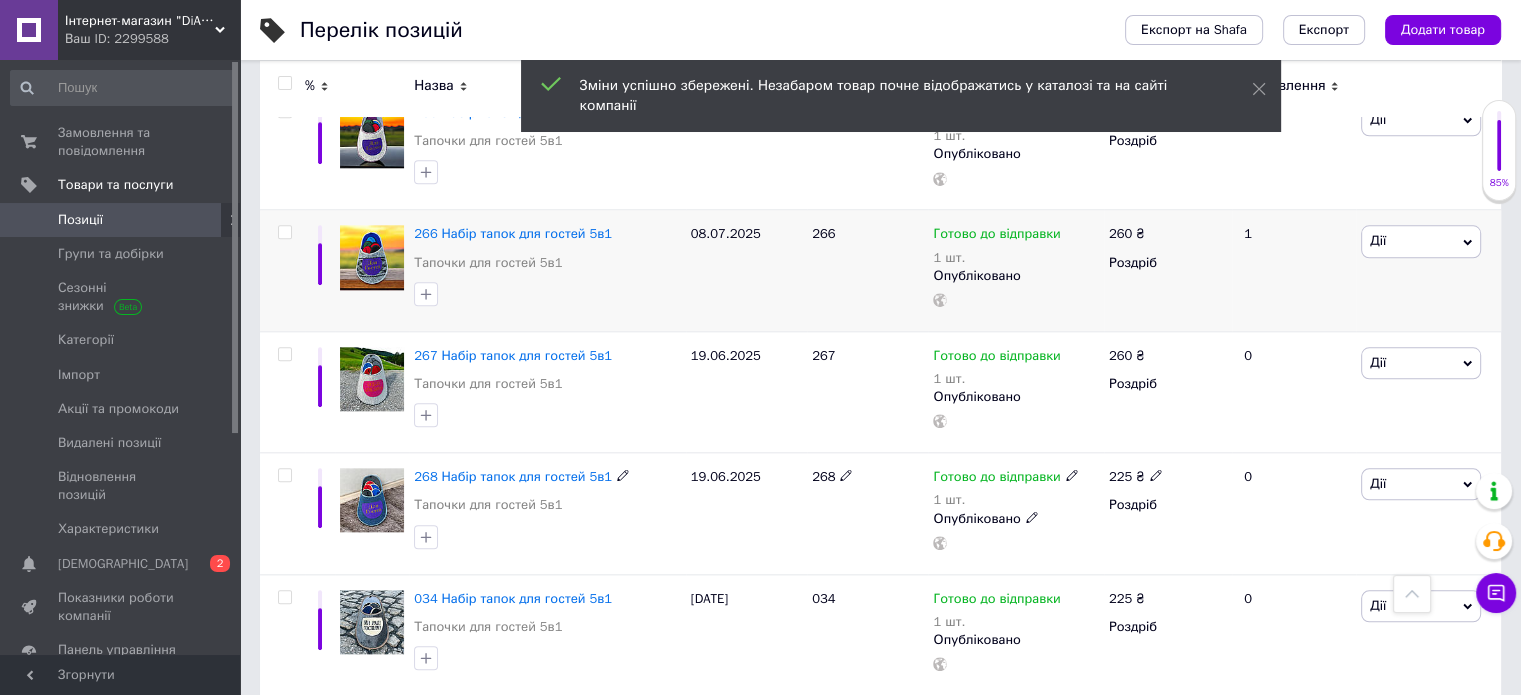 scroll, scrollTop: 2200, scrollLeft: 0, axis: vertical 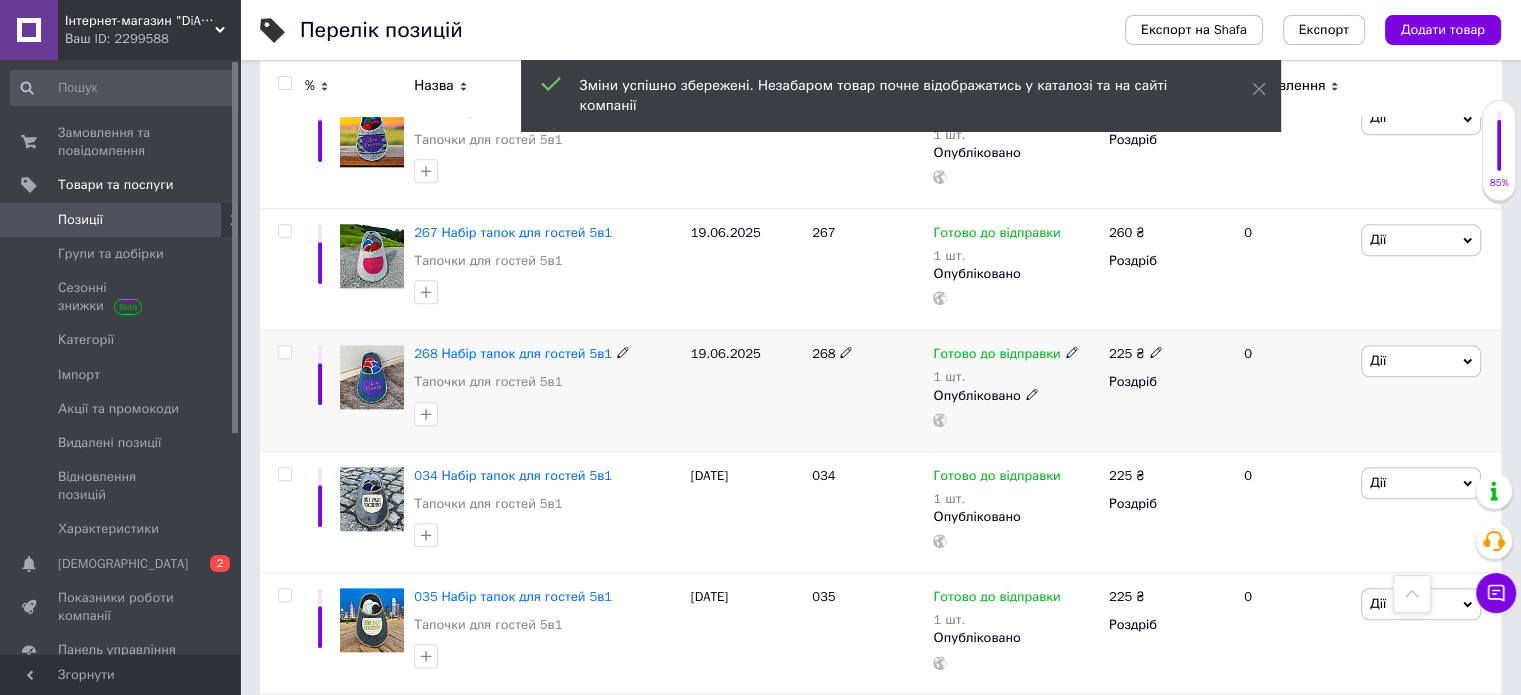 click 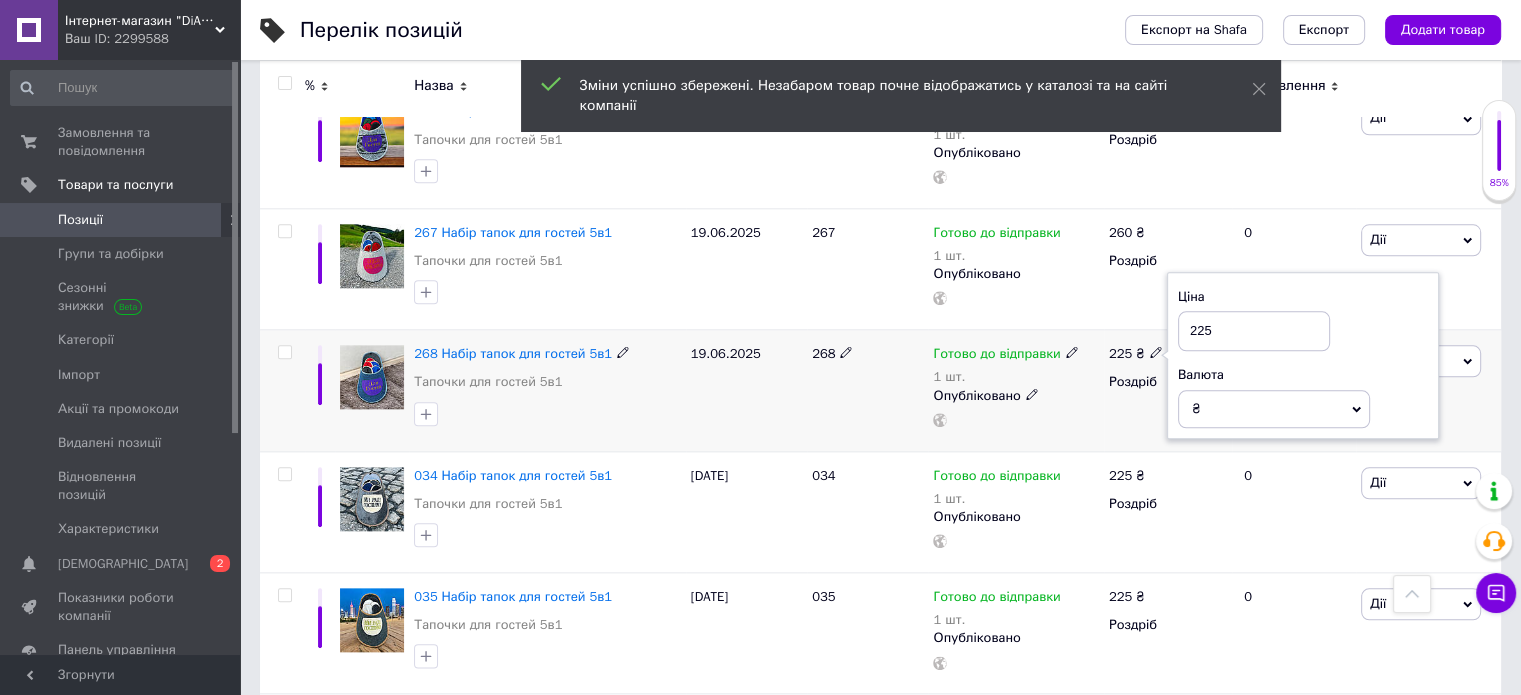 click on "225" at bounding box center (1254, 331) 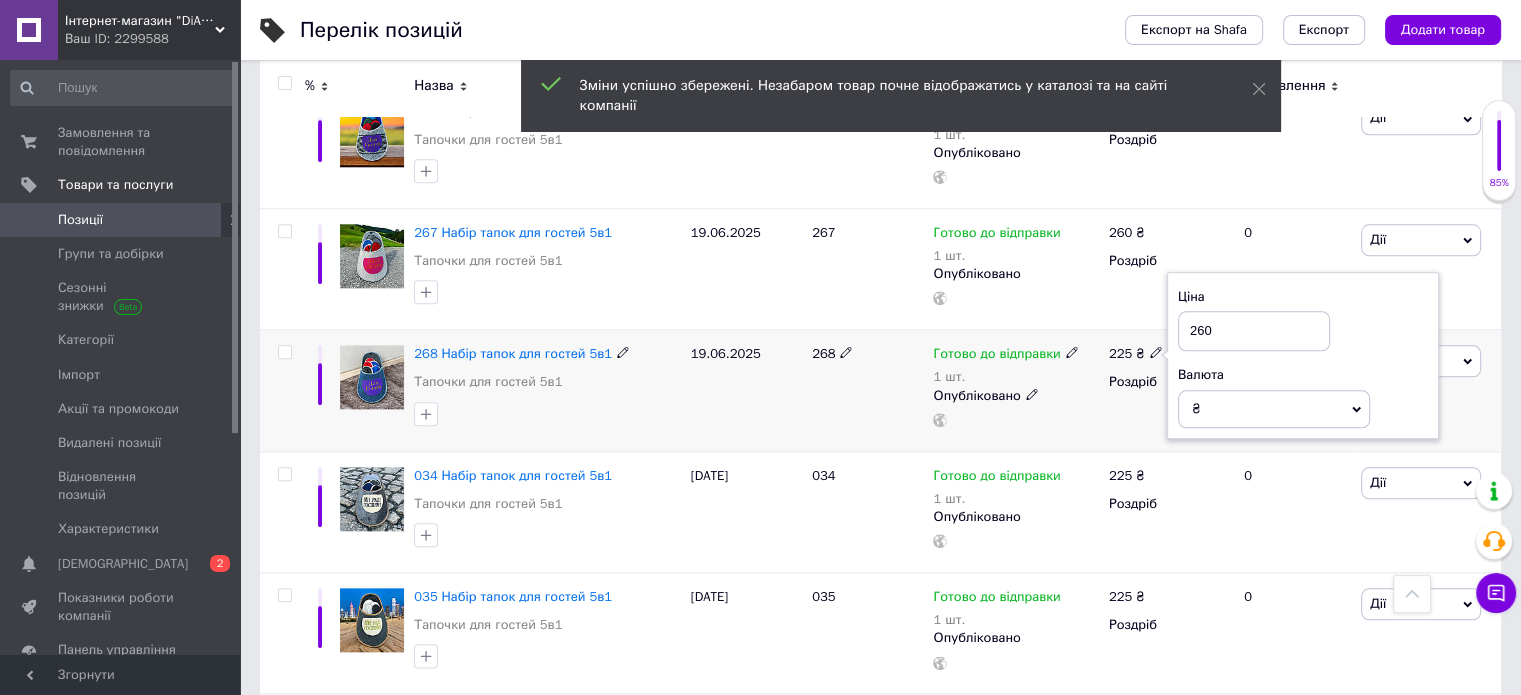 type on "260" 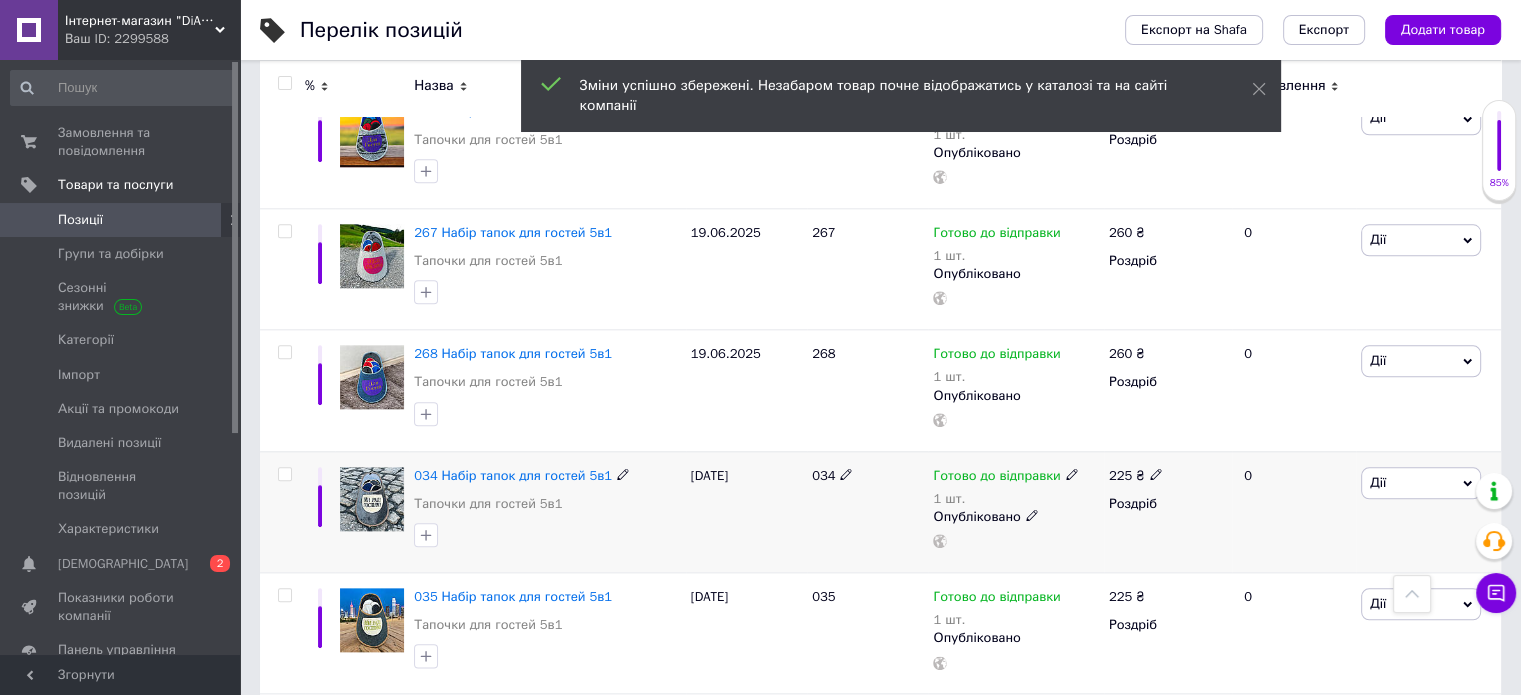 click 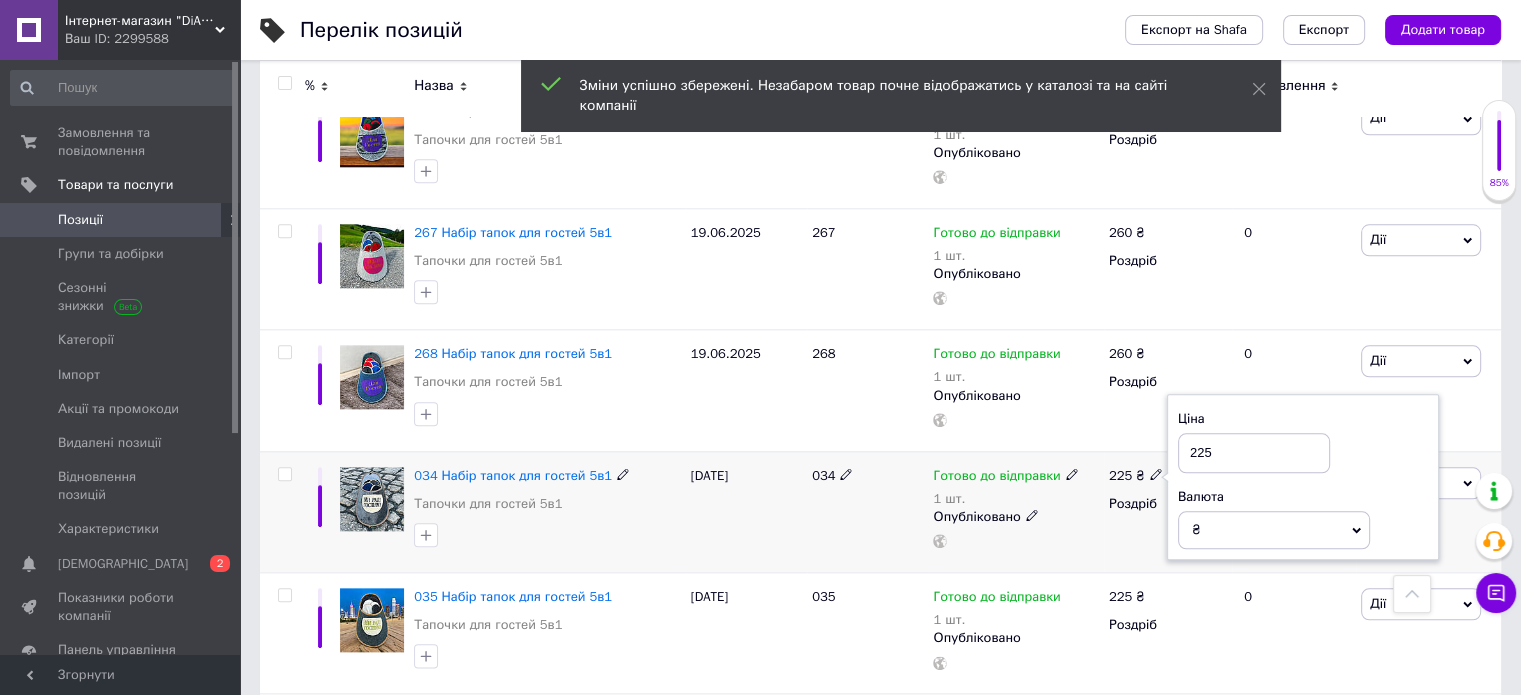 click on "225" at bounding box center (1254, 453) 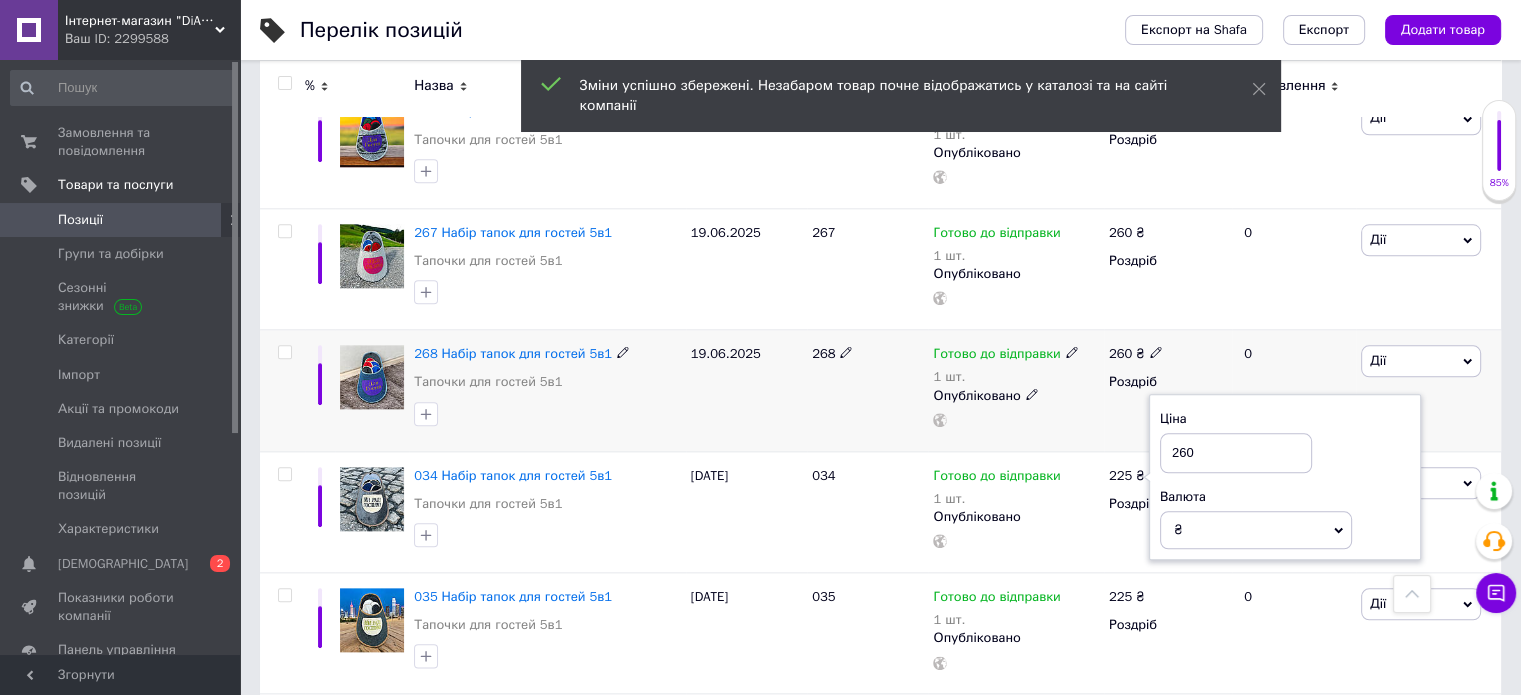 type on "260" 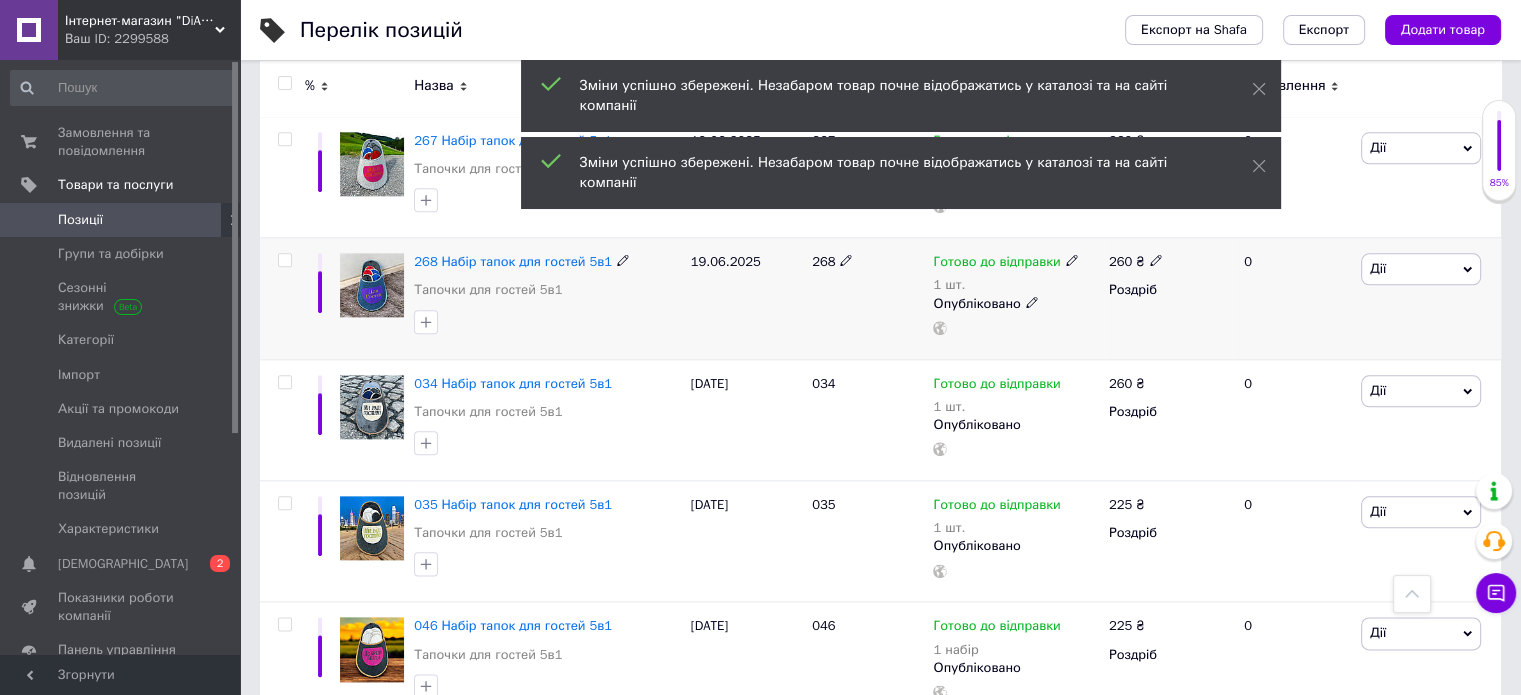 scroll, scrollTop: 2400, scrollLeft: 0, axis: vertical 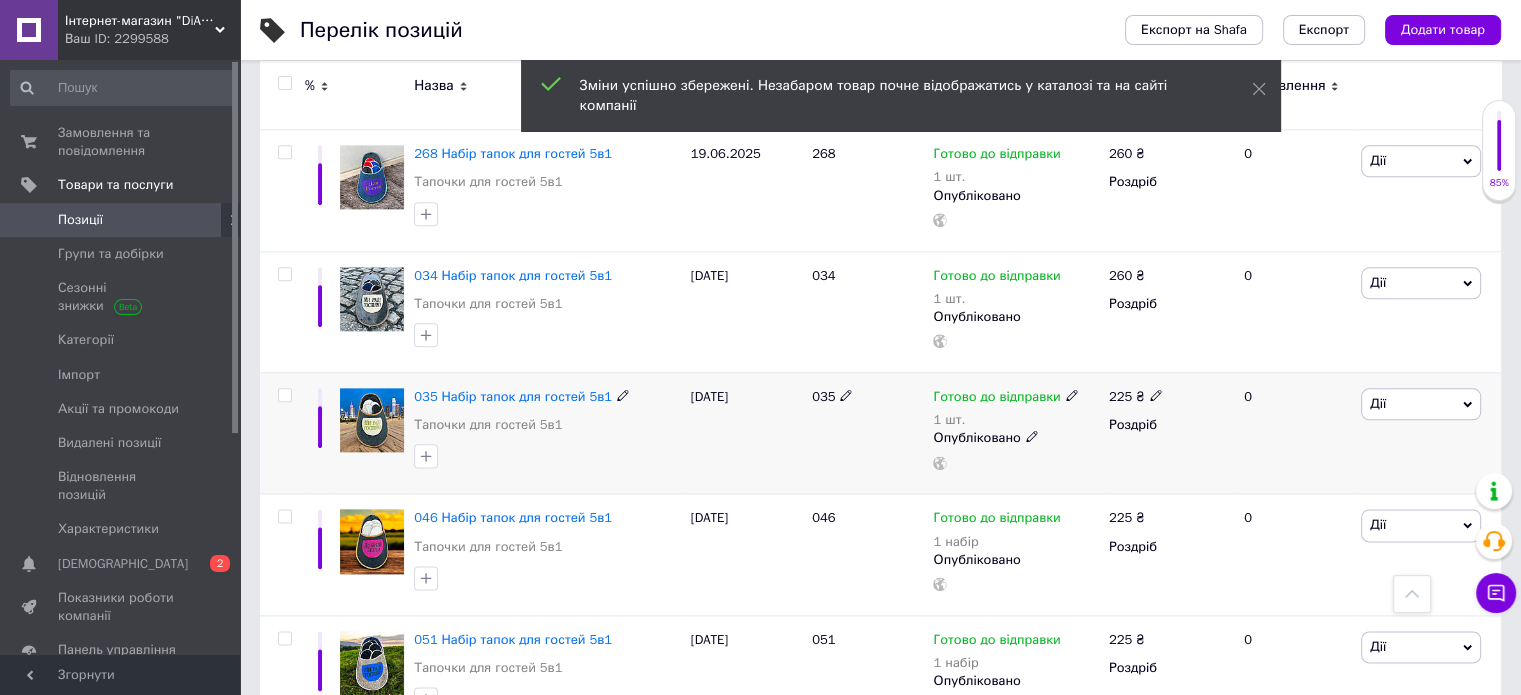 click 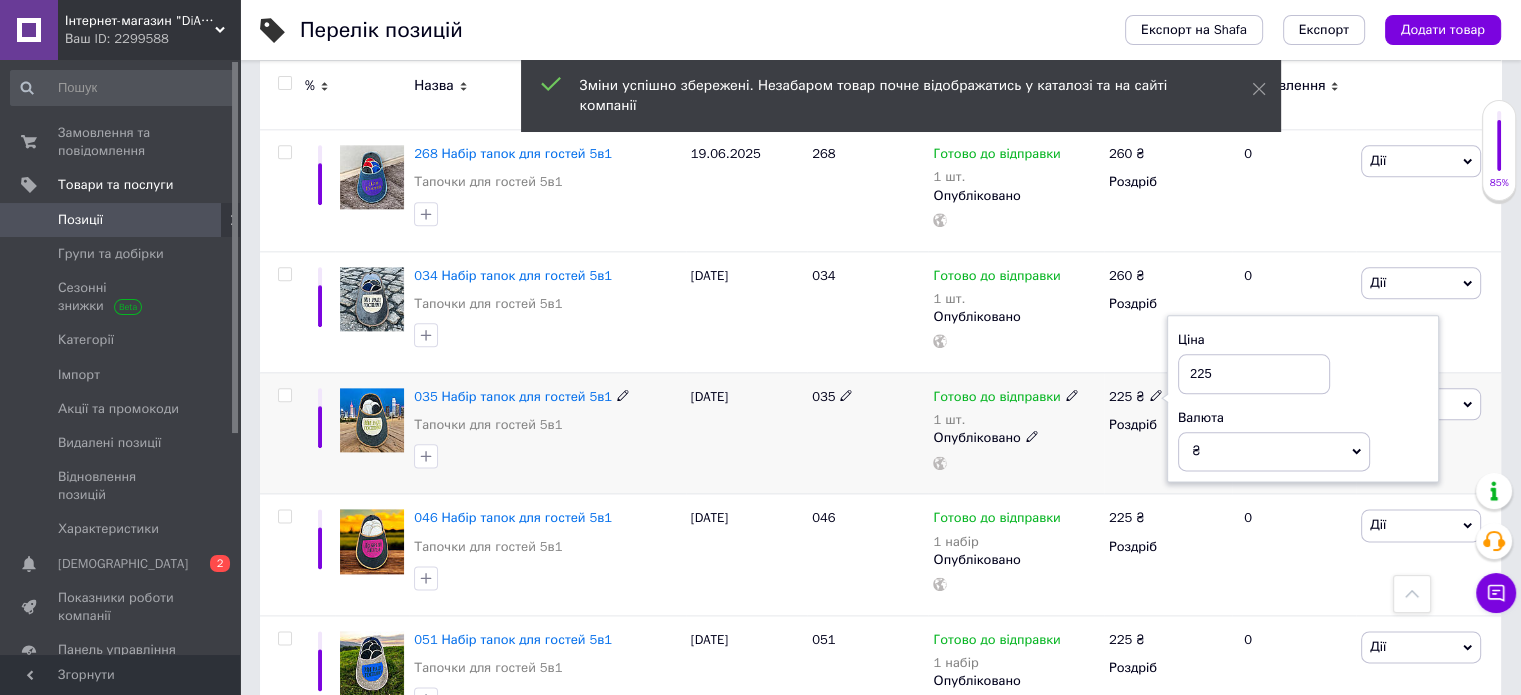 click on "225" at bounding box center (1254, 374) 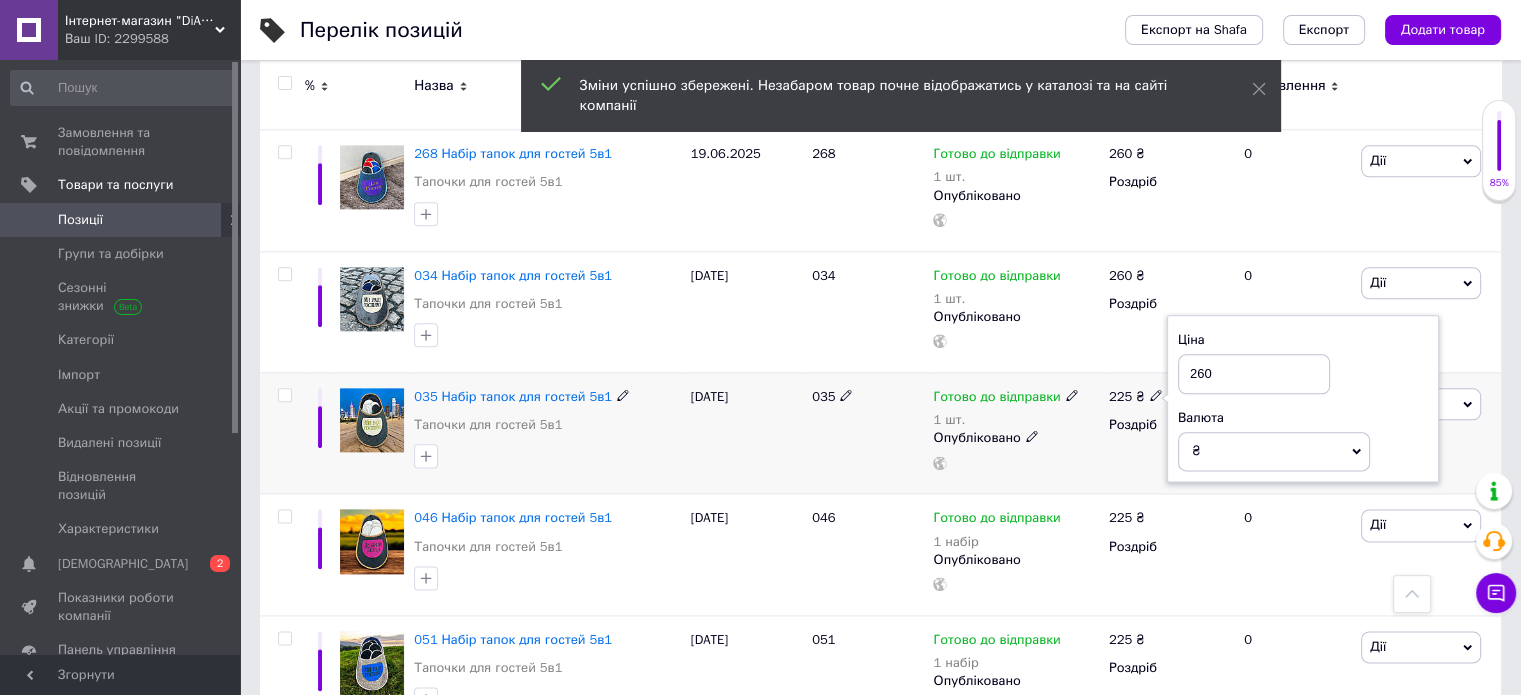 type on "260" 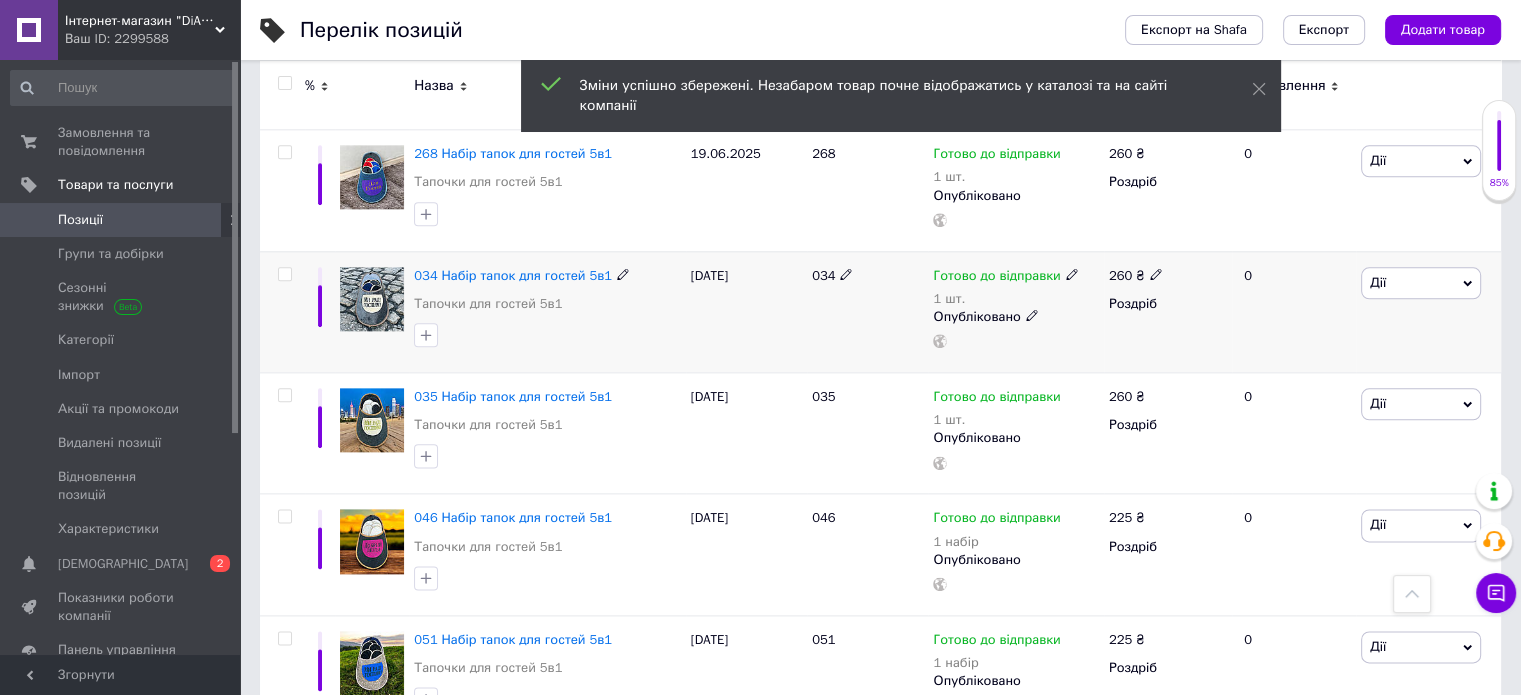 scroll, scrollTop: 2500, scrollLeft: 0, axis: vertical 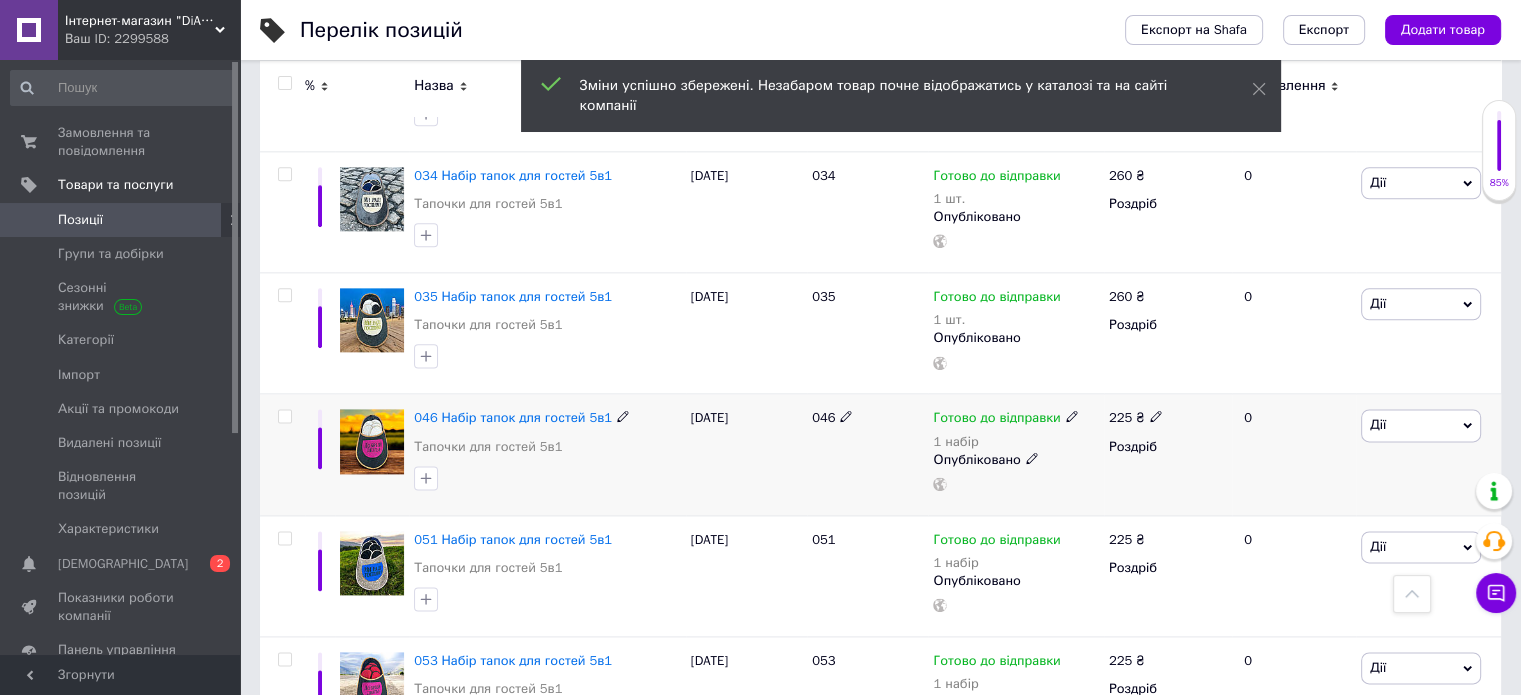 click 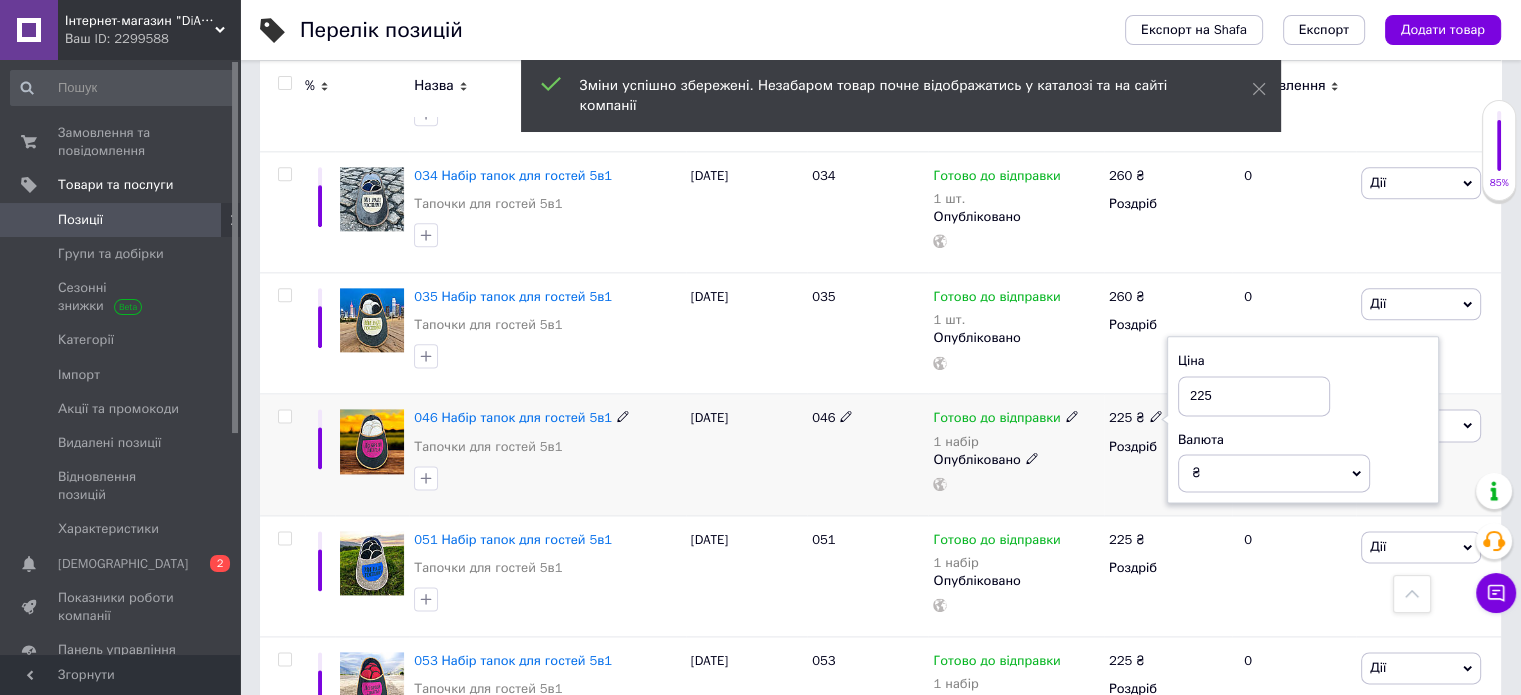 click on "225" at bounding box center [1254, 396] 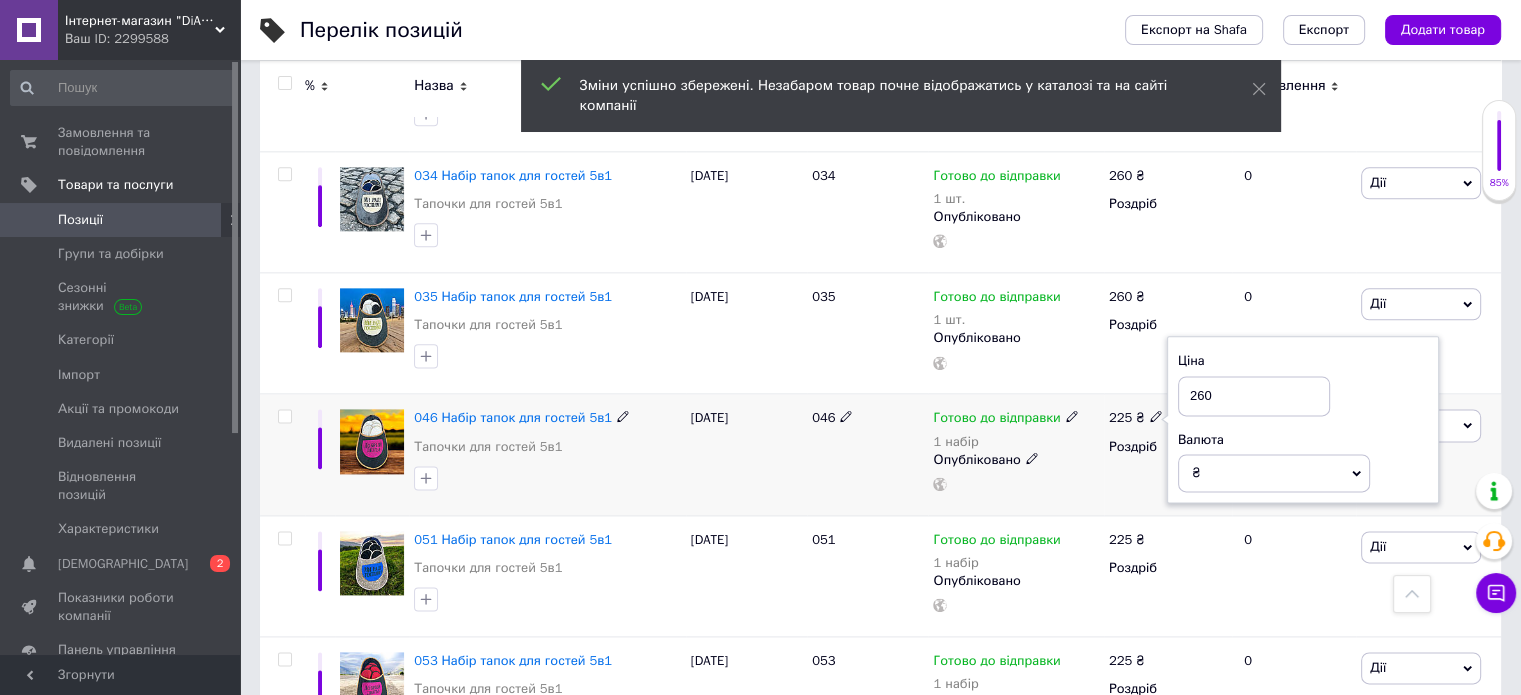 type on "260" 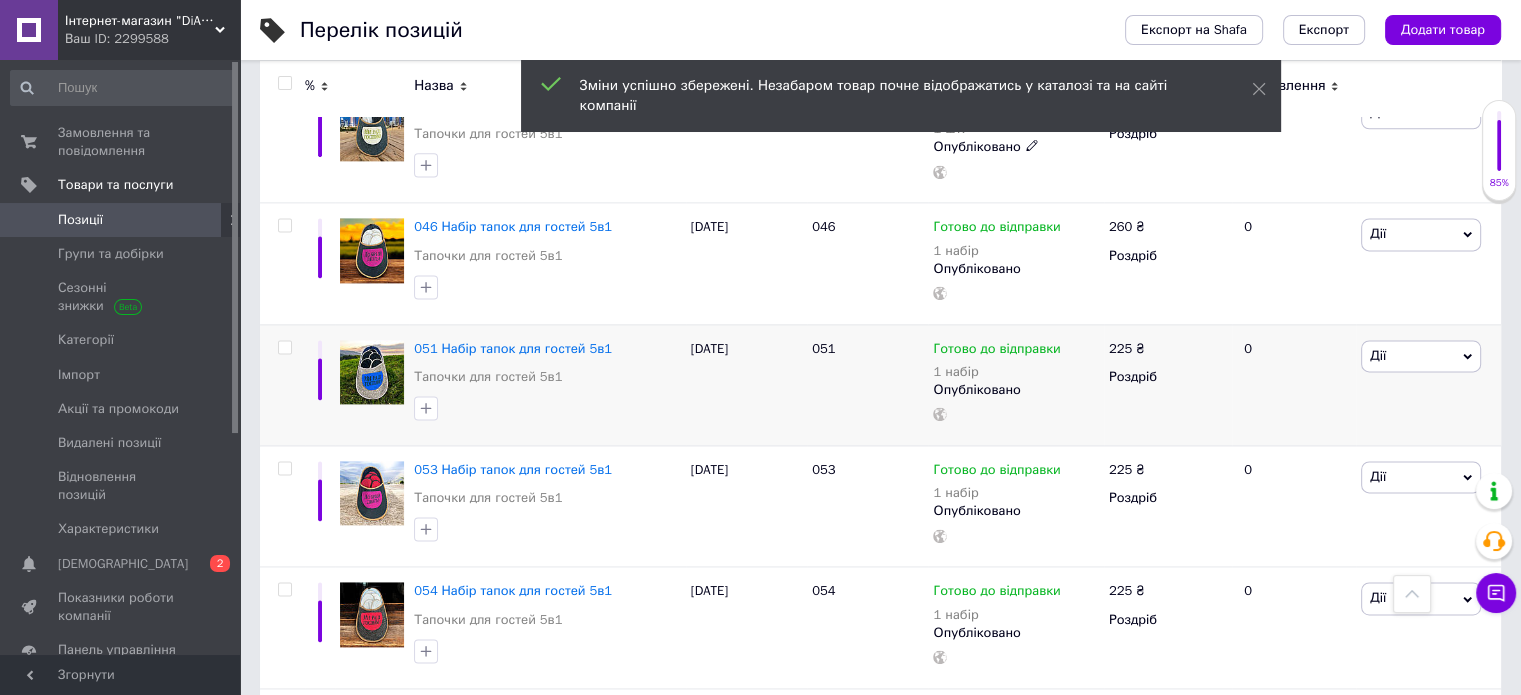 scroll, scrollTop: 2700, scrollLeft: 0, axis: vertical 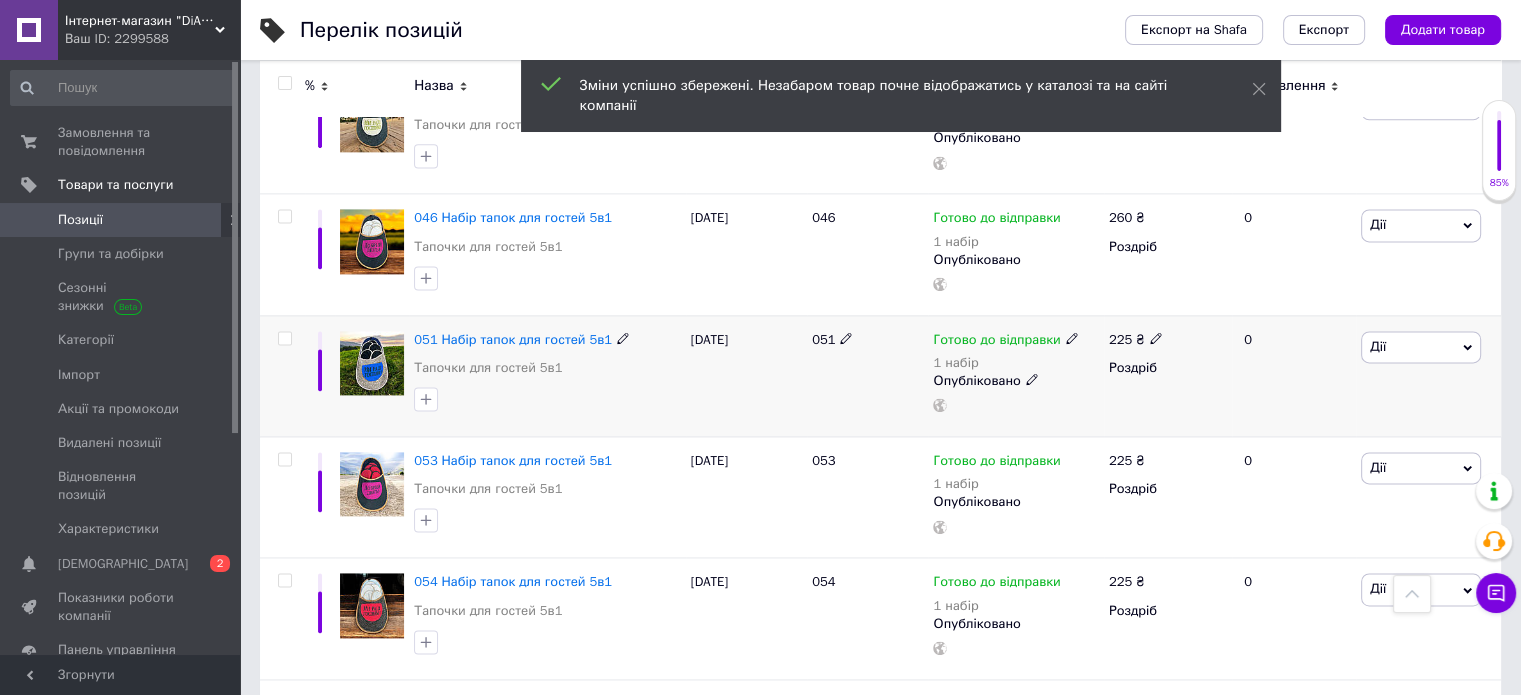 click at bounding box center (1156, 337) 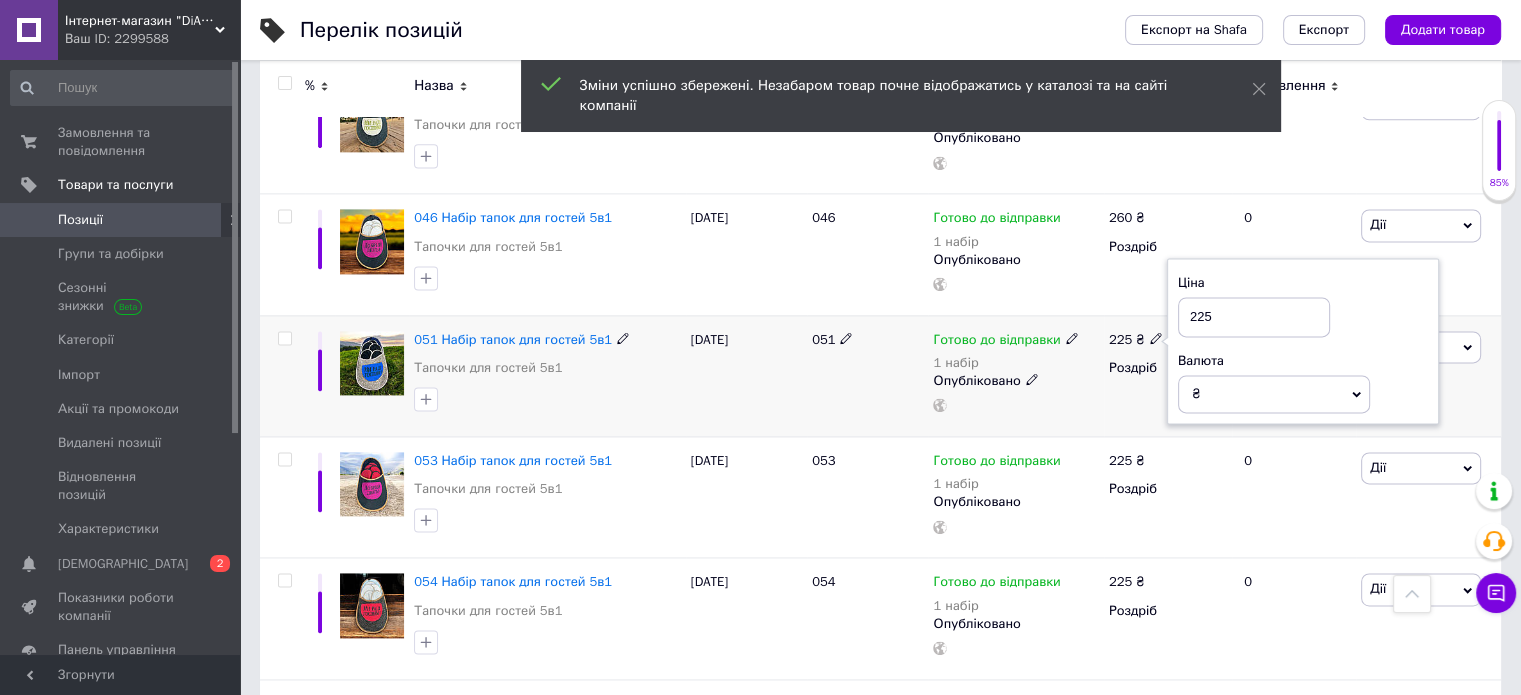 click on "225" at bounding box center [1254, 317] 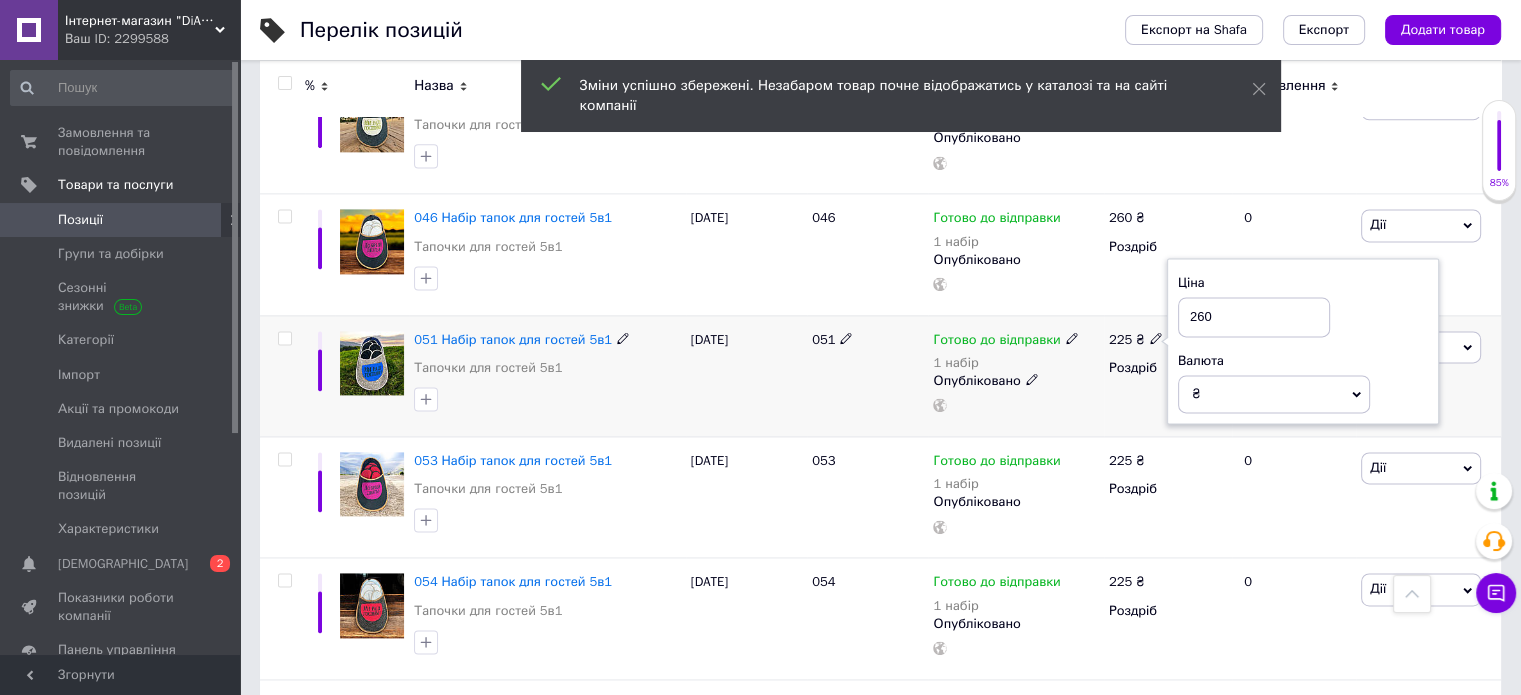 type on "260" 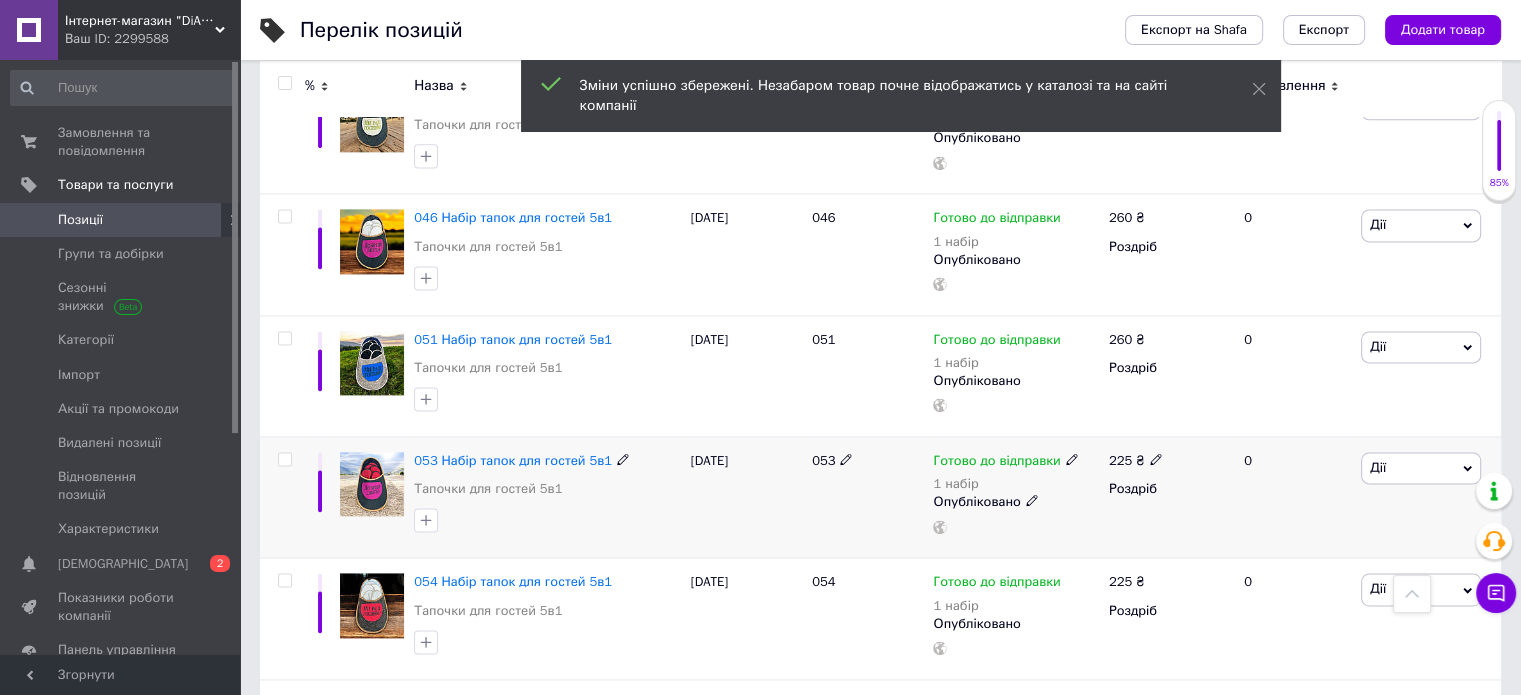 click 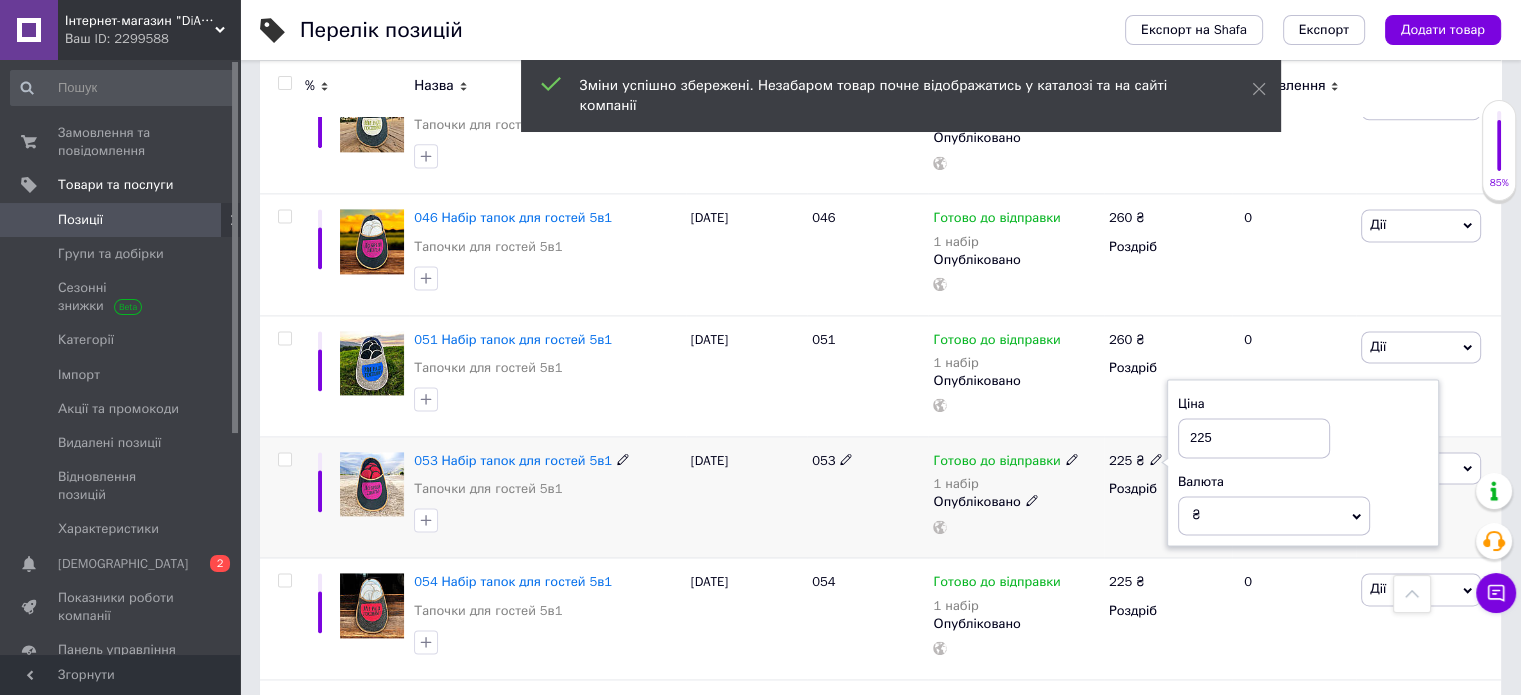 click on "225" at bounding box center (1254, 438) 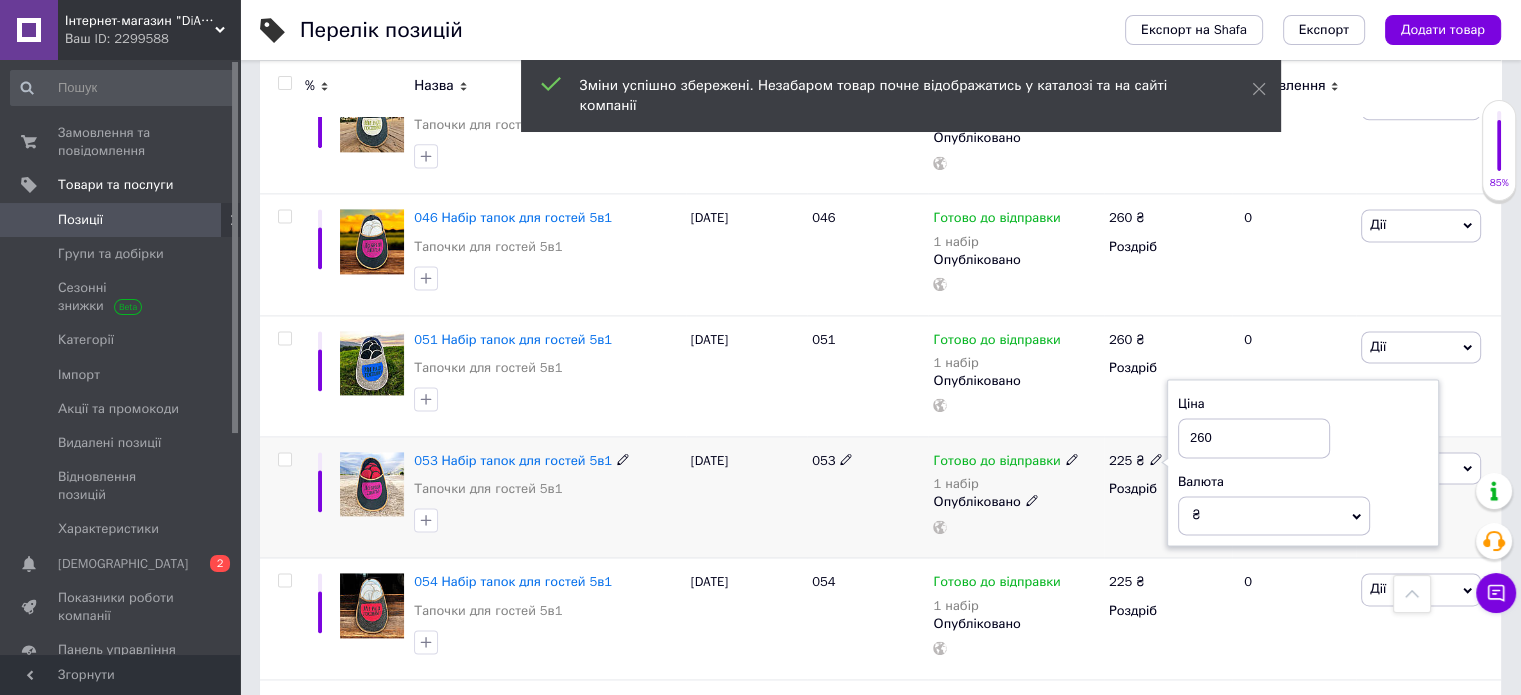 type on "260" 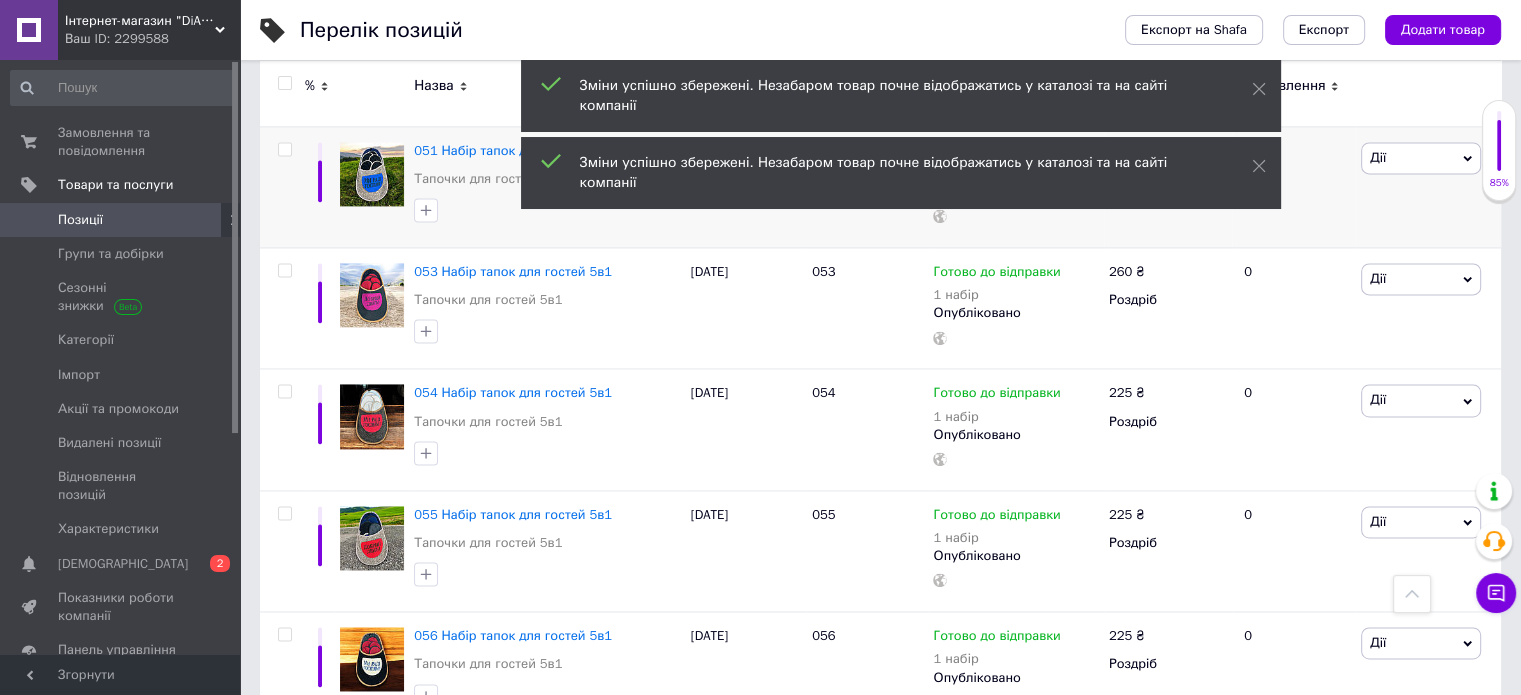 scroll, scrollTop: 2900, scrollLeft: 0, axis: vertical 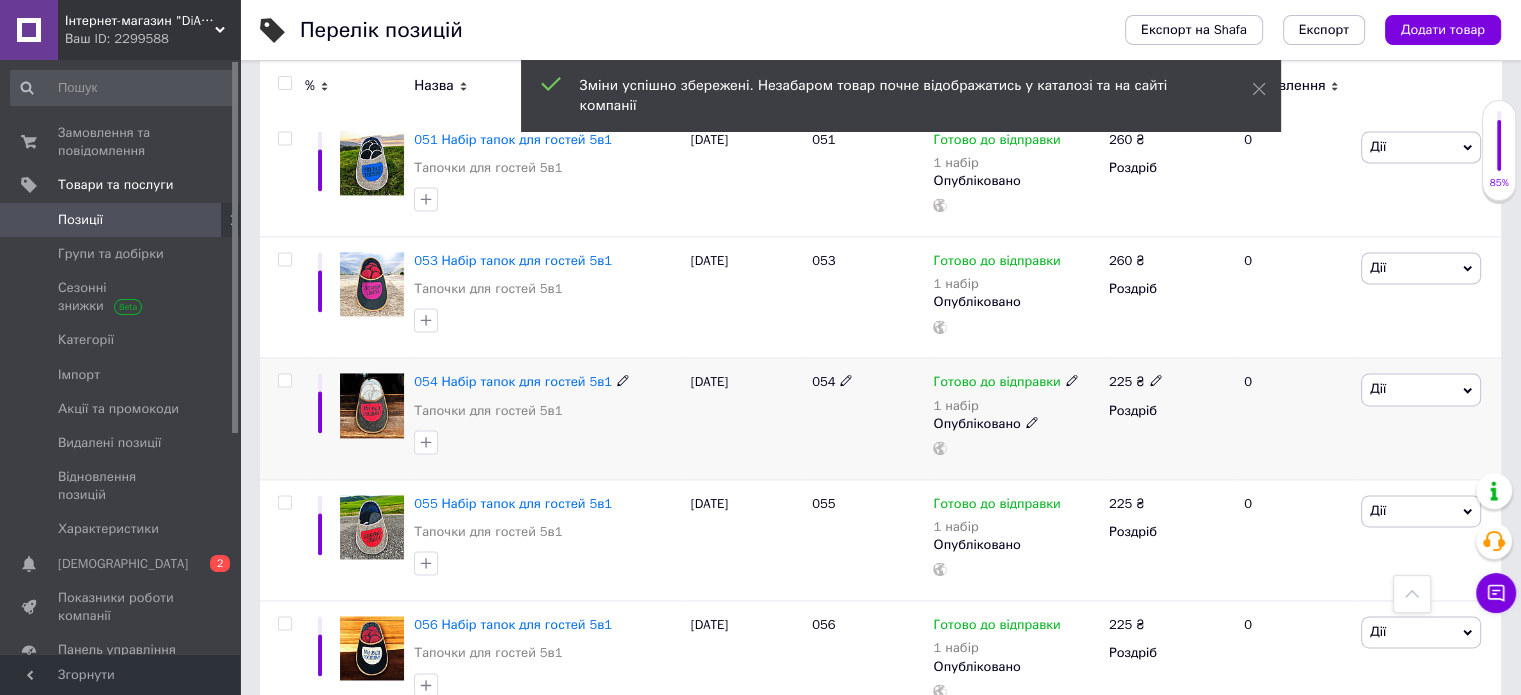 click 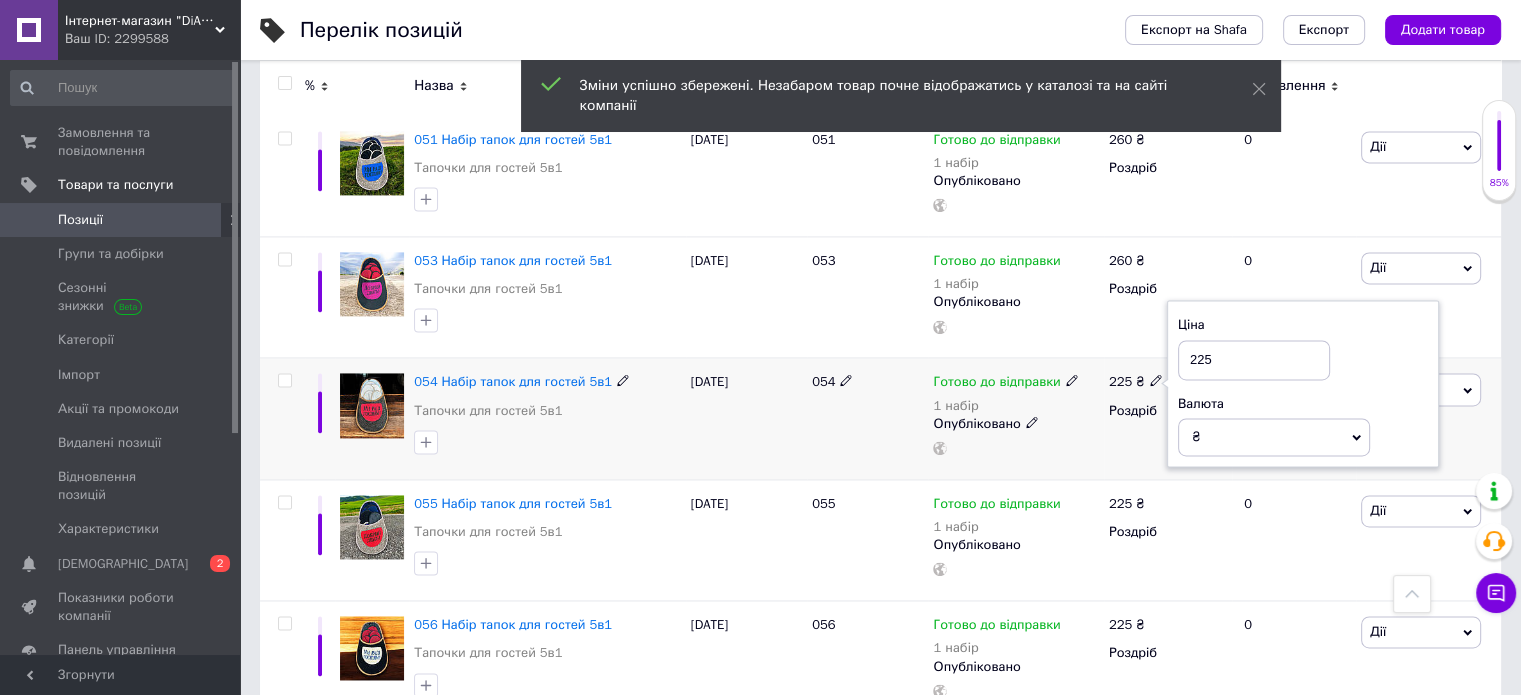 click on "225" at bounding box center [1254, 360] 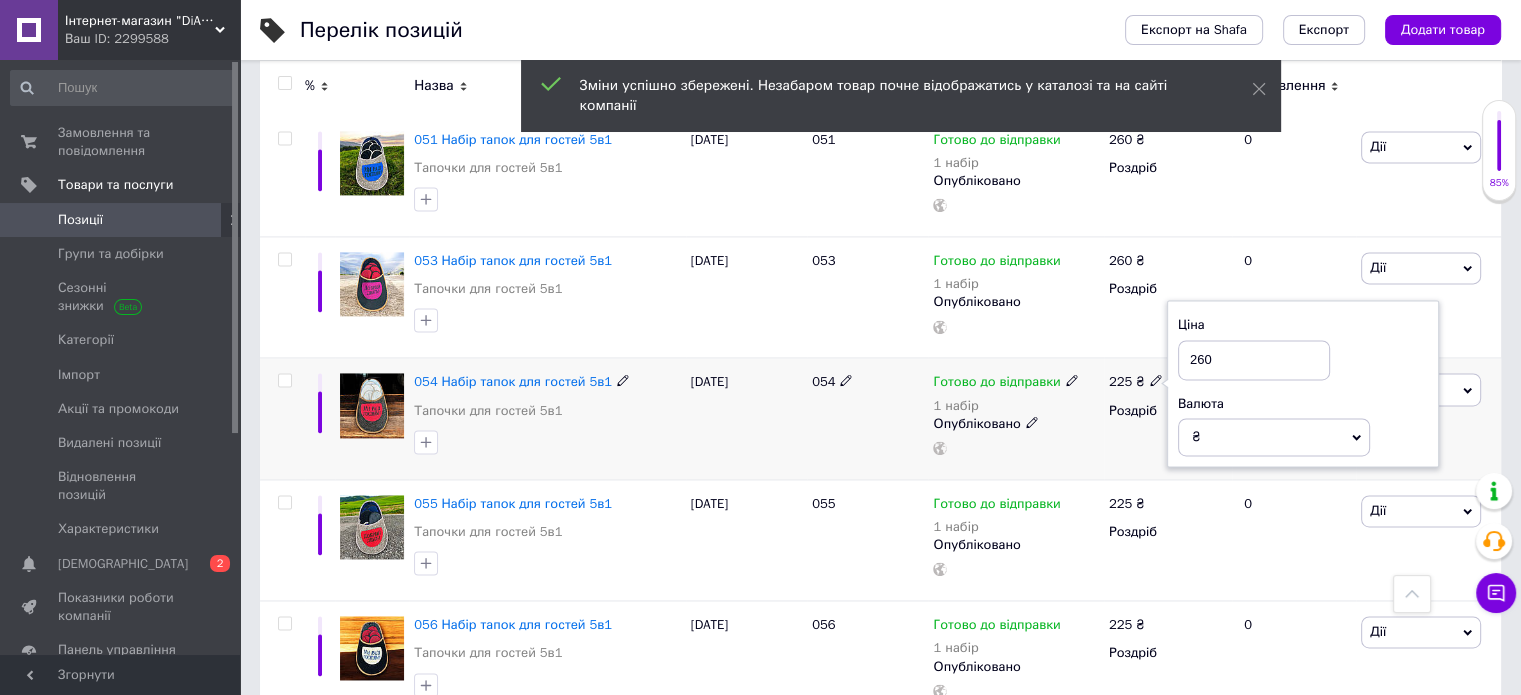 type on "260" 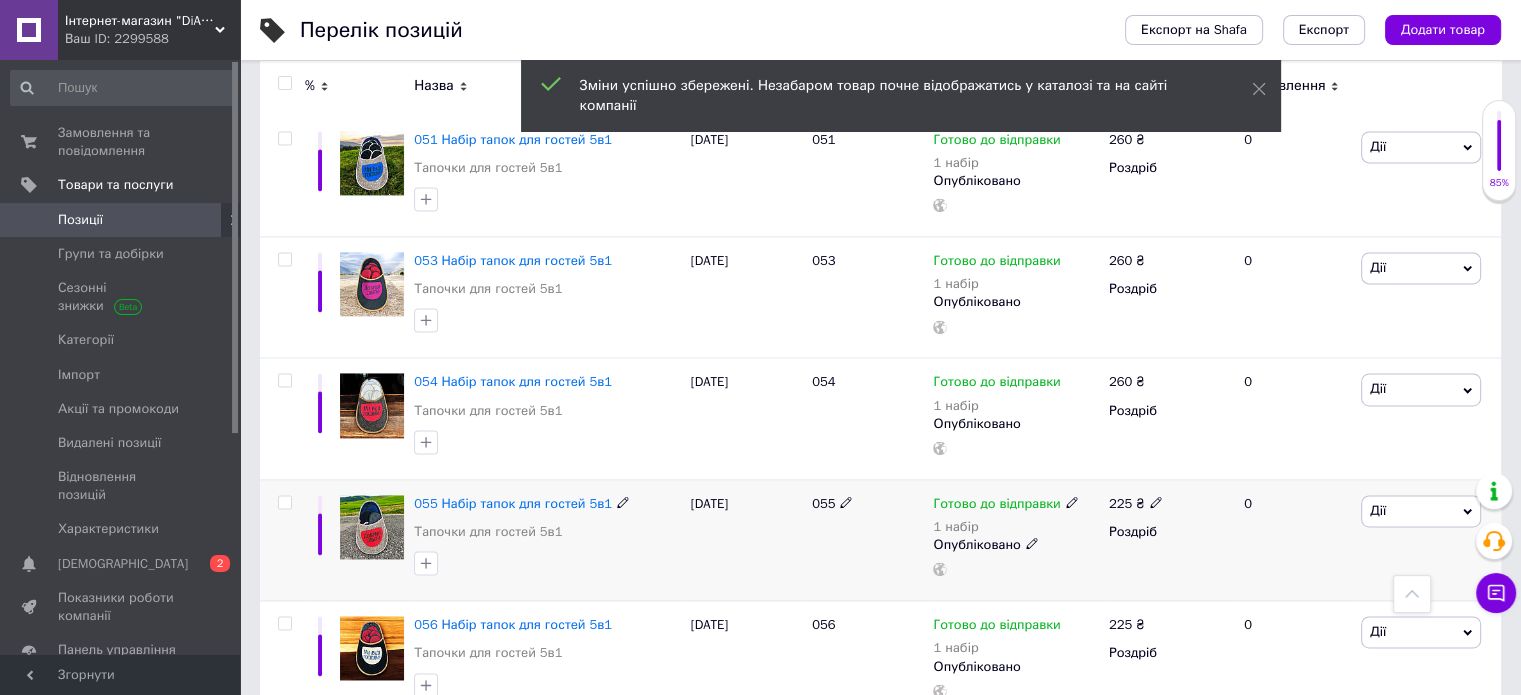 click 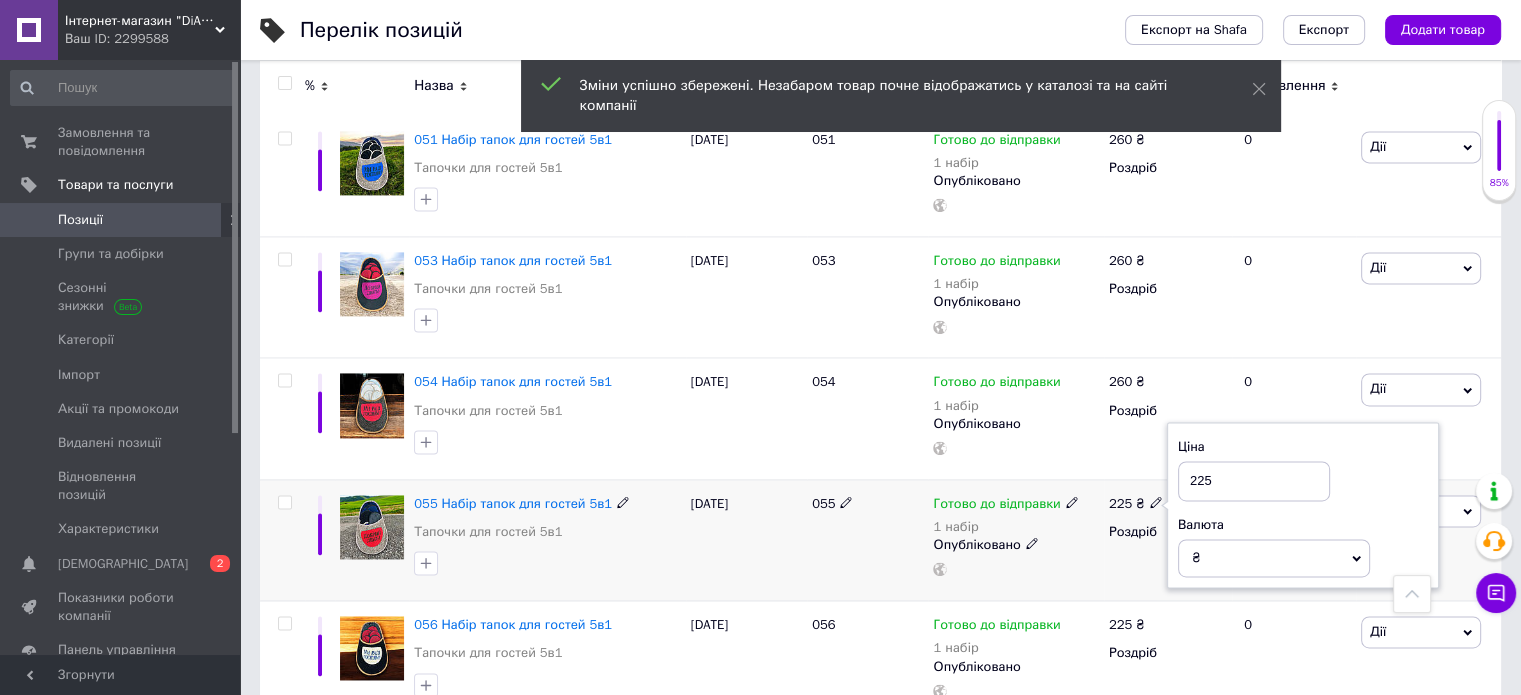 click on "225" at bounding box center (1254, 481) 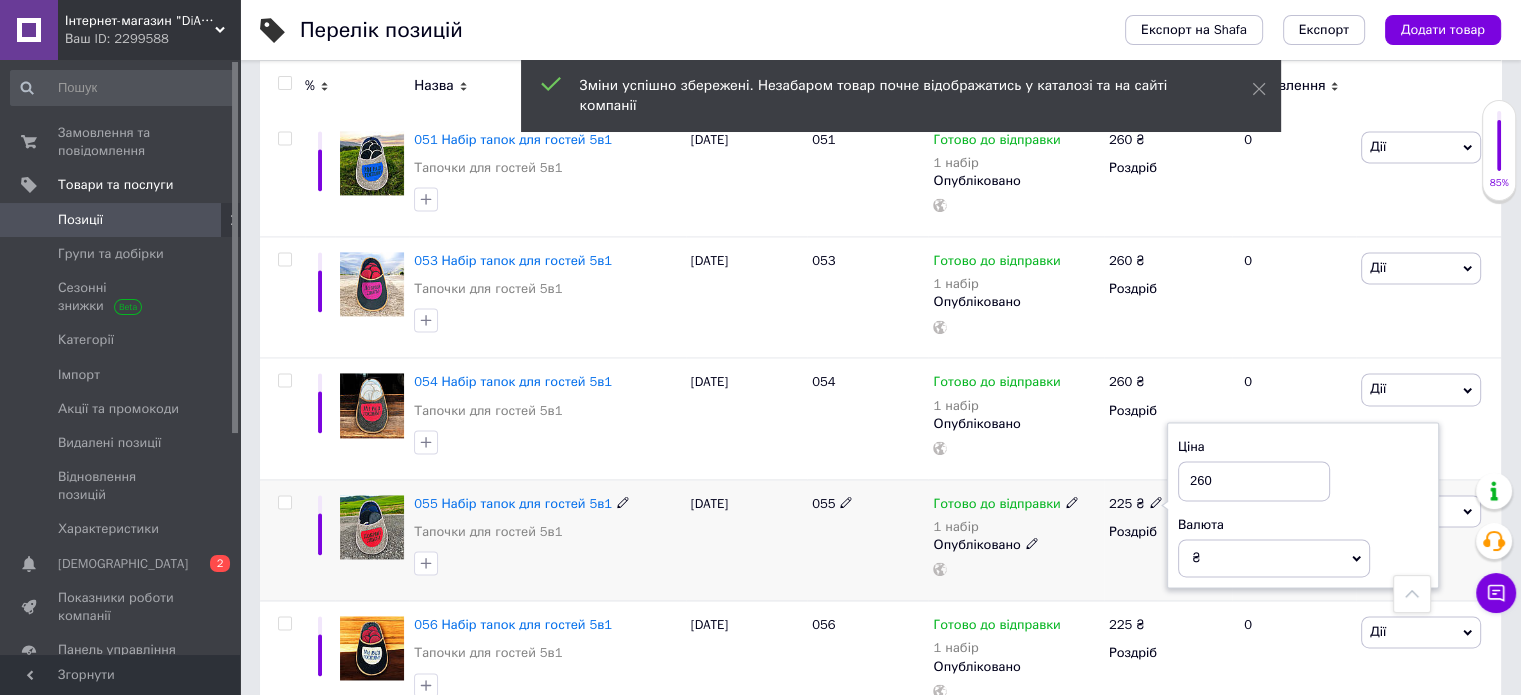 type on "260" 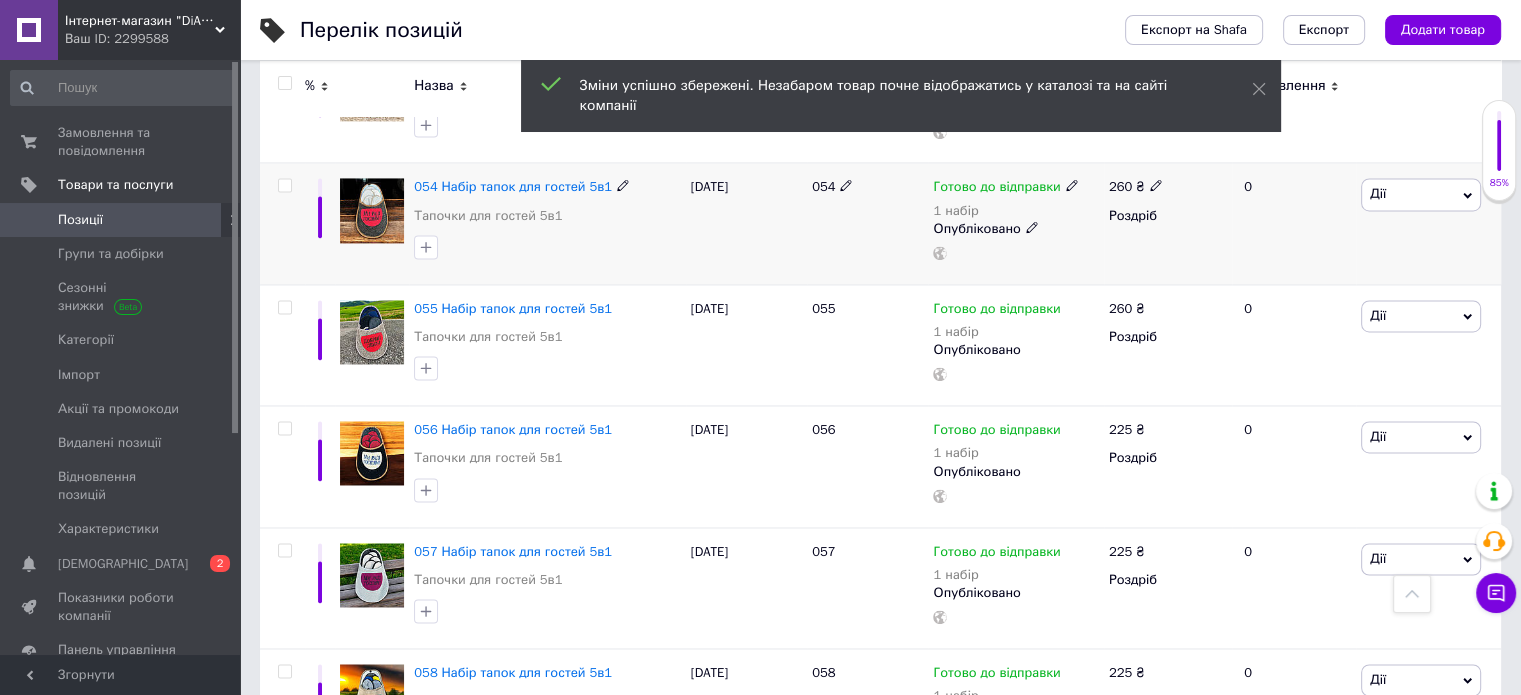 scroll, scrollTop: 3100, scrollLeft: 0, axis: vertical 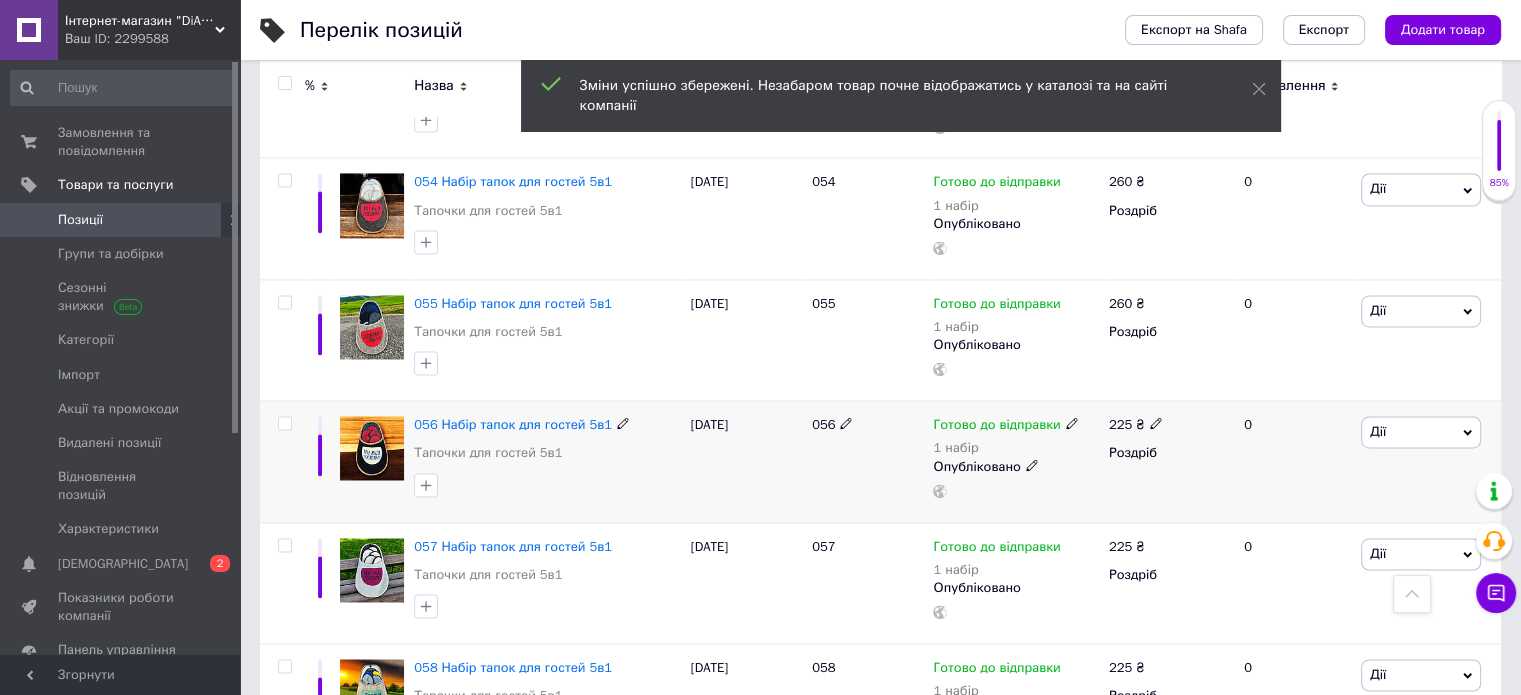 click 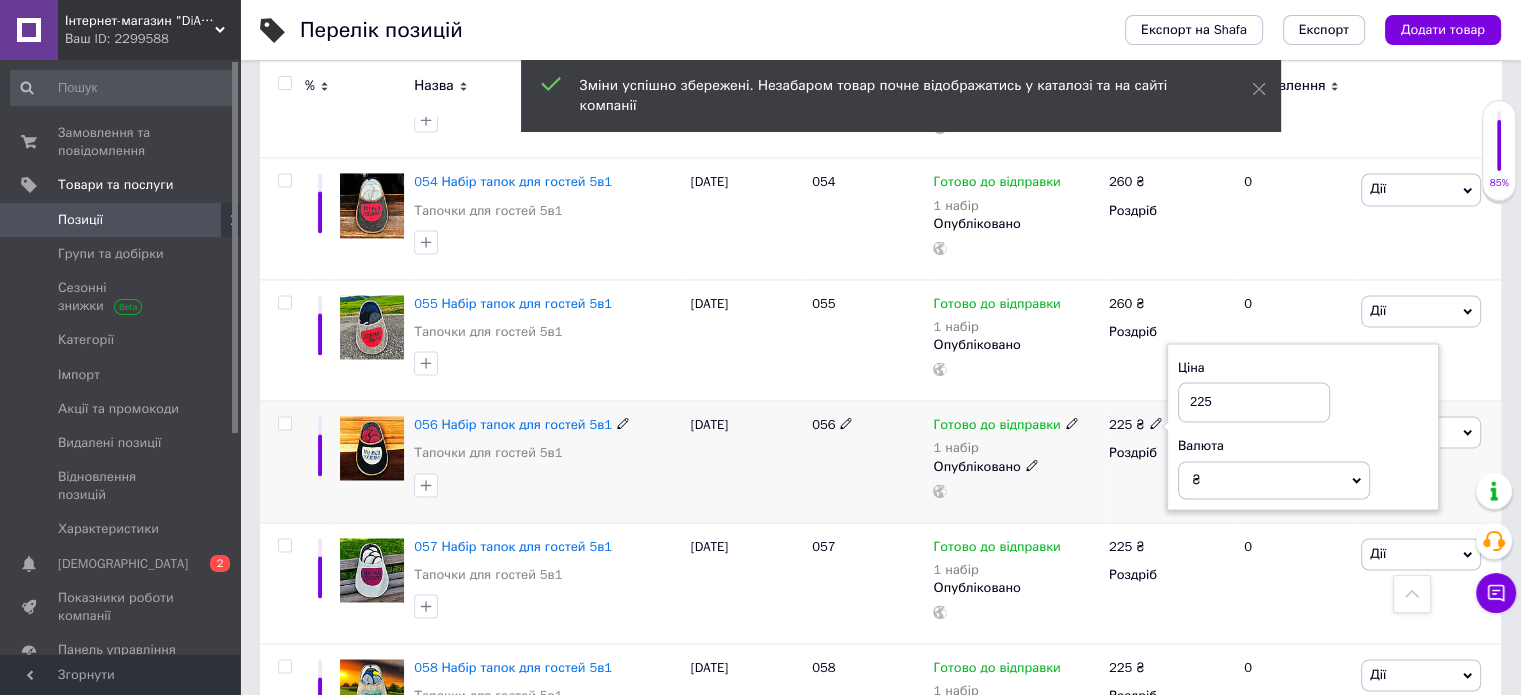 click on "225" at bounding box center (1254, 402) 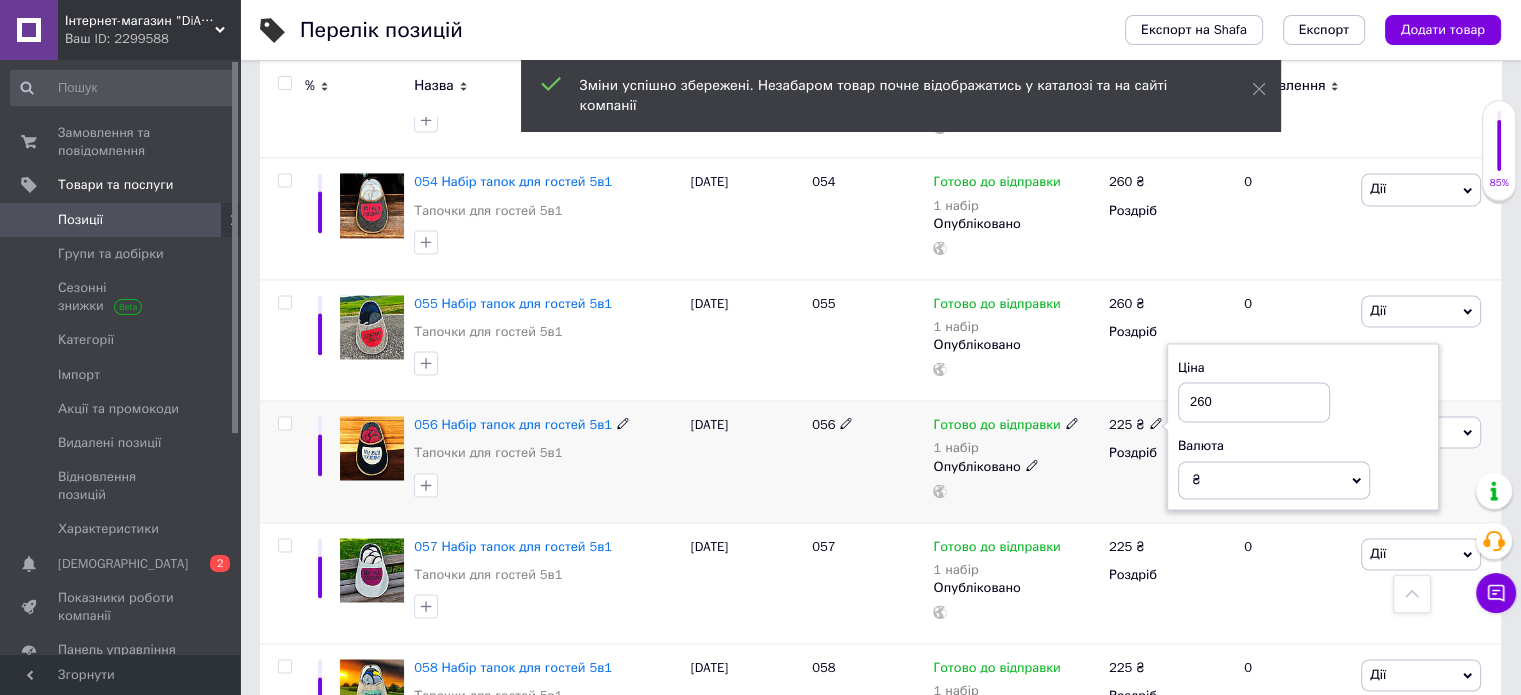 type on "260" 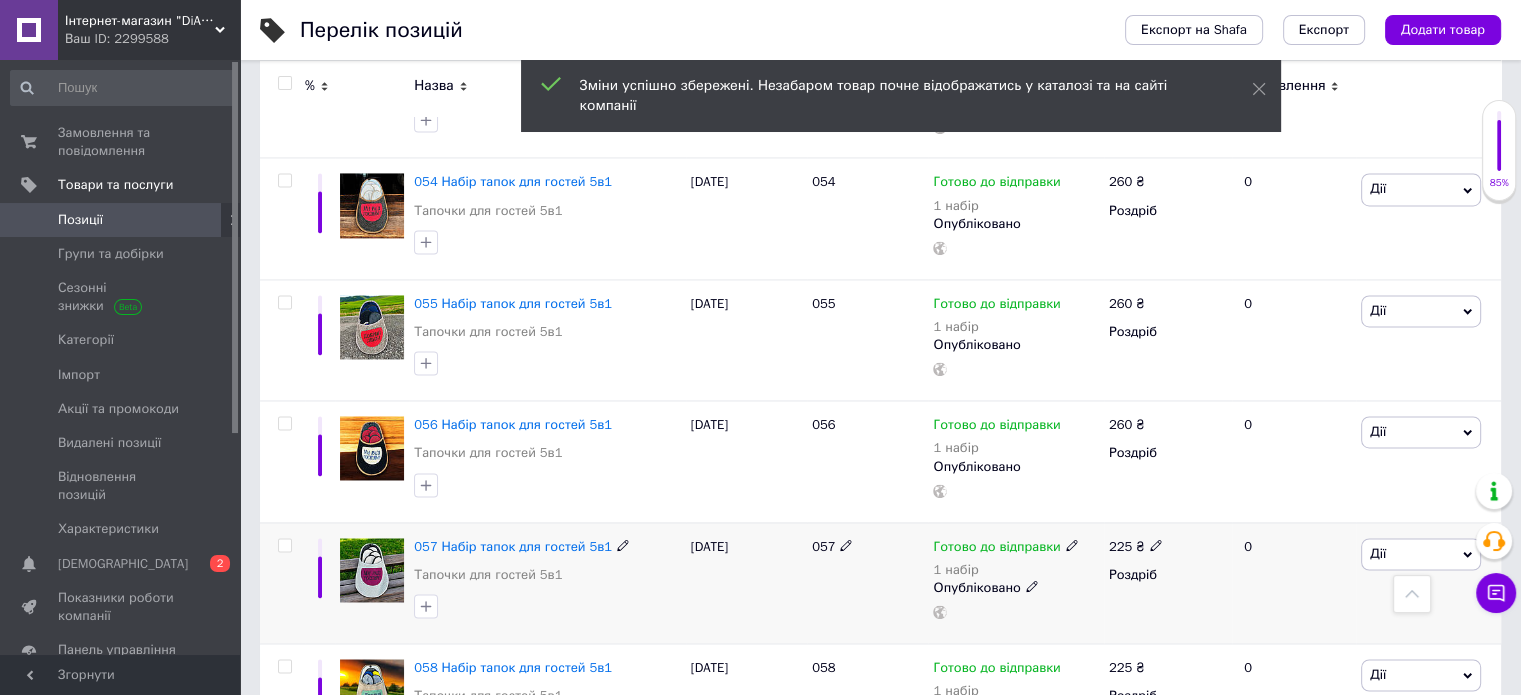 click 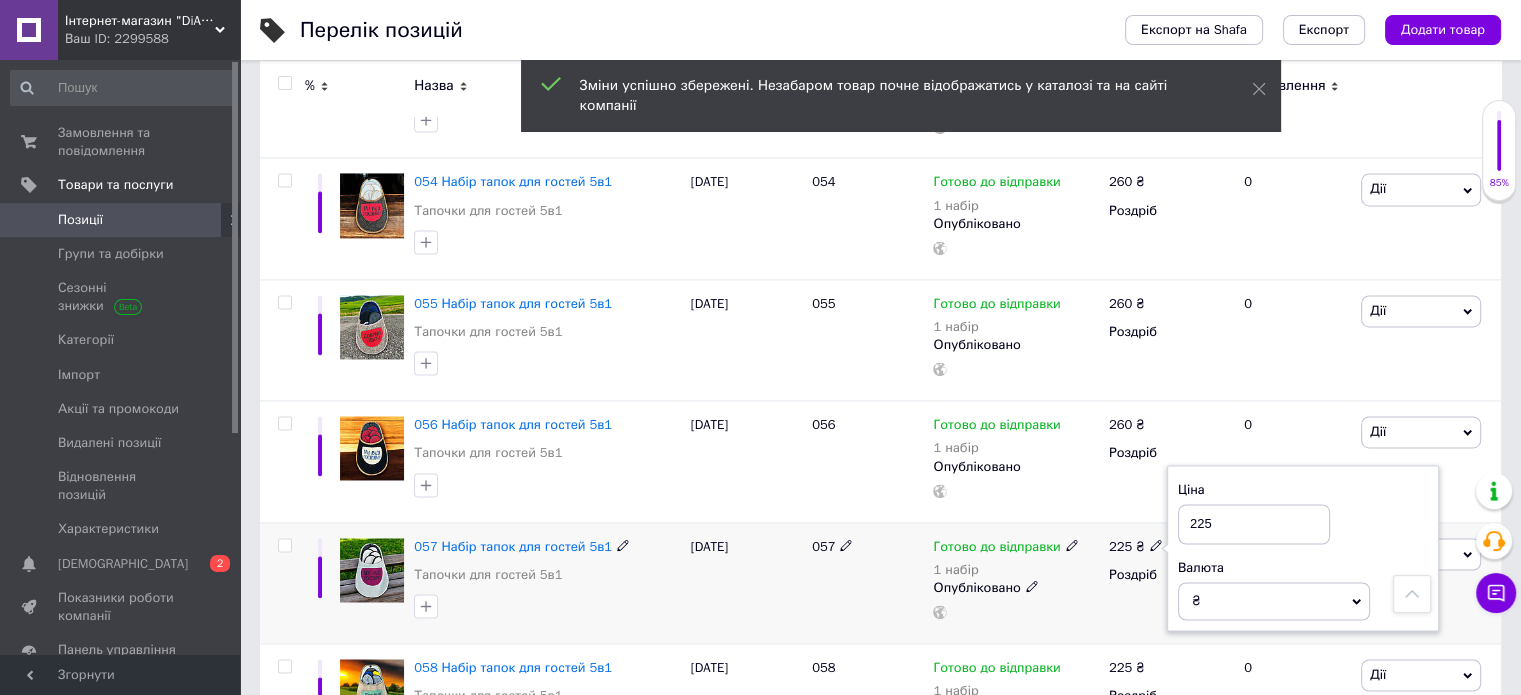 click on "225" at bounding box center [1254, 524] 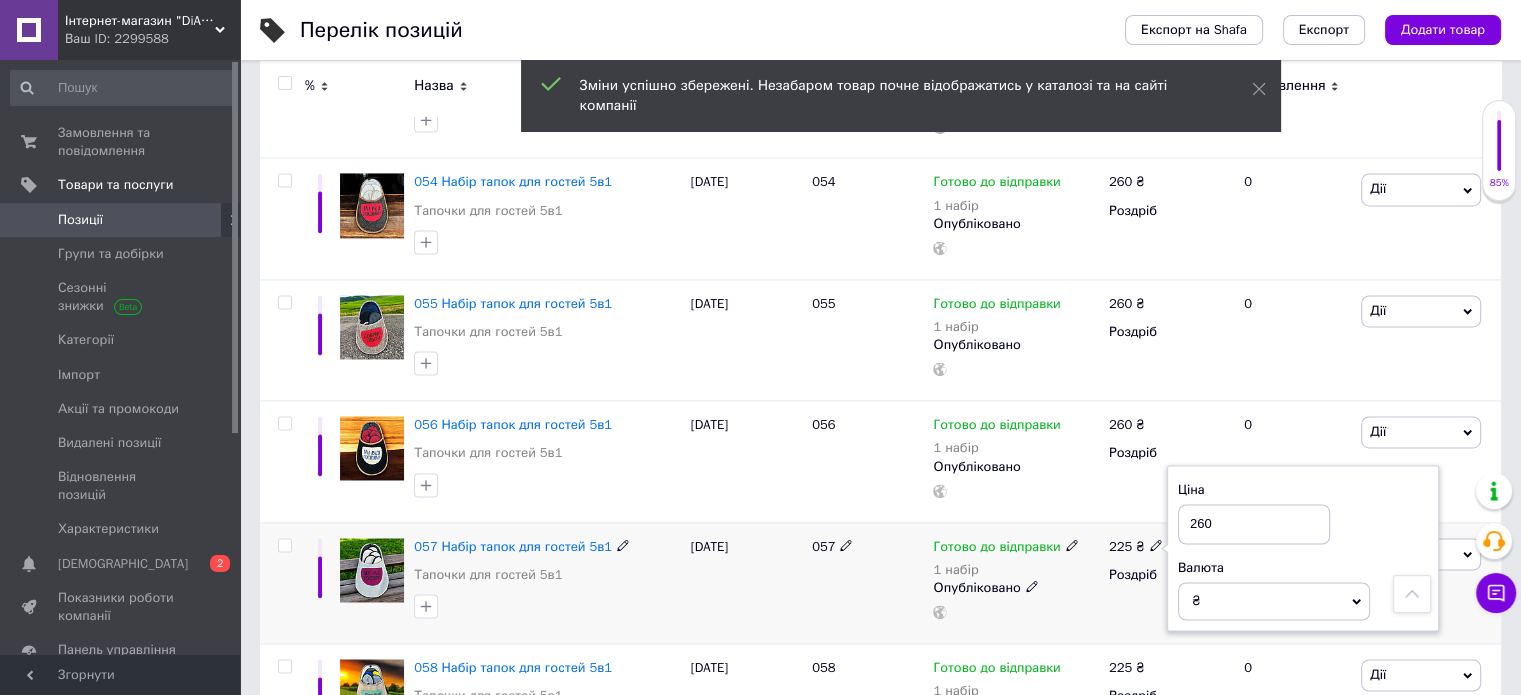 type on "260" 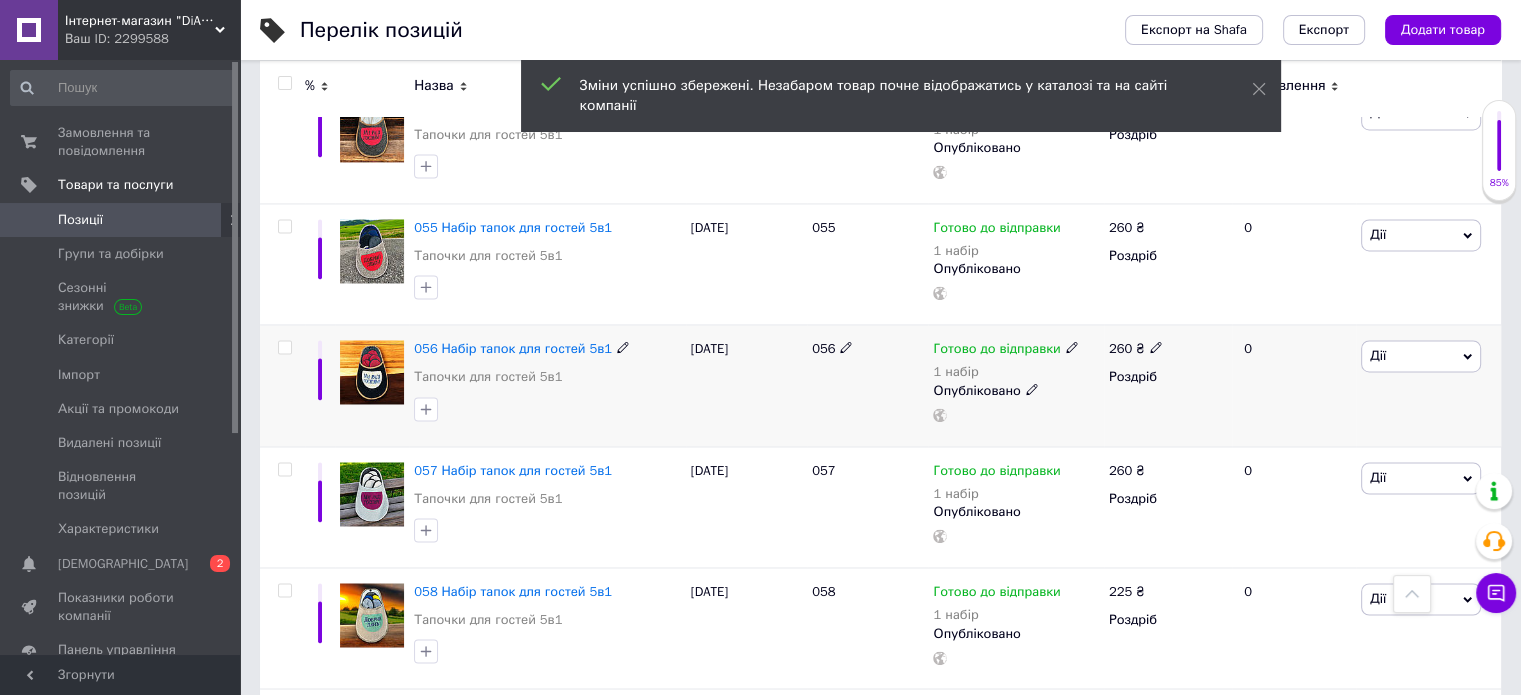 scroll, scrollTop: 3300, scrollLeft: 0, axis: vertical 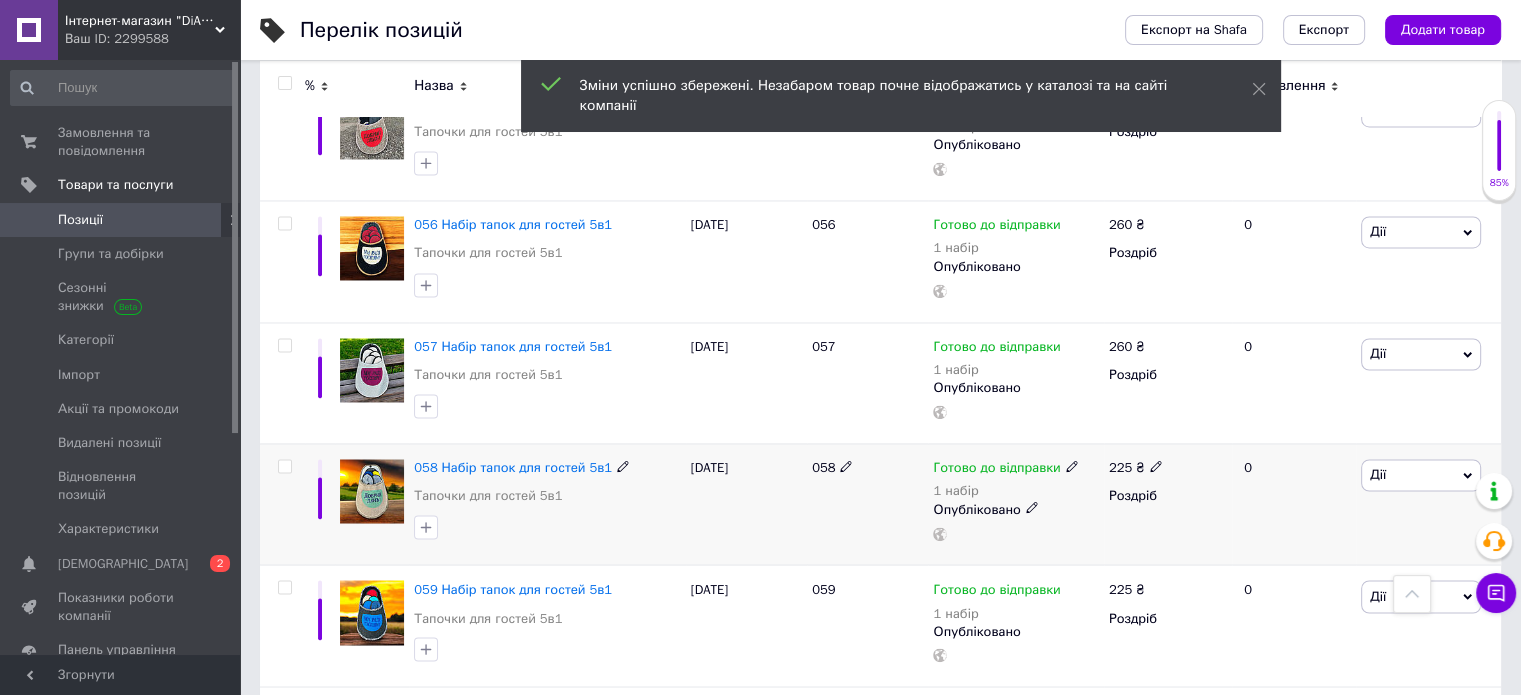 click 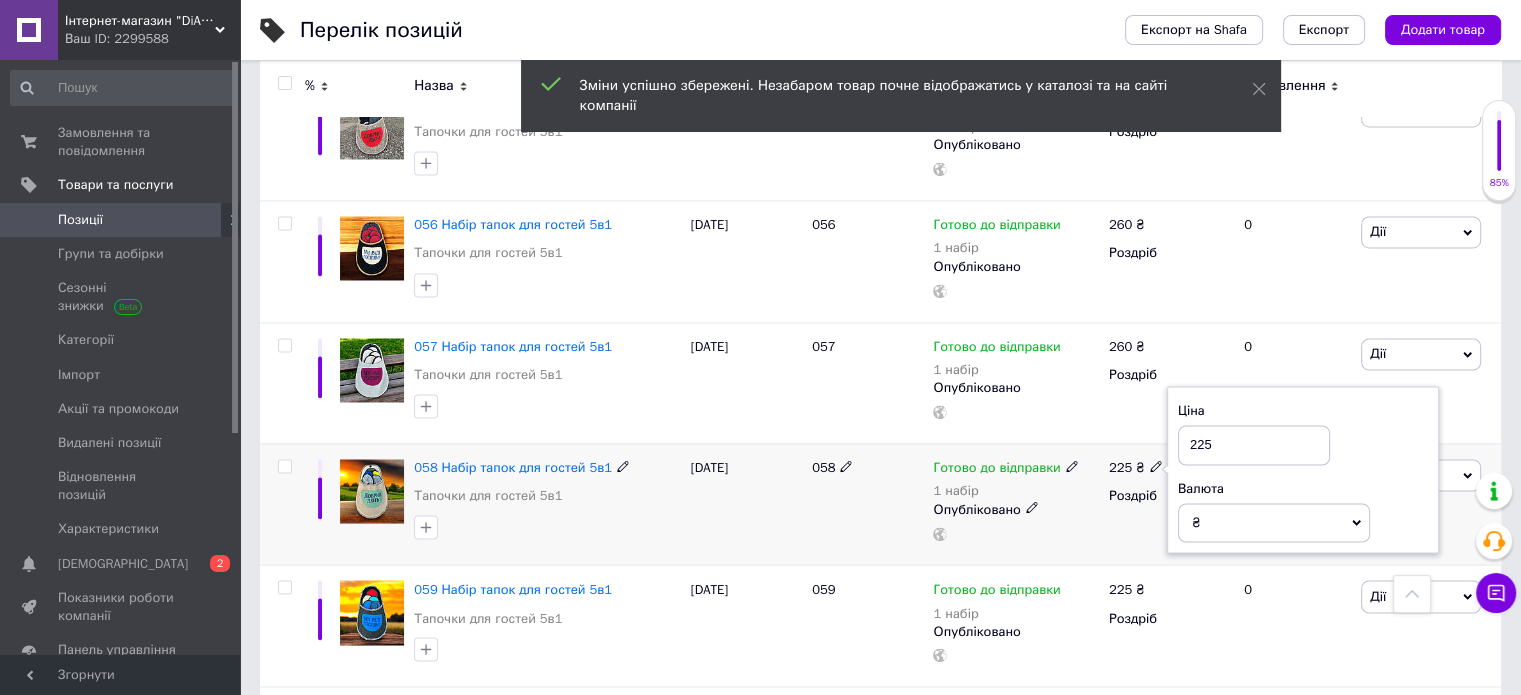 click on "225" at bounding box center [1254, 445] 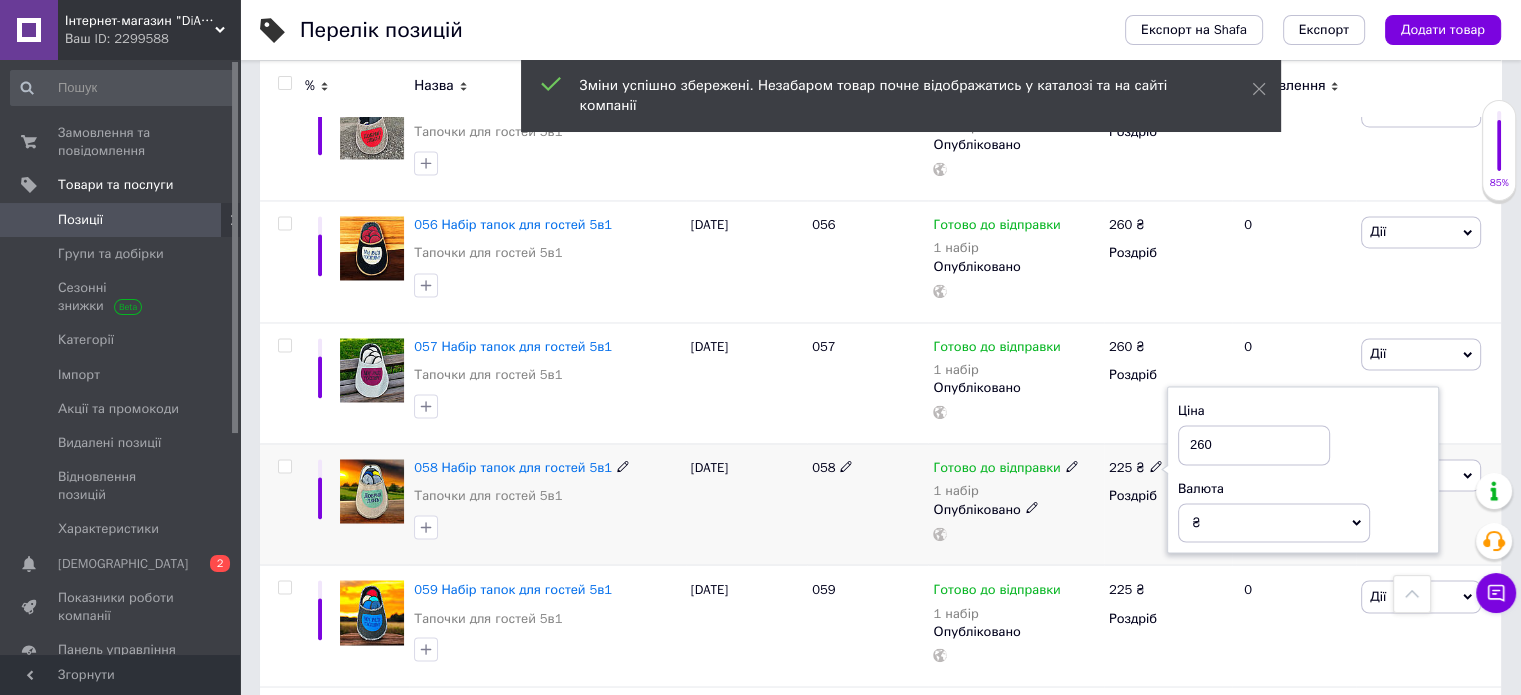 type on "260" 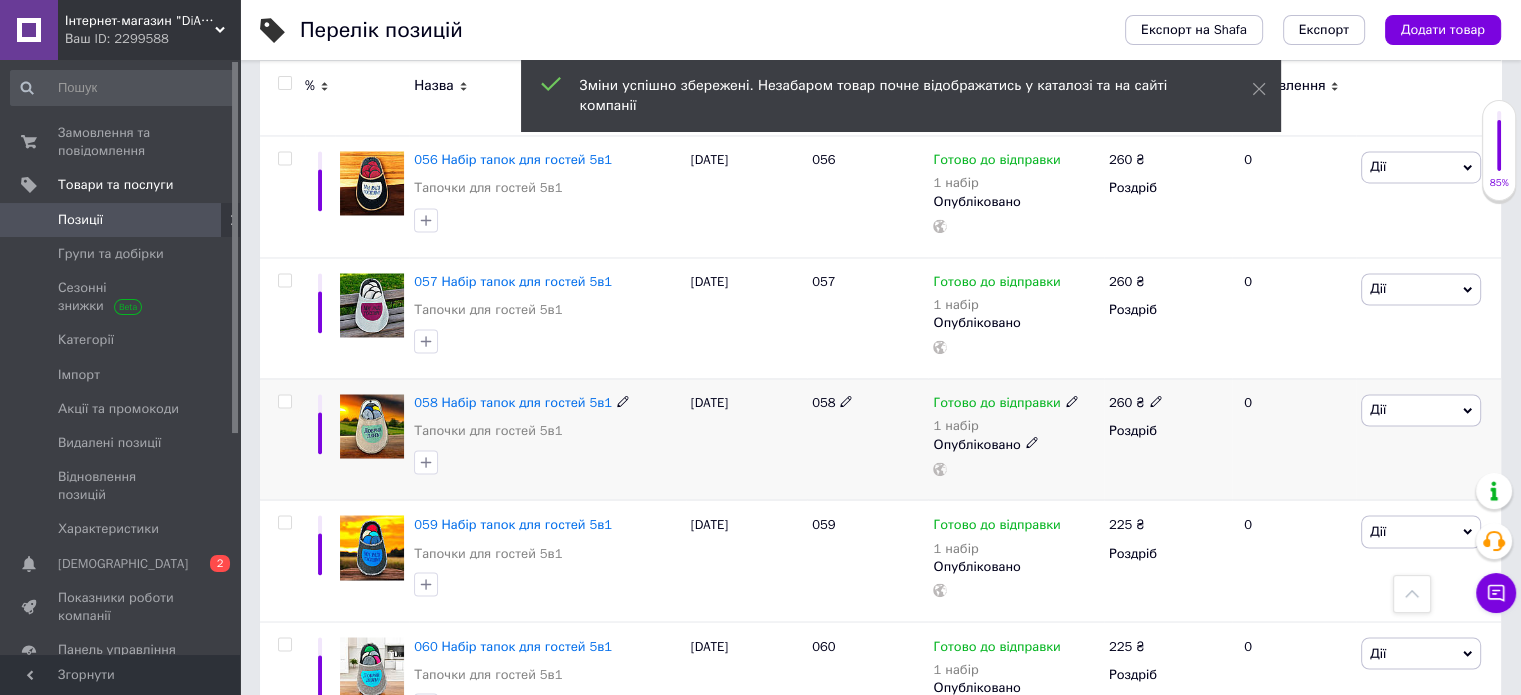scroll, scrollTop: 3400, scrollLeft: 0, axis: vertical 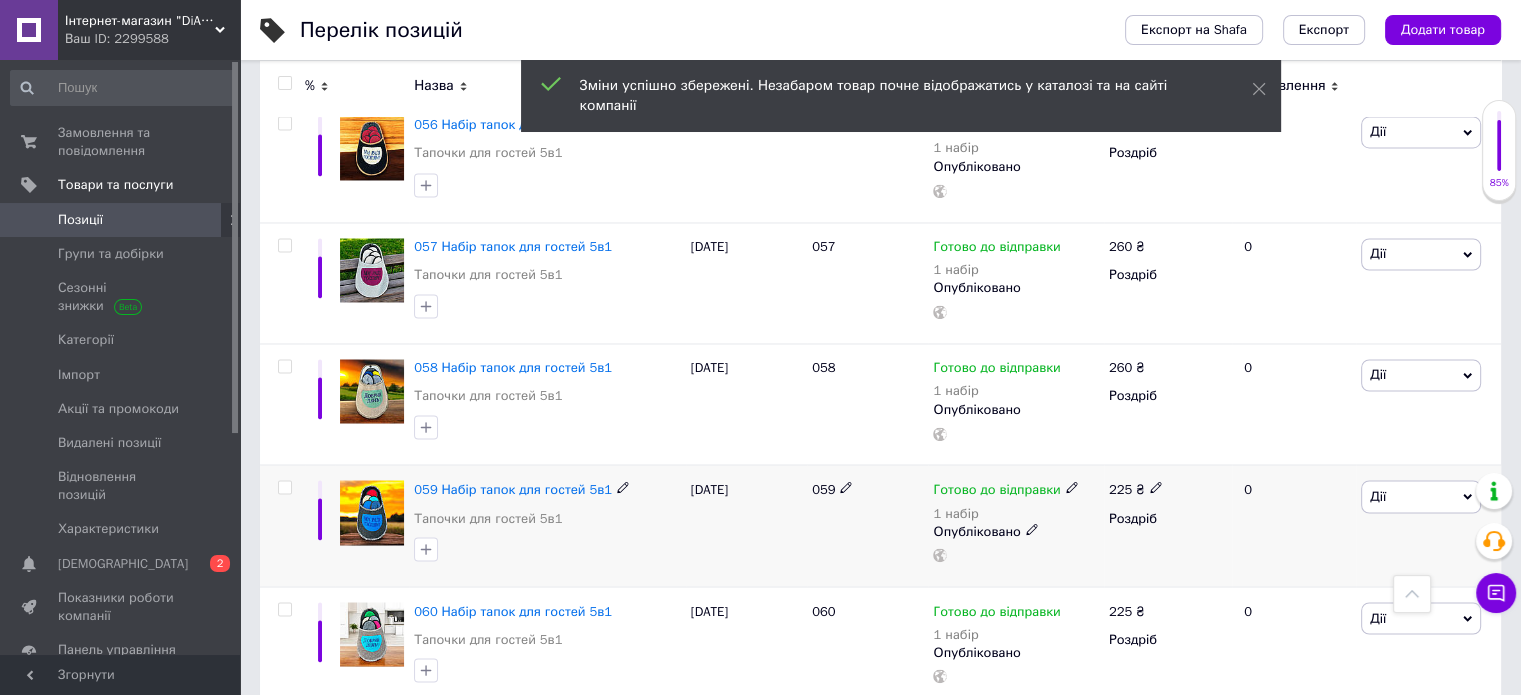 click 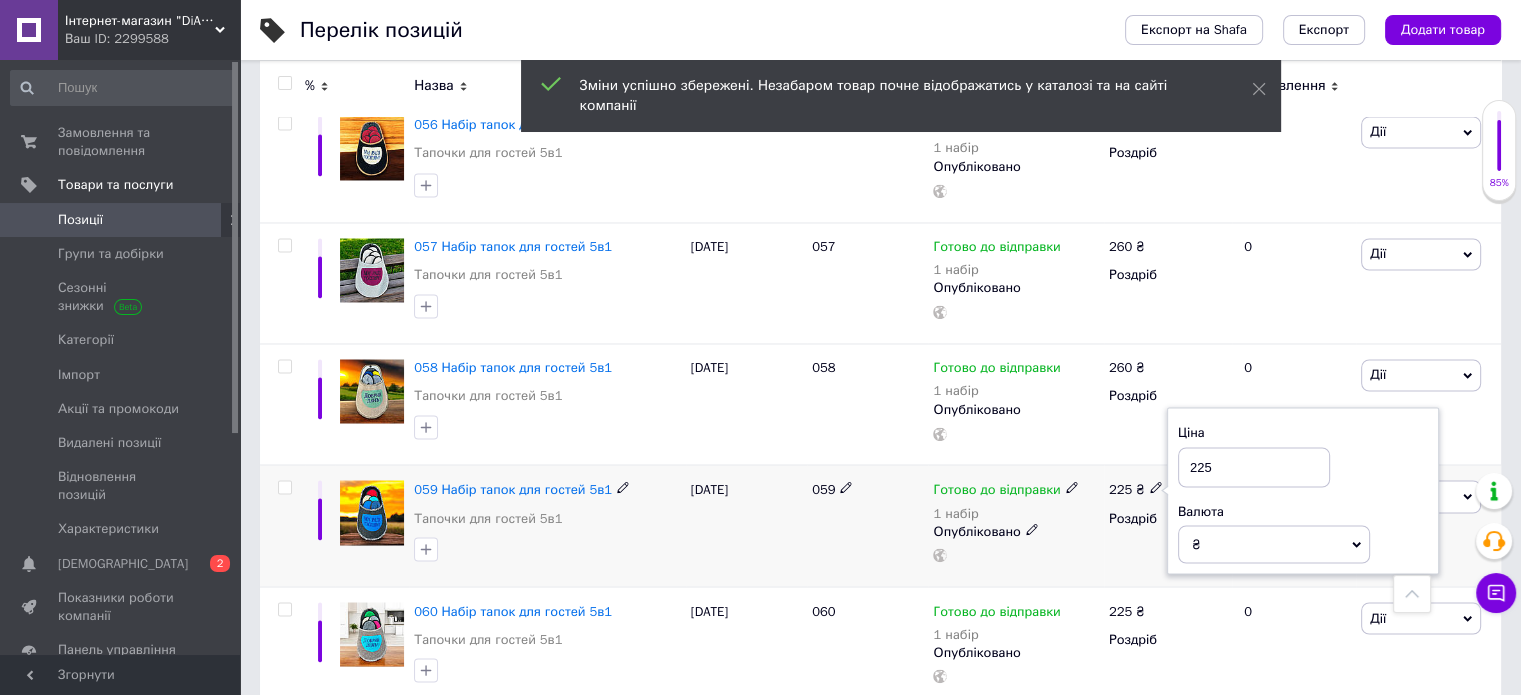 click on "225" at bounding box center (1254, 467) 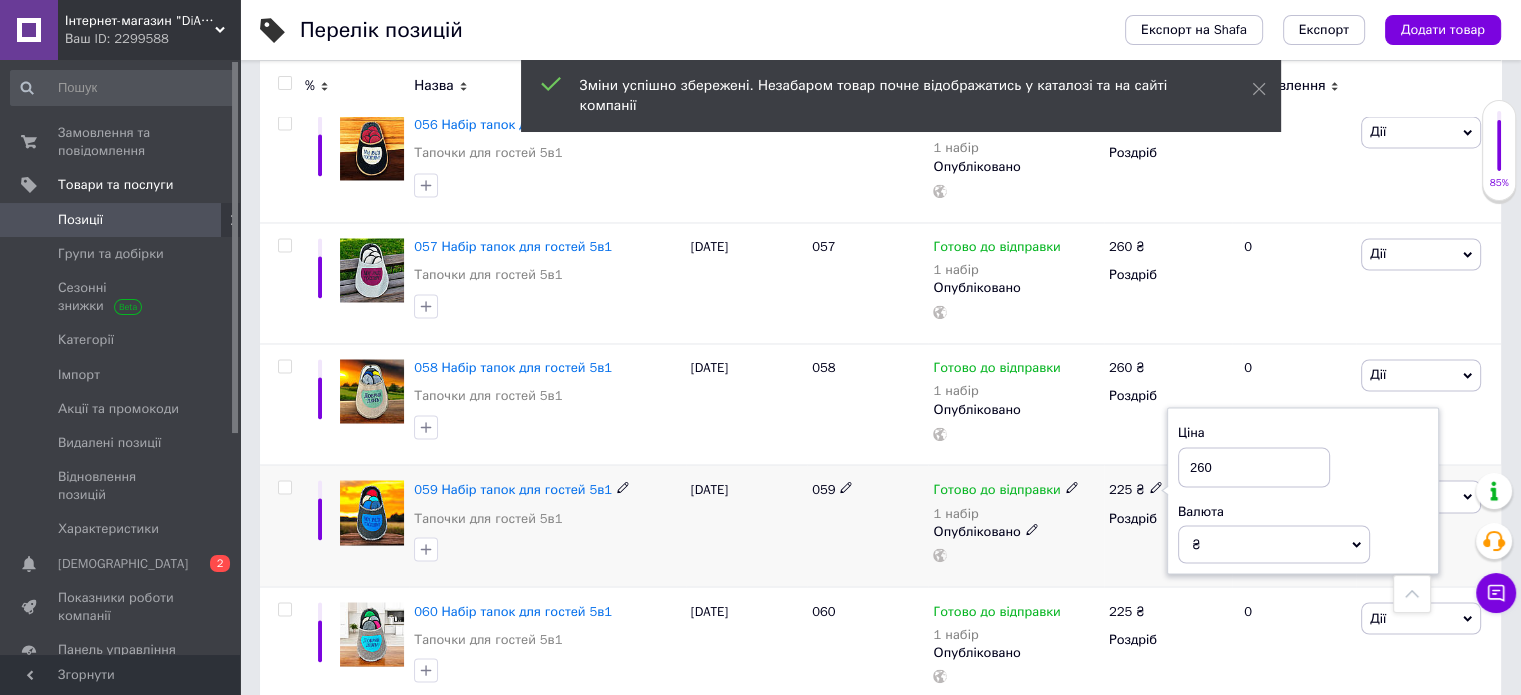 type on "260" 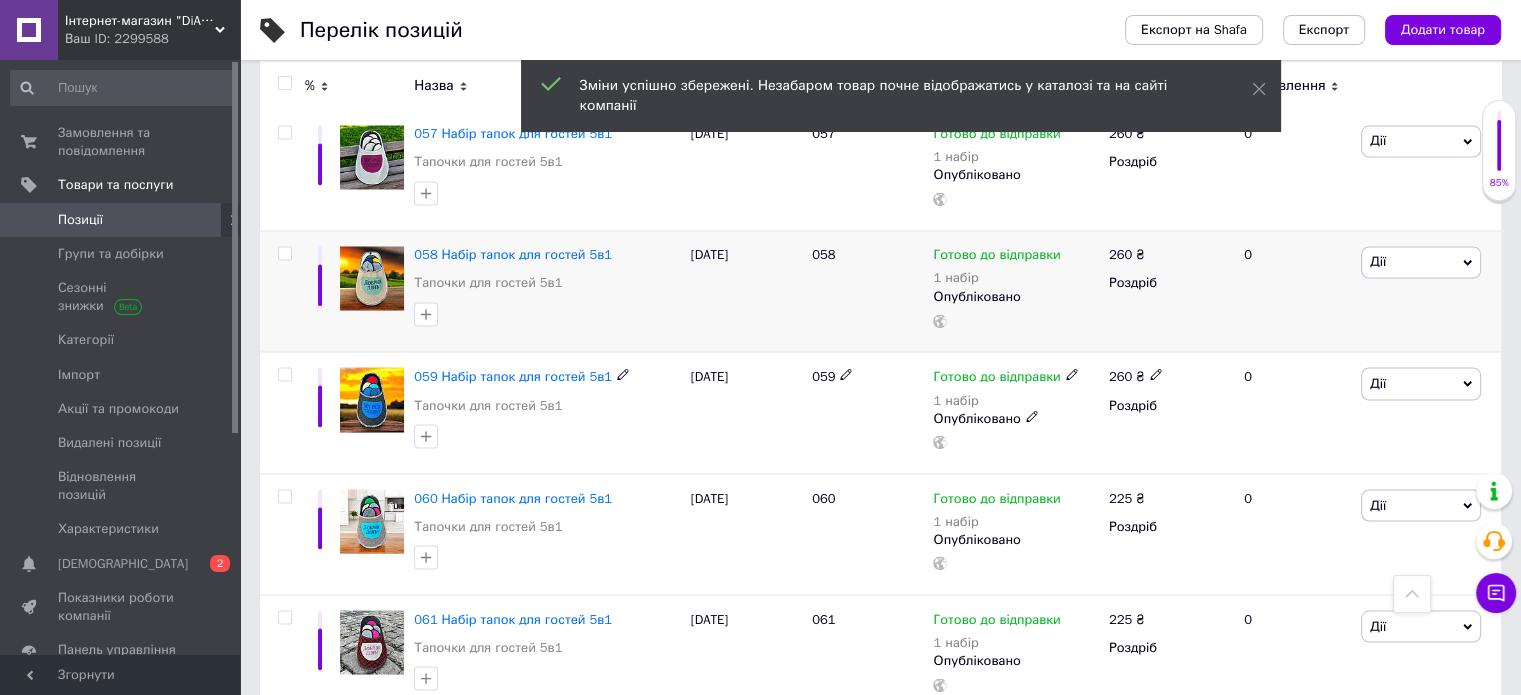 scroll, scrollTop: 3600, scrollLeft: 0, axis: vertical 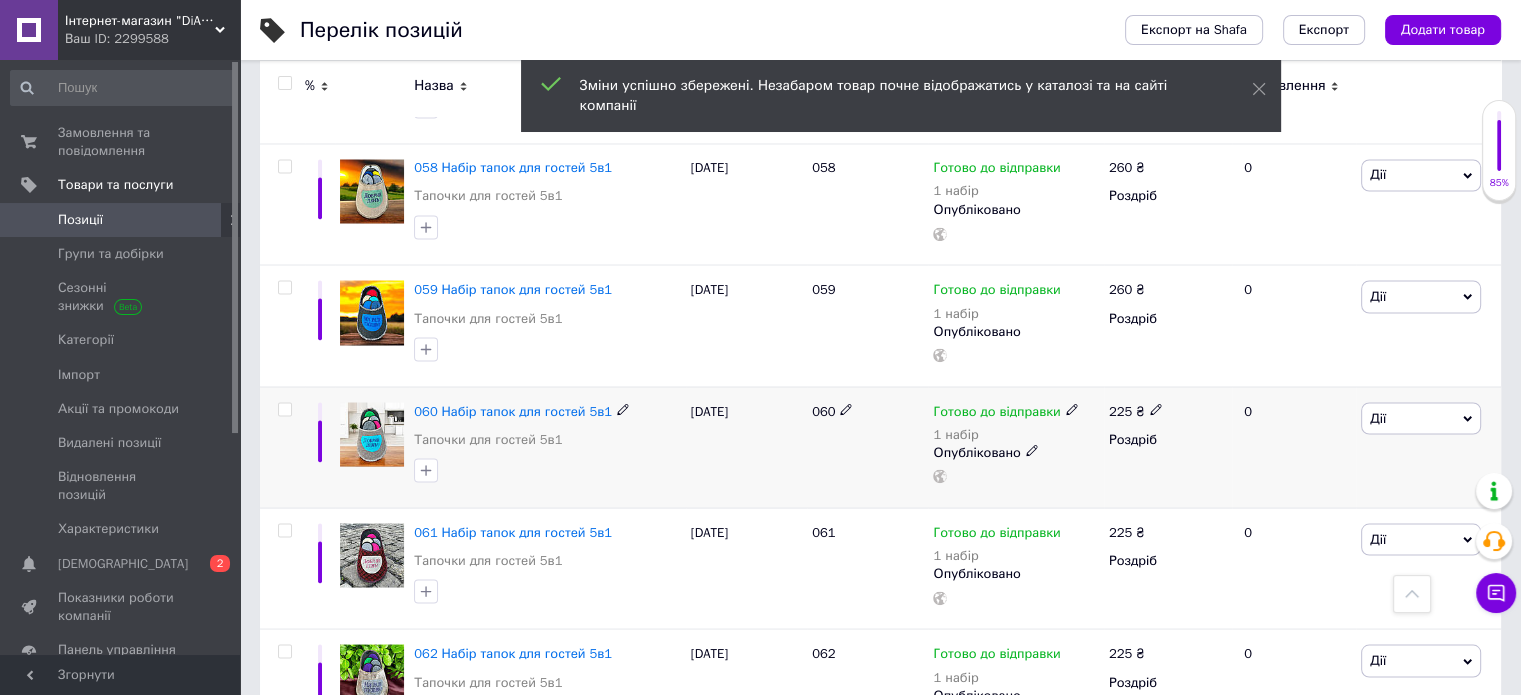 click 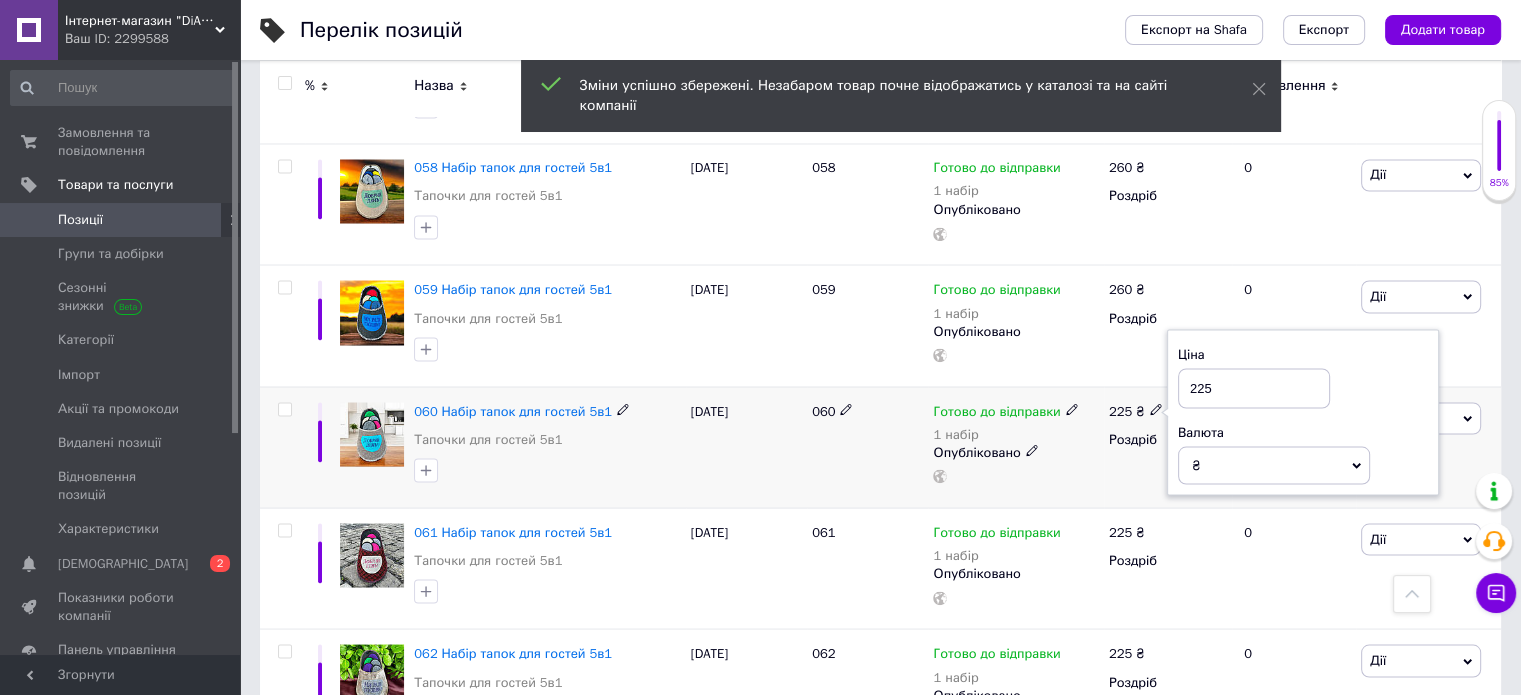 click on "225" at bounding box center (1254, 388) 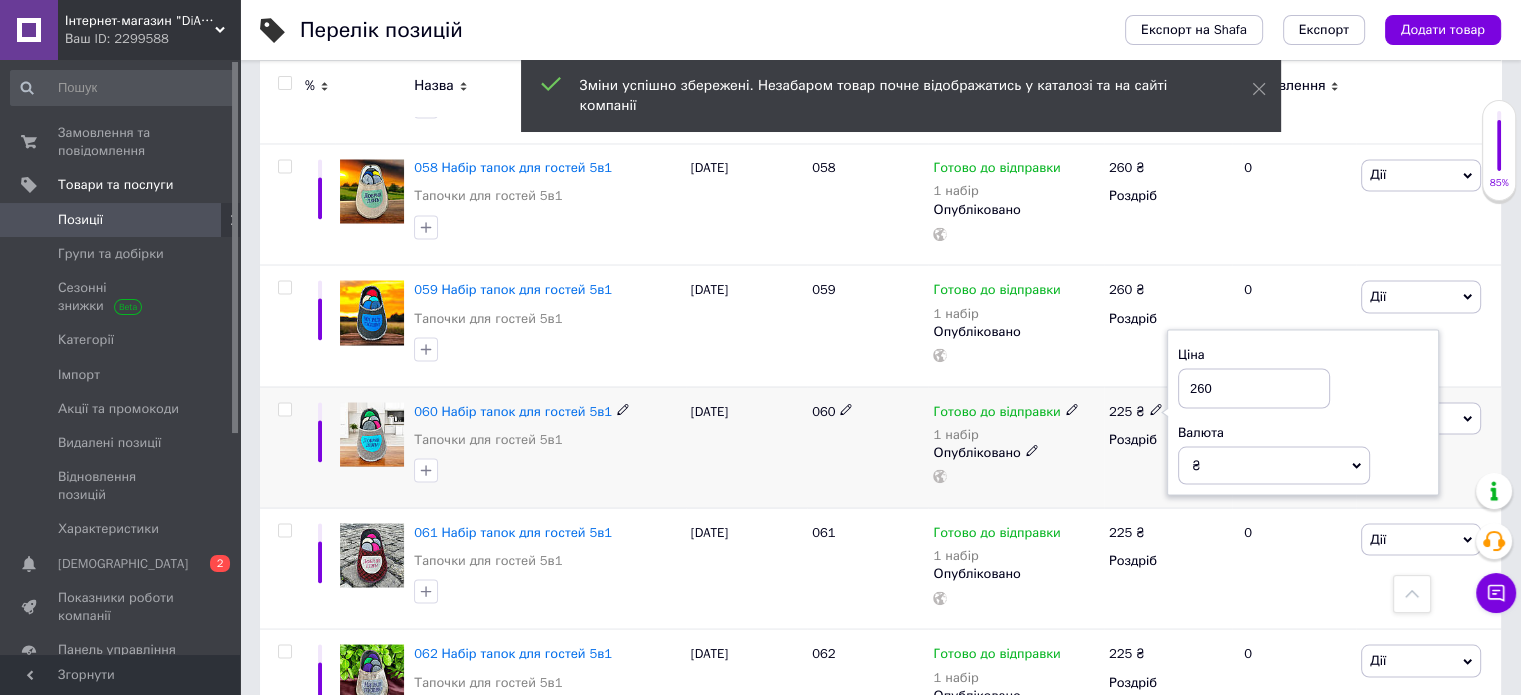 type on "260" 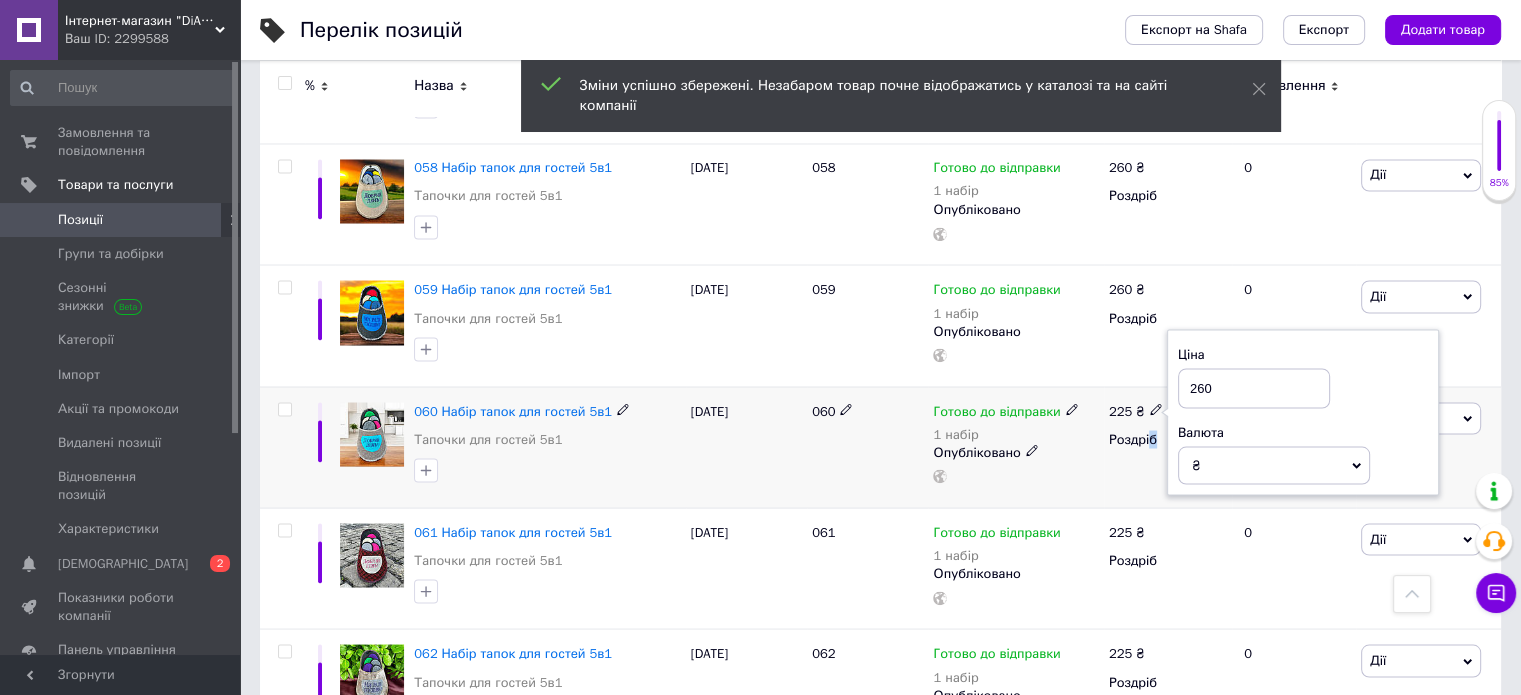 click on "225   ₴ Ціна 260 Валюта ₴ $ EUR CHF GBP ¥ PLN ₸ MDL HUF KGS CNY TRY KRW lei Роздріб" at bounding box center (1168, 446) 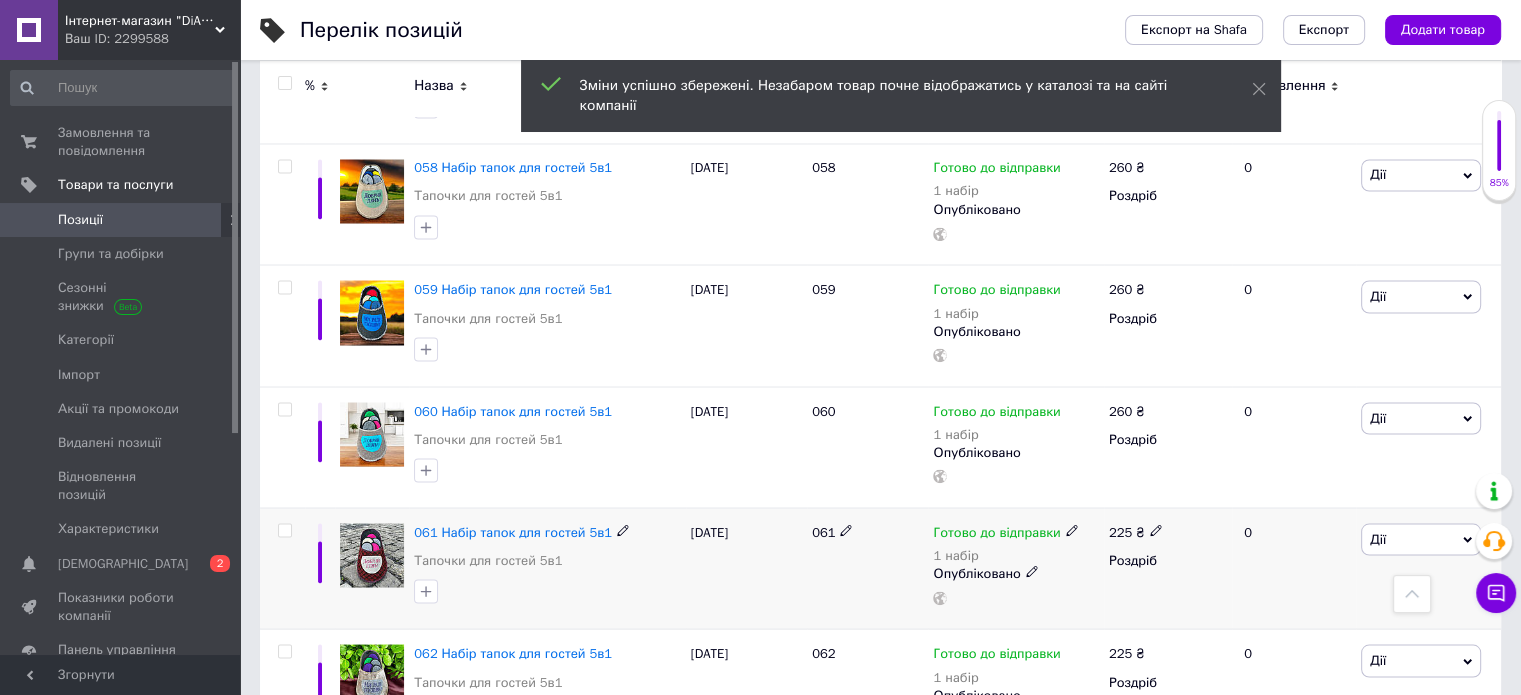 click 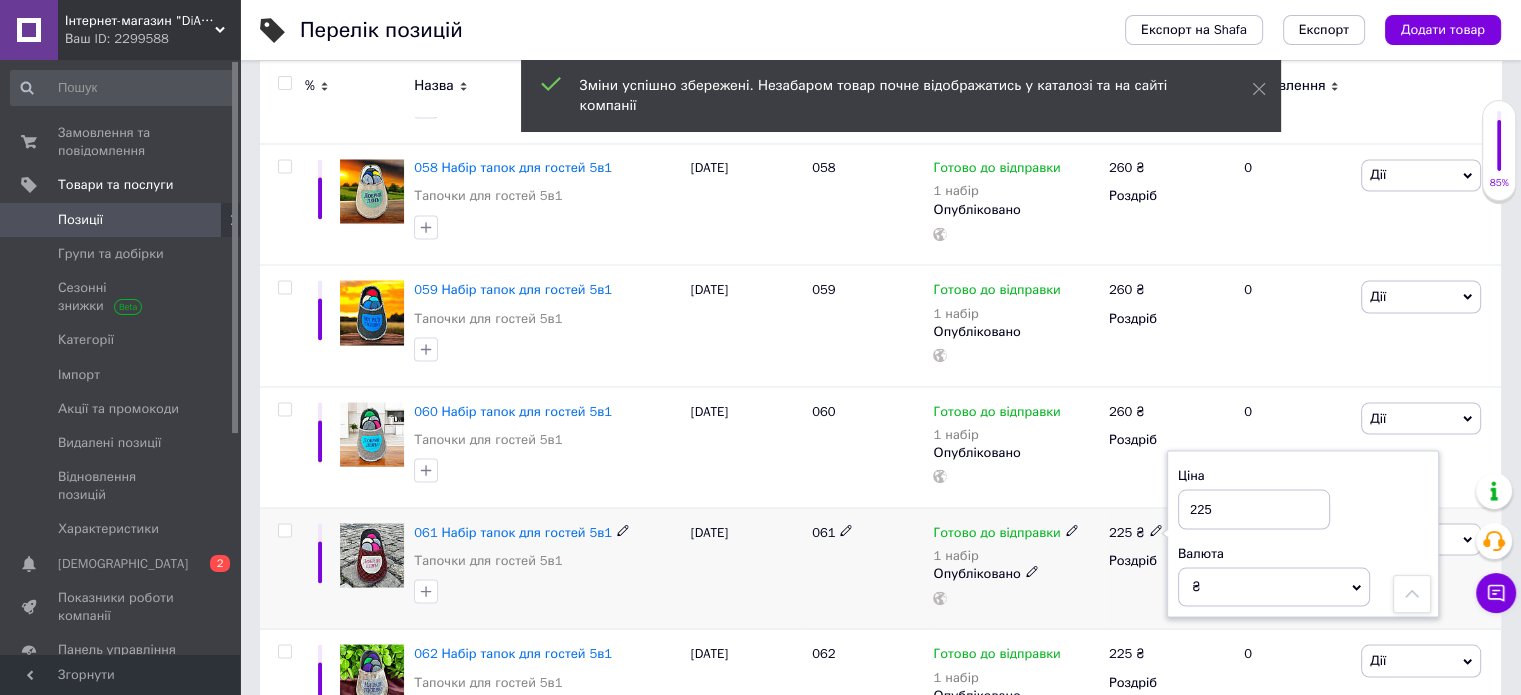 click on "225" at bounding box center (1254, 509) 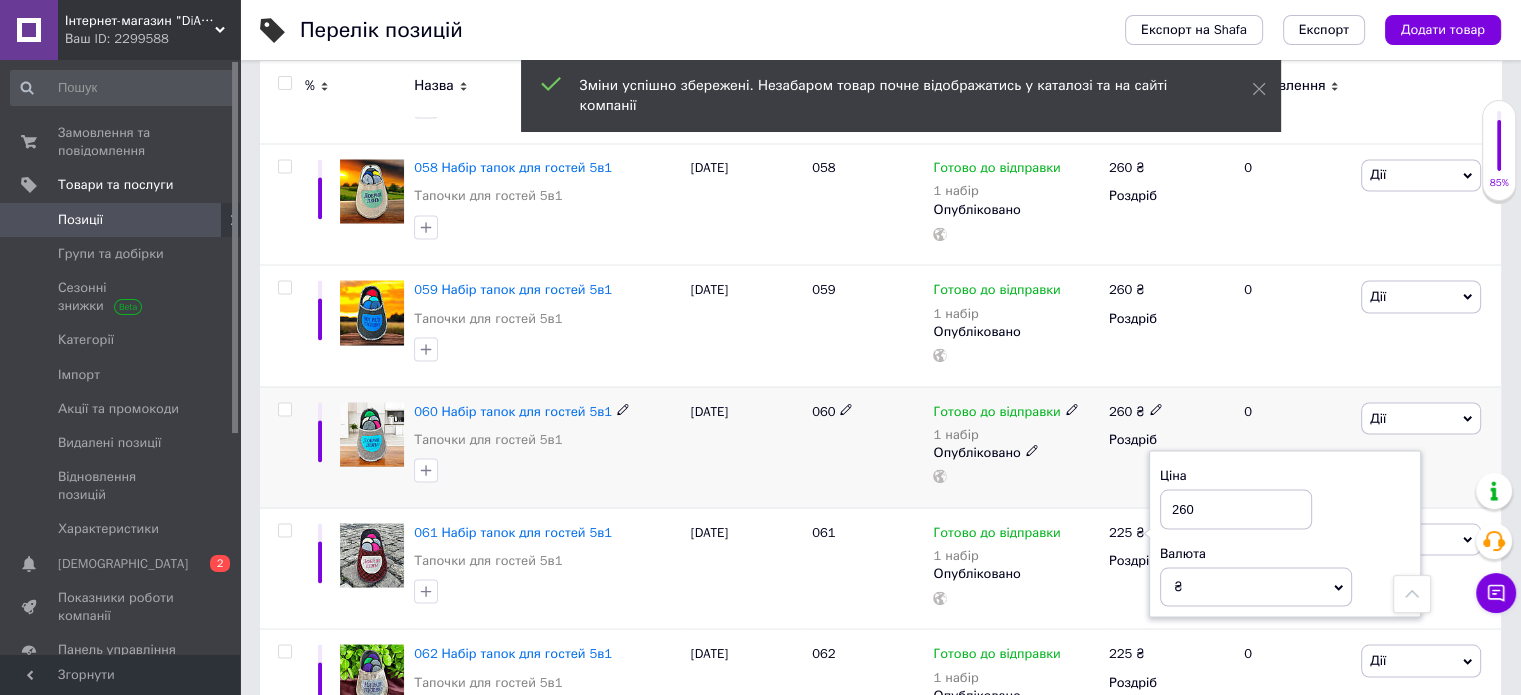 type on "260" 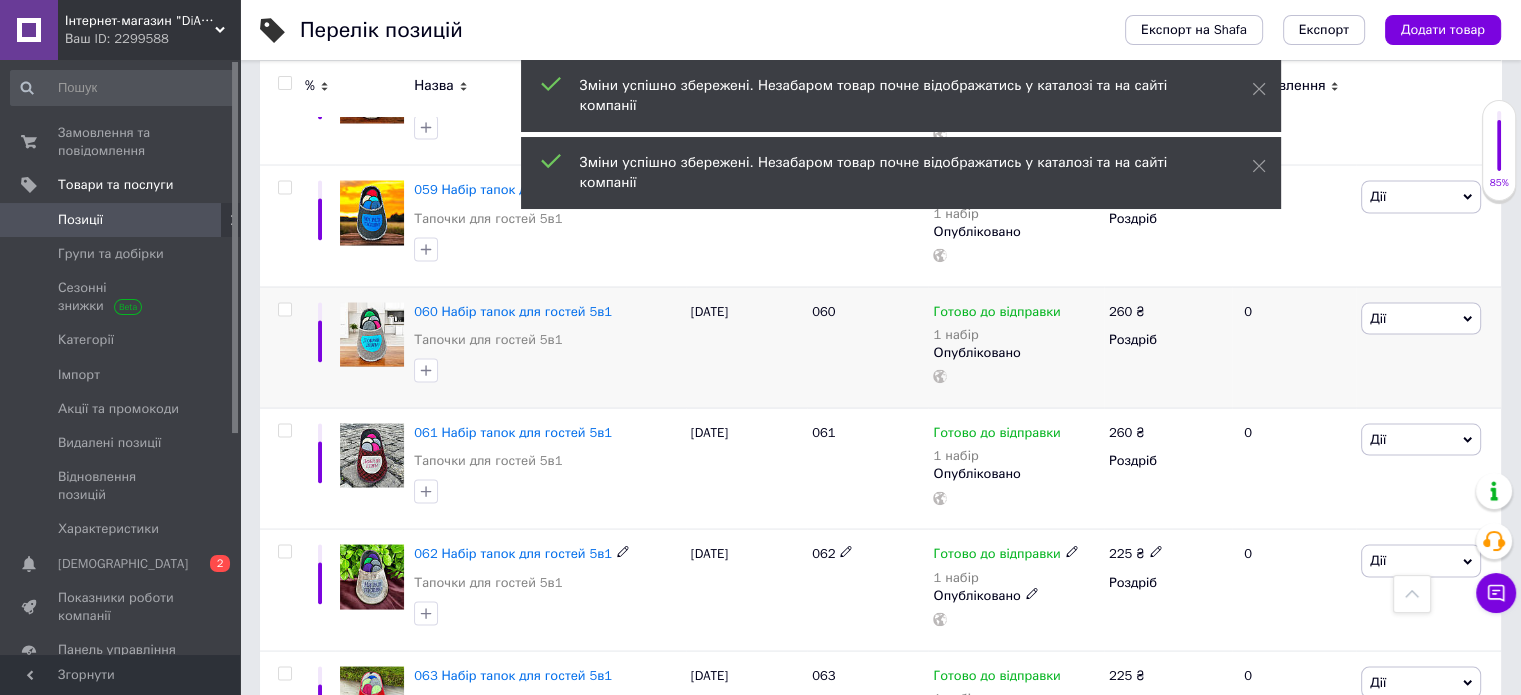 scroll, scrollTop: 3800, scrollLeft: 0, axis: vertical 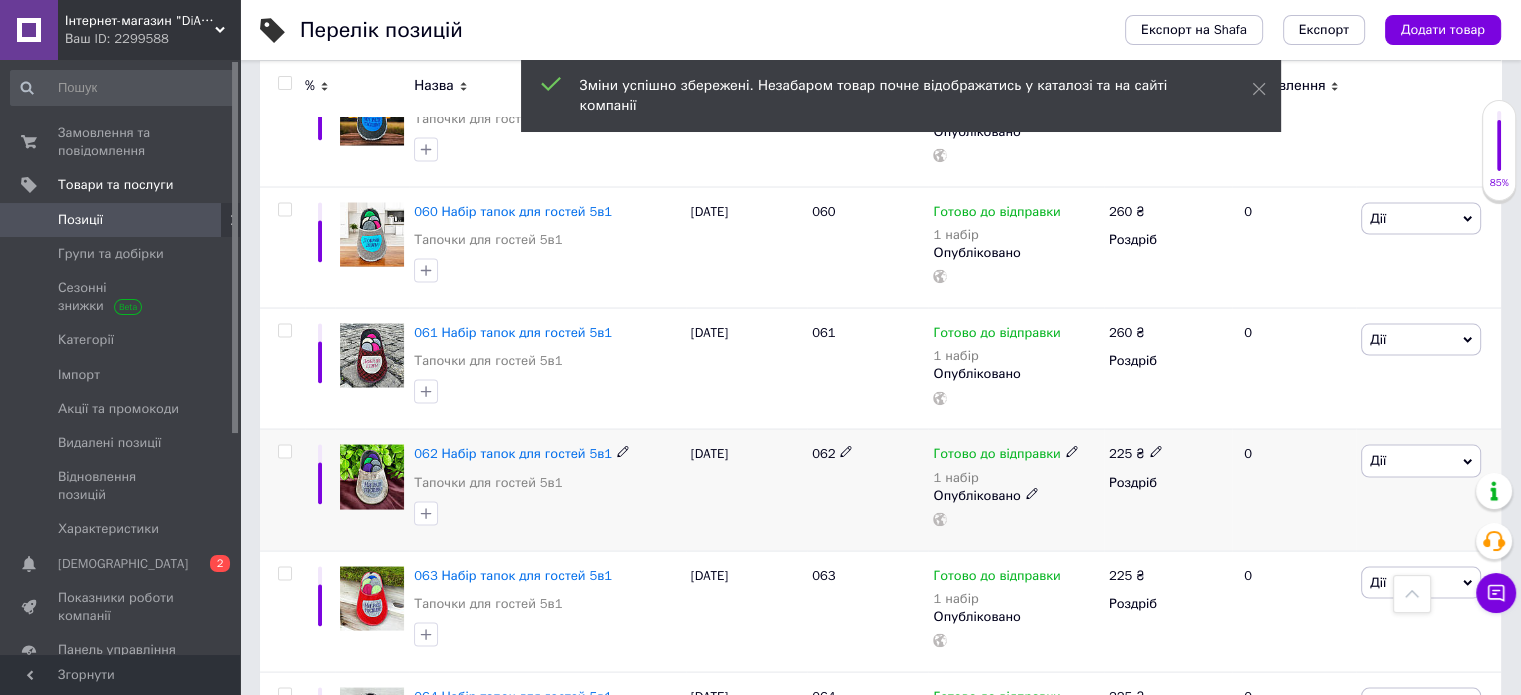 click 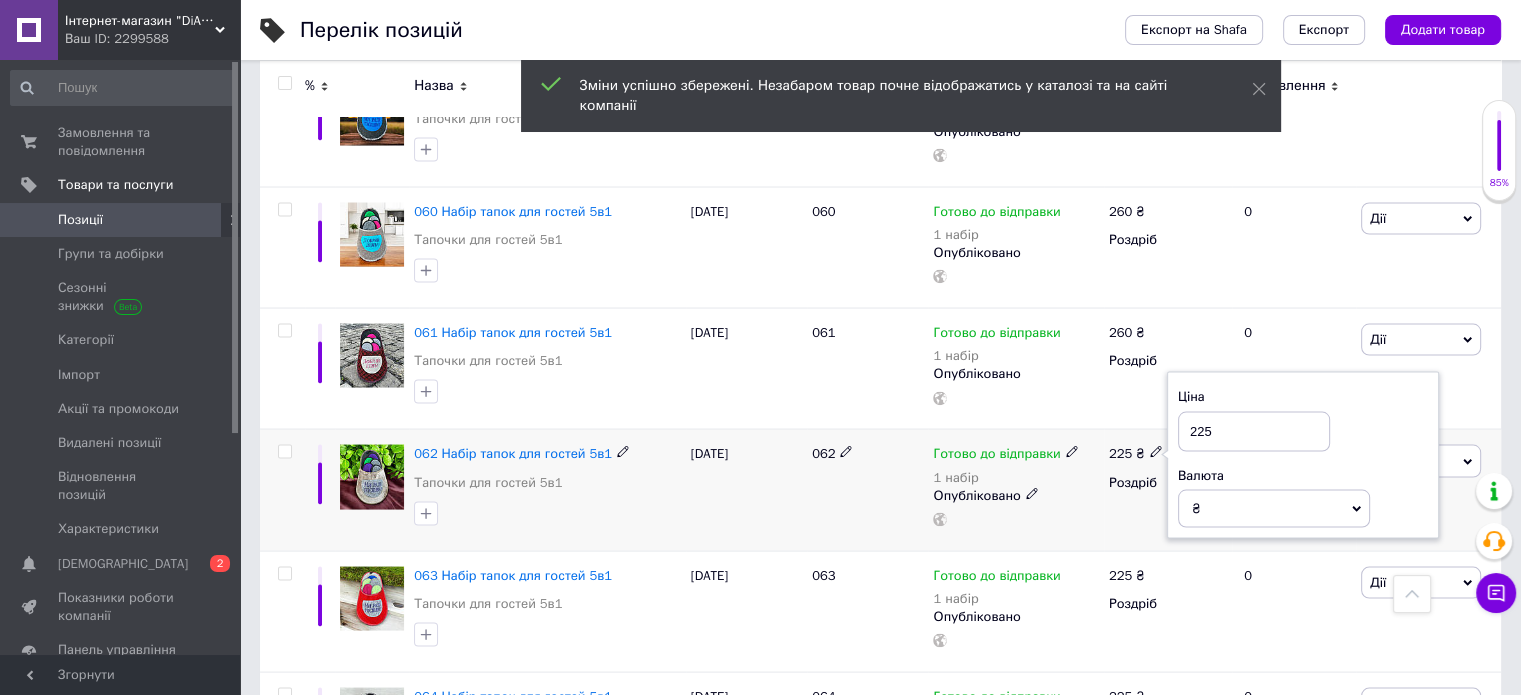 click on "225" at bounding box center [1254, 431] 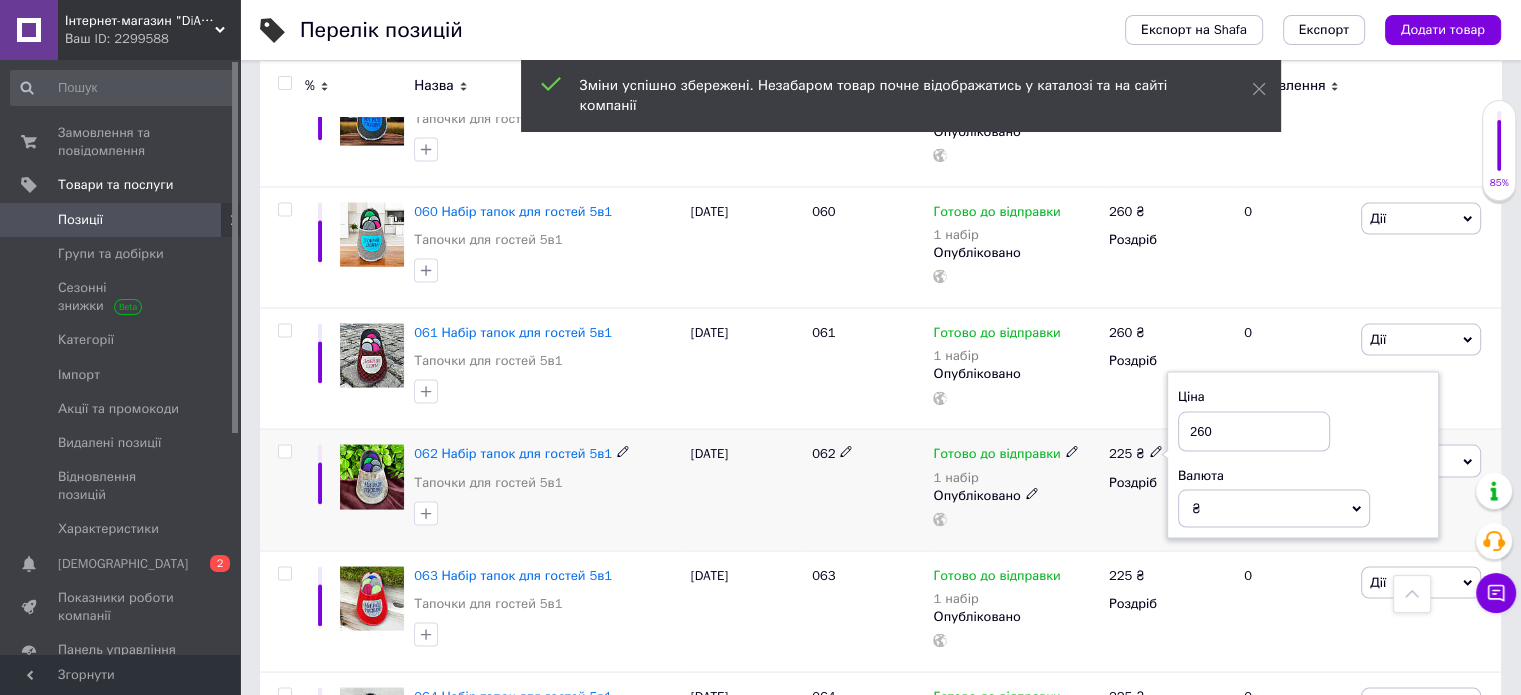type on "260" 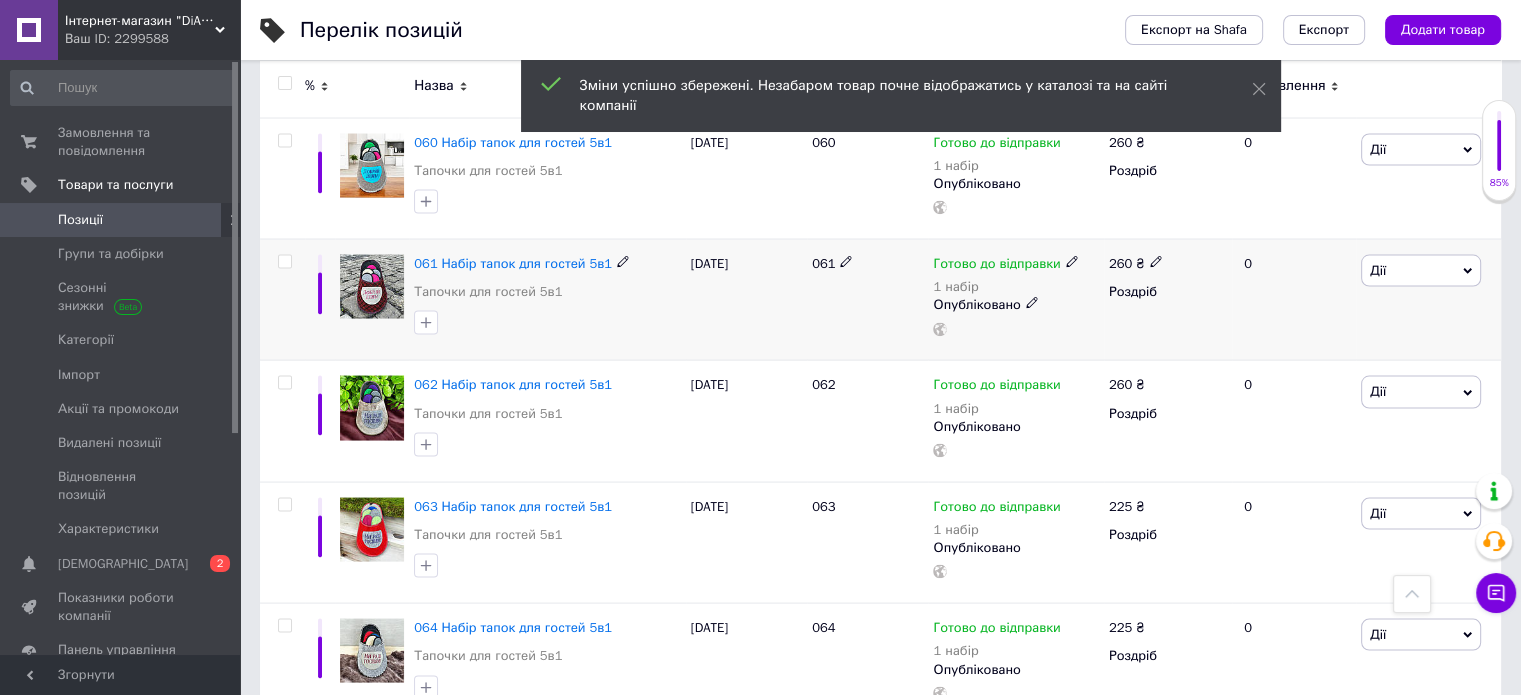 scroll, scrollTop: 4000, scrollLeft: 0, axis: vertical 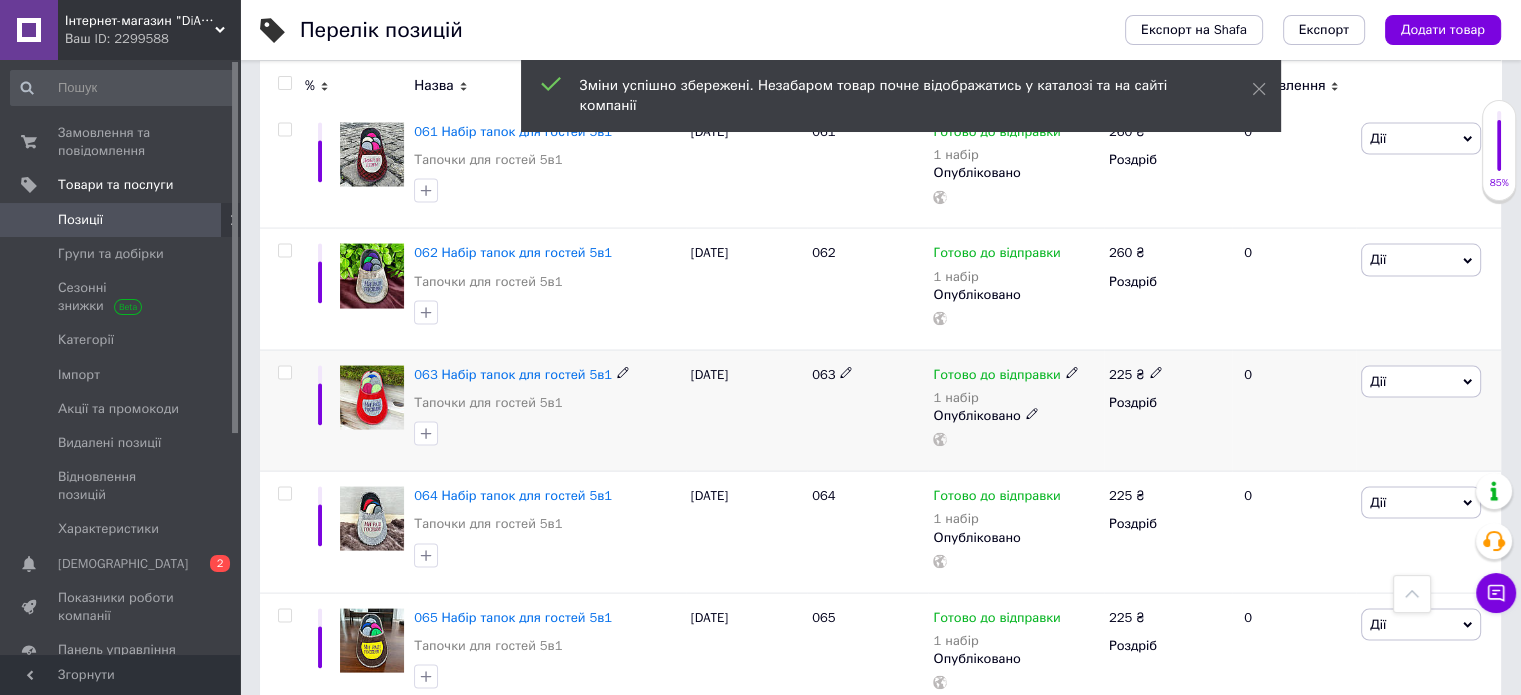 click 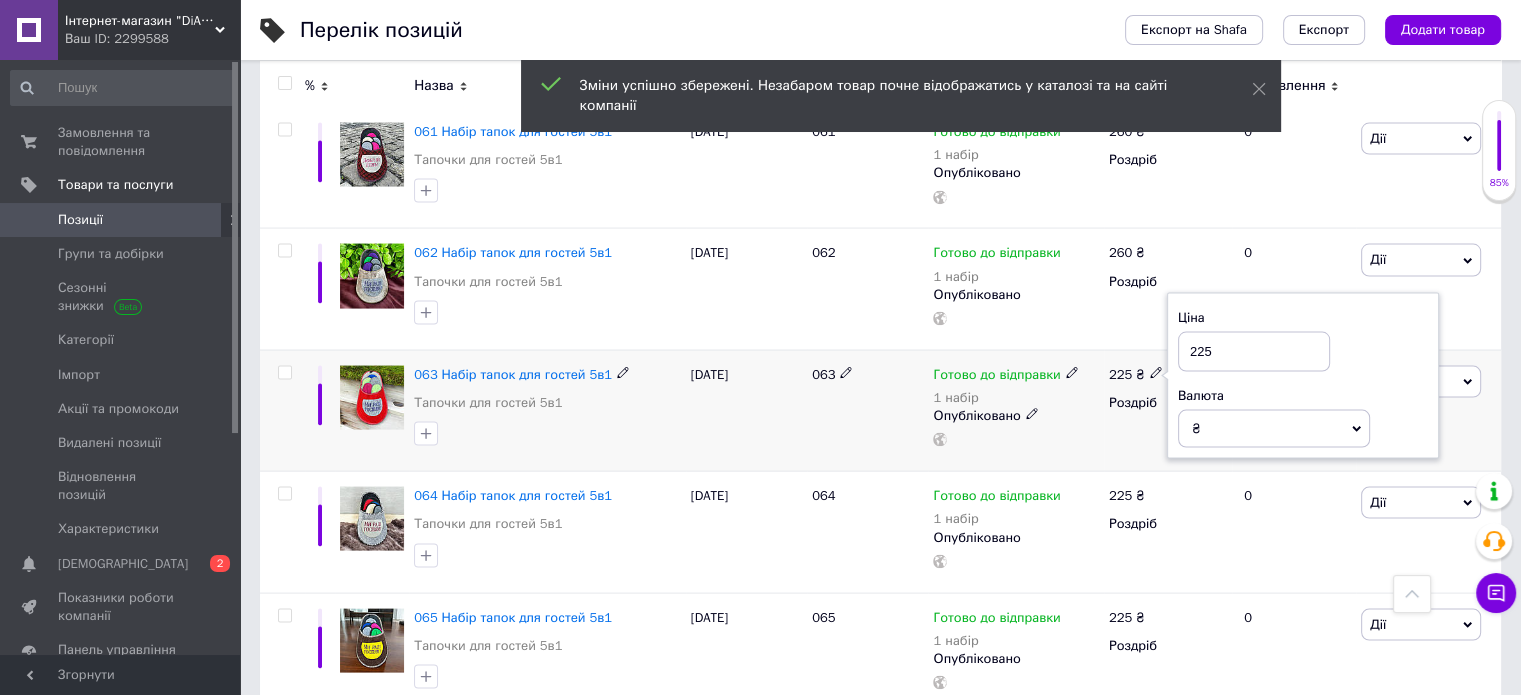 click on "225" at bounding box center (1254, 352) 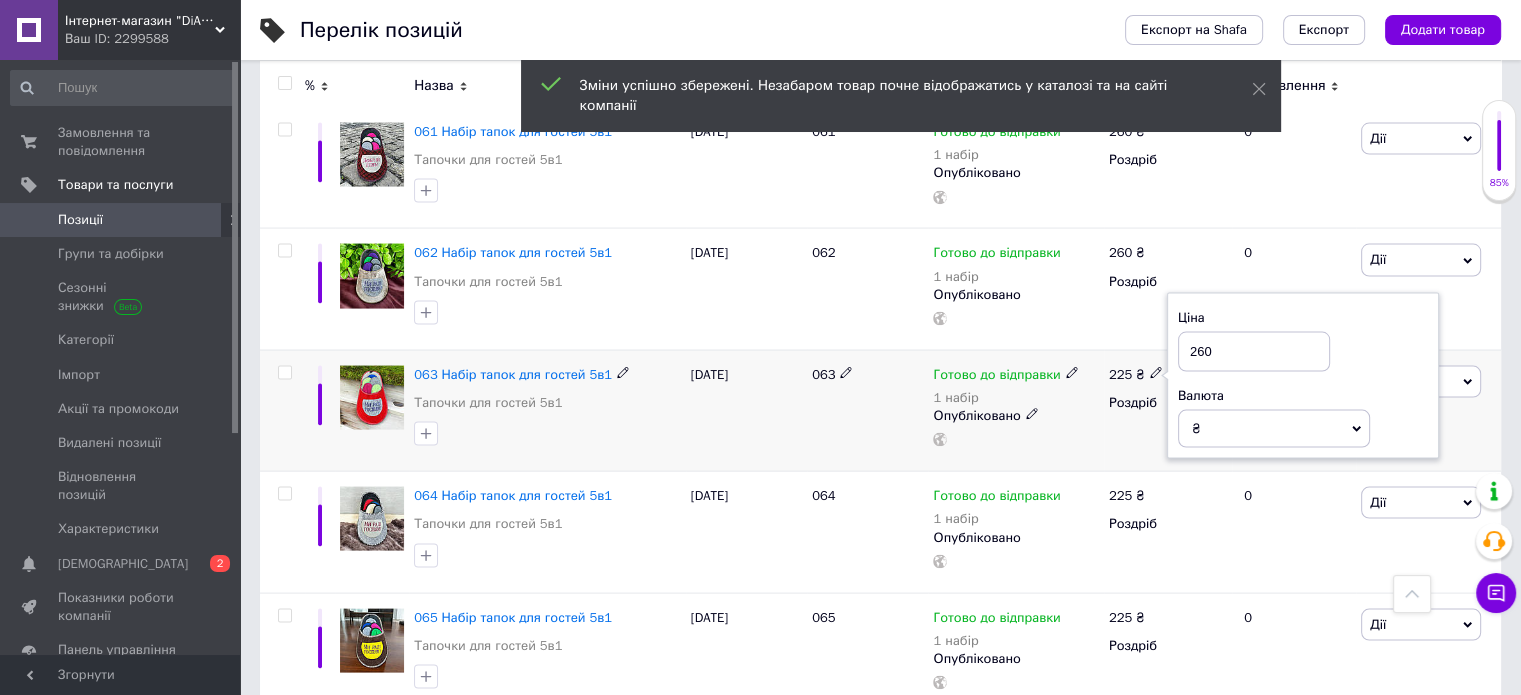 type on "260" 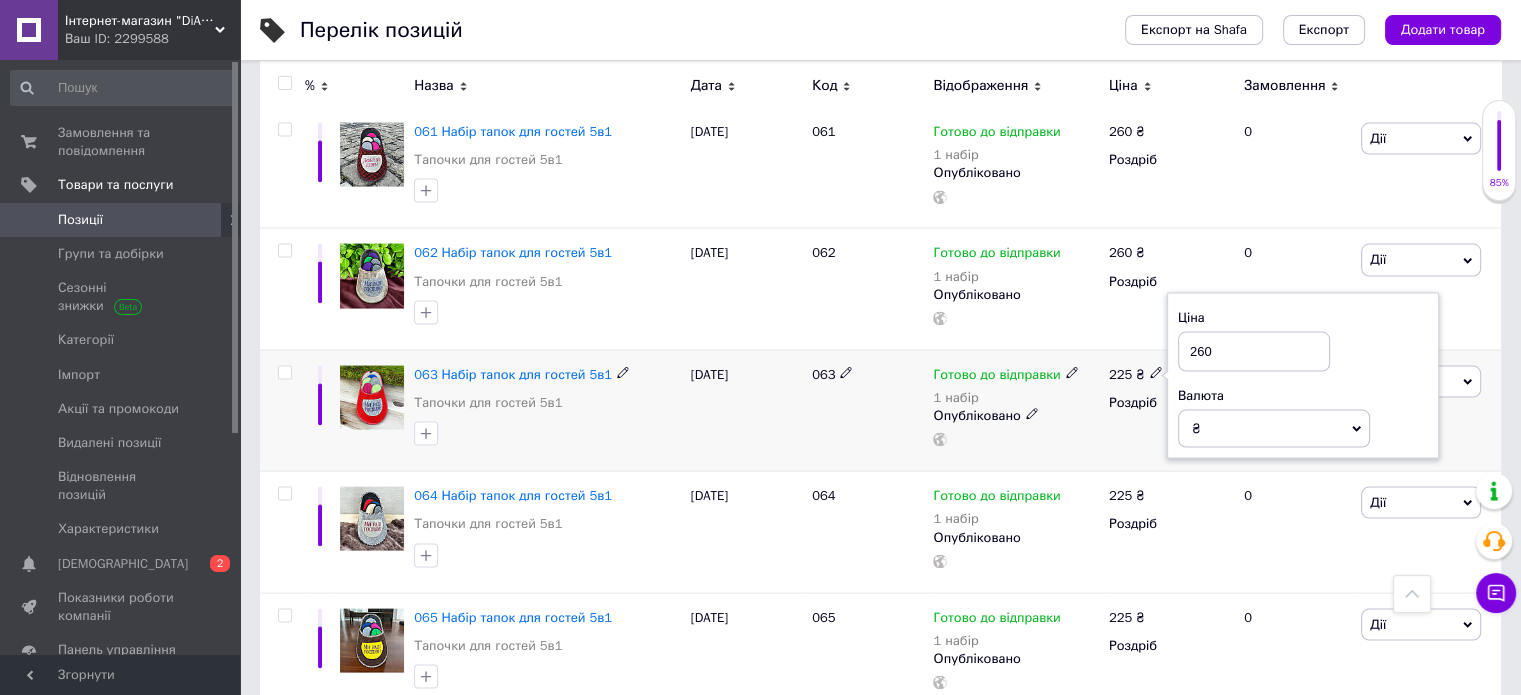 click on "Опубліковано" at bounding box center [1015, 416] 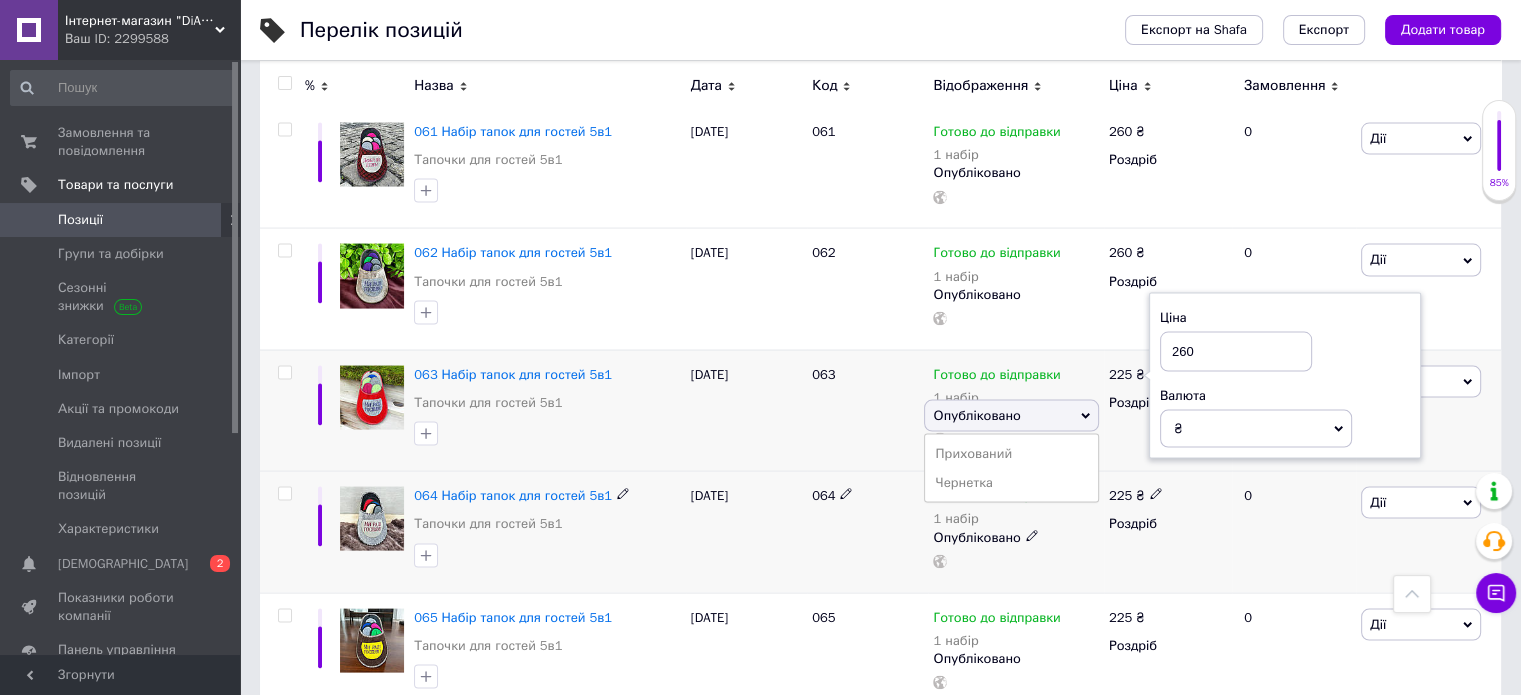click on "225   ₴ Роздріб" at bounding box center [1168, 532] 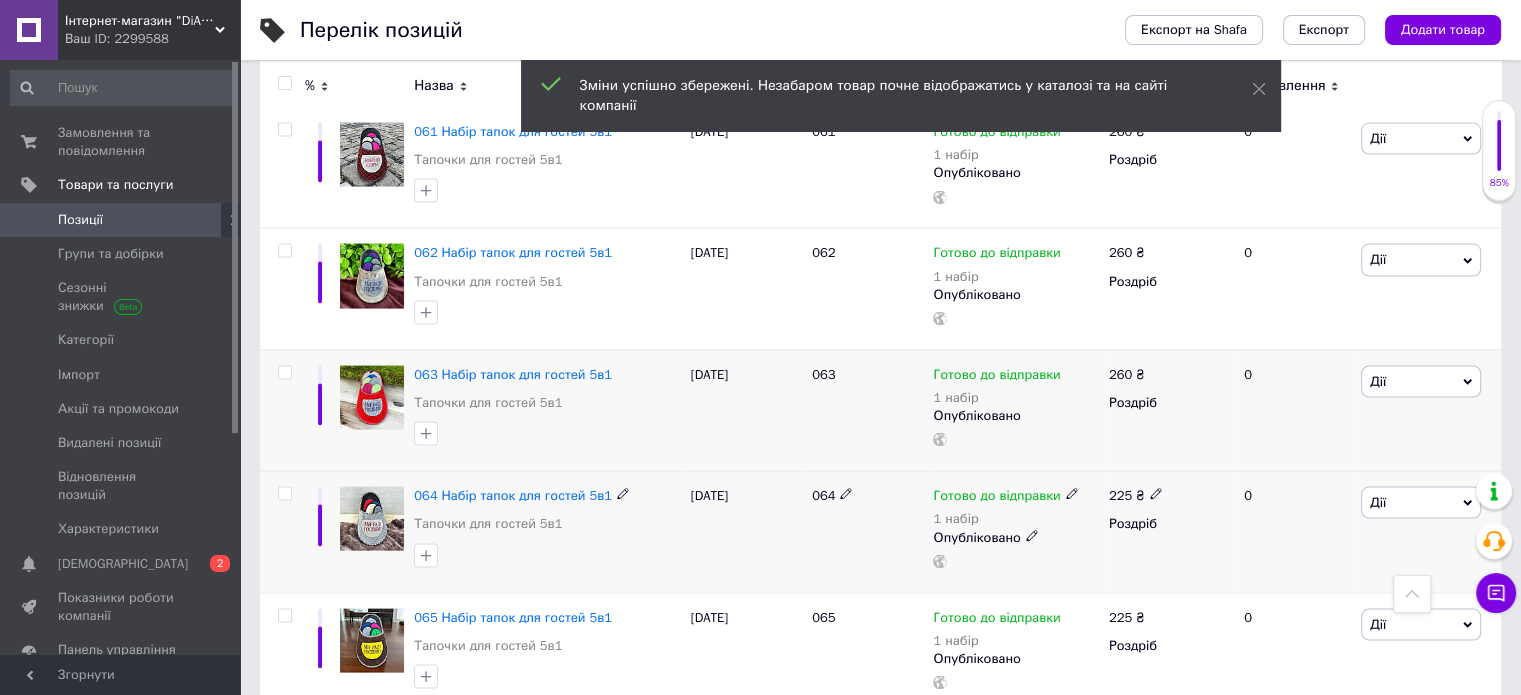 click 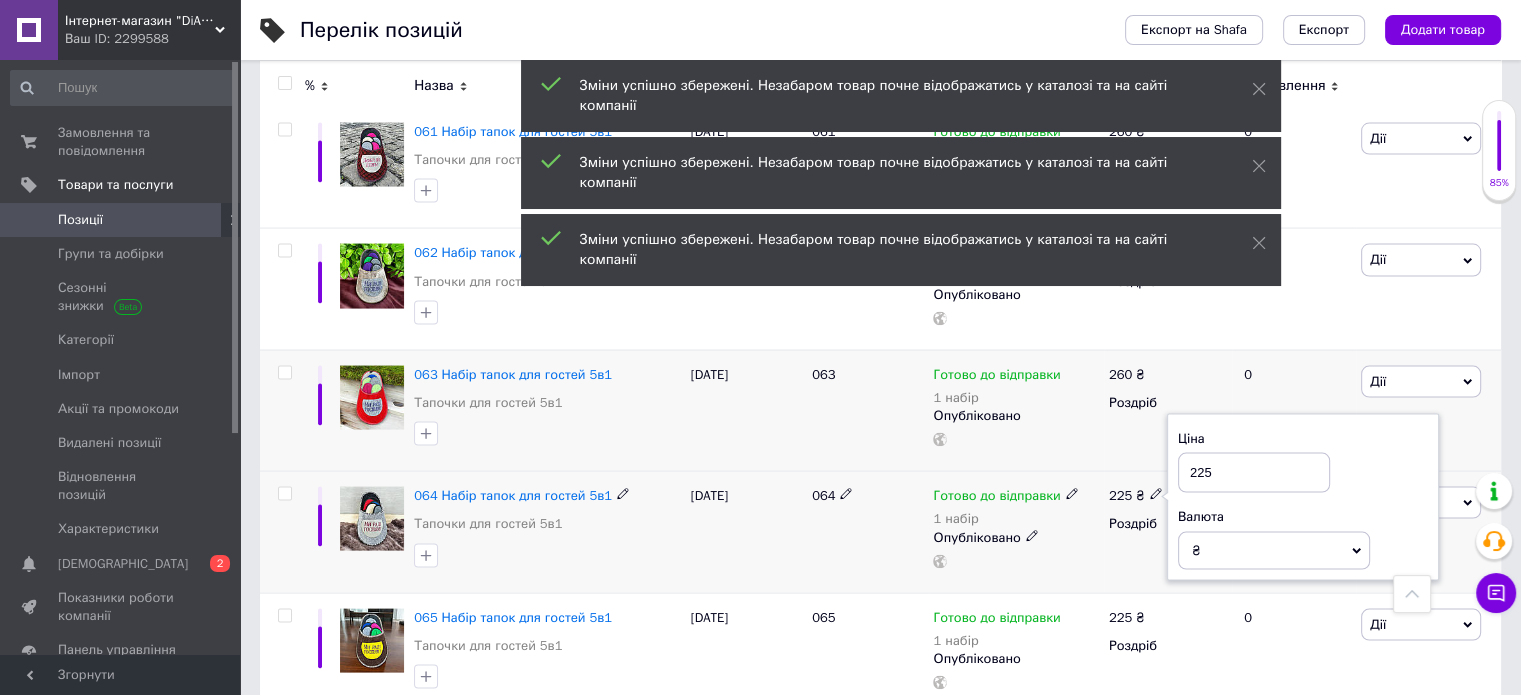 click on "225" at bounding box center (1254, 473) 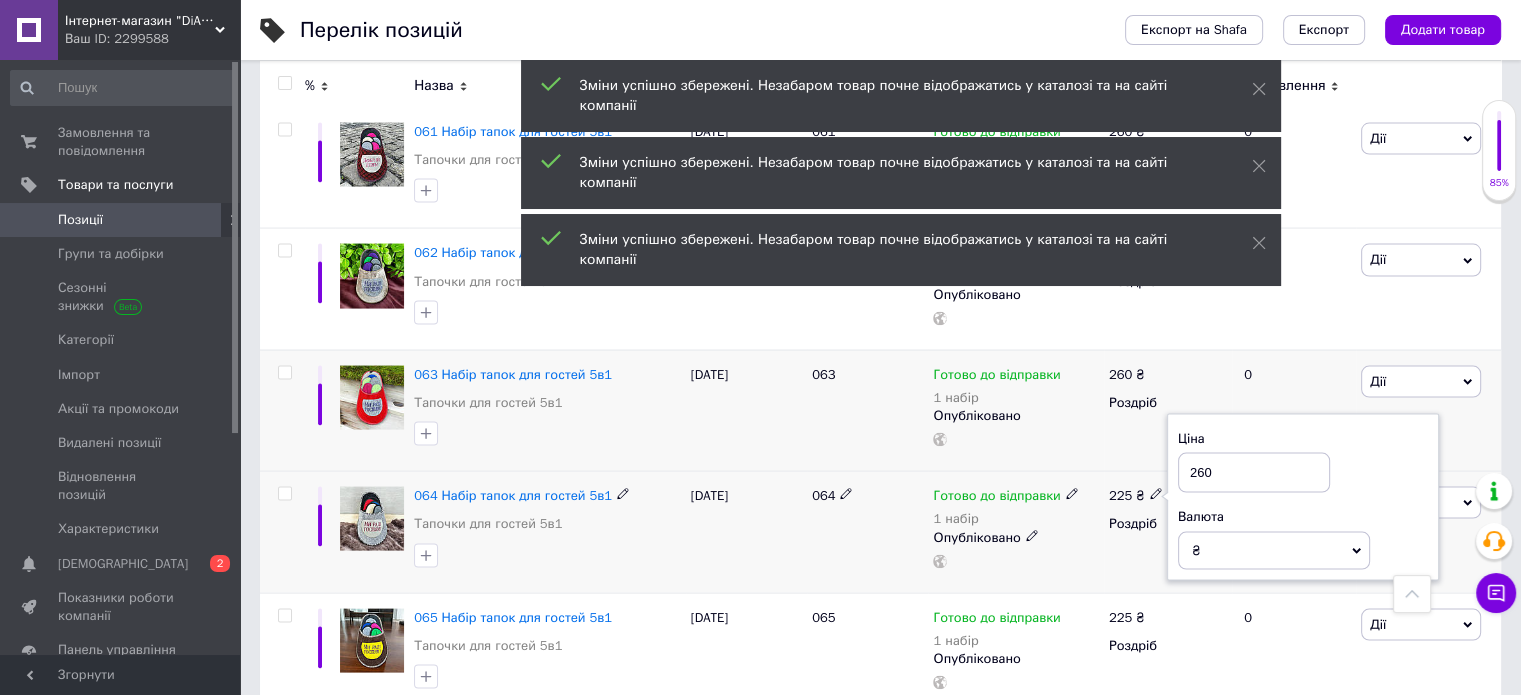 type on "260" 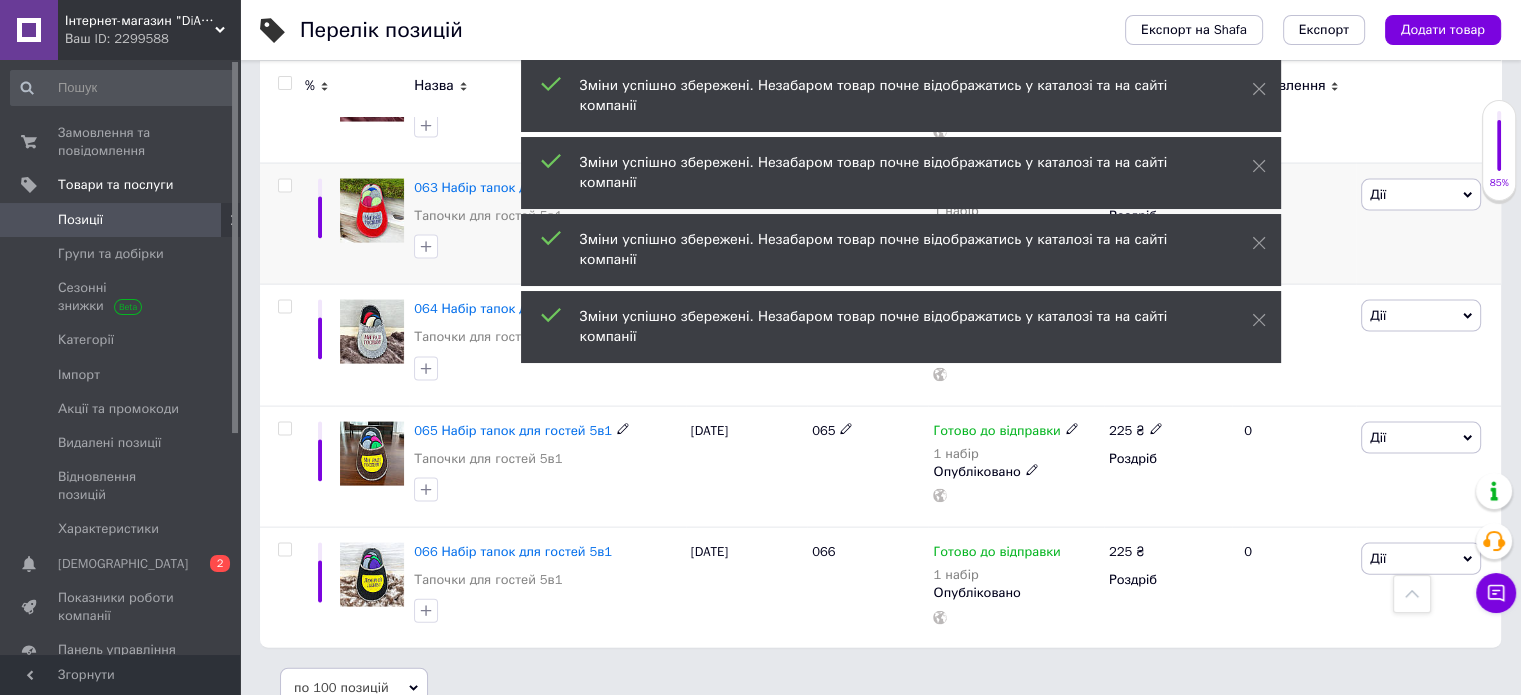 scroll, scrollTop: 4200, scrollLeft: 0, axis: vertical 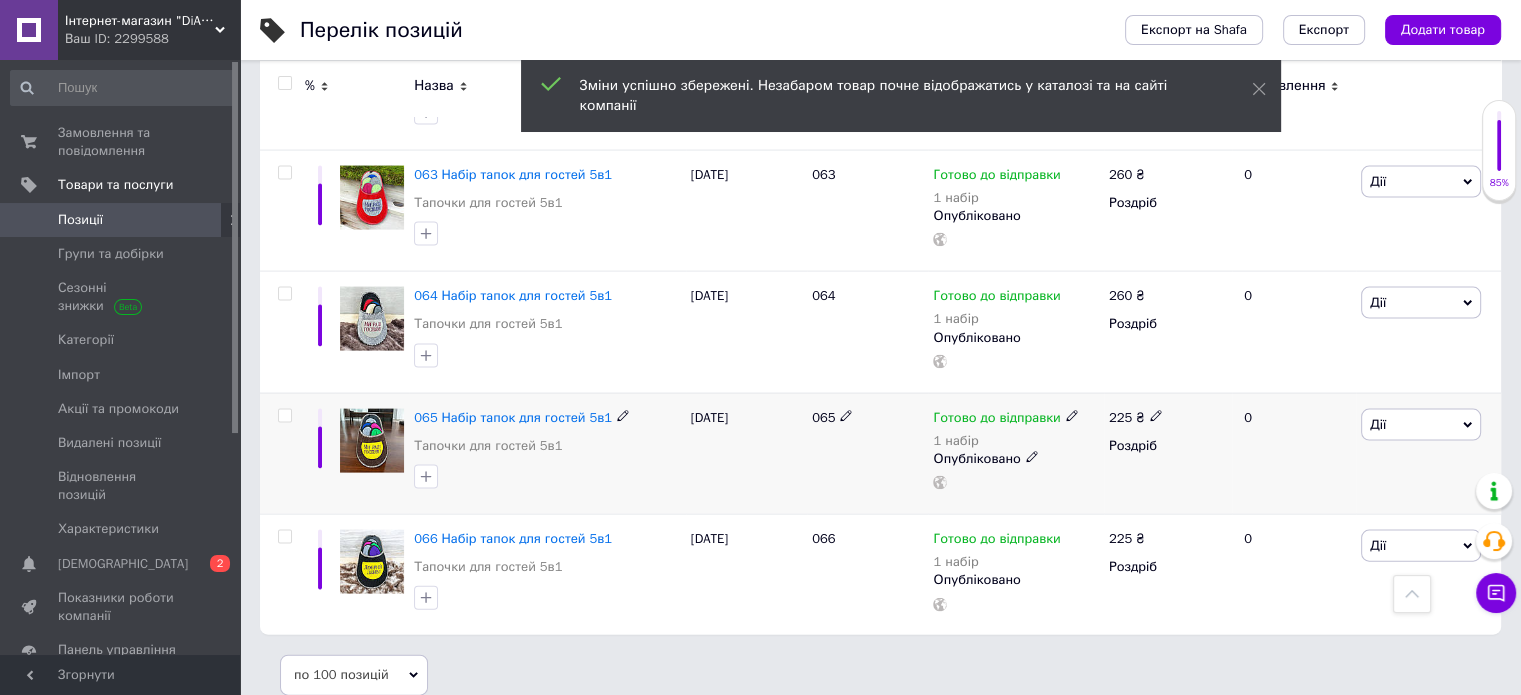 click 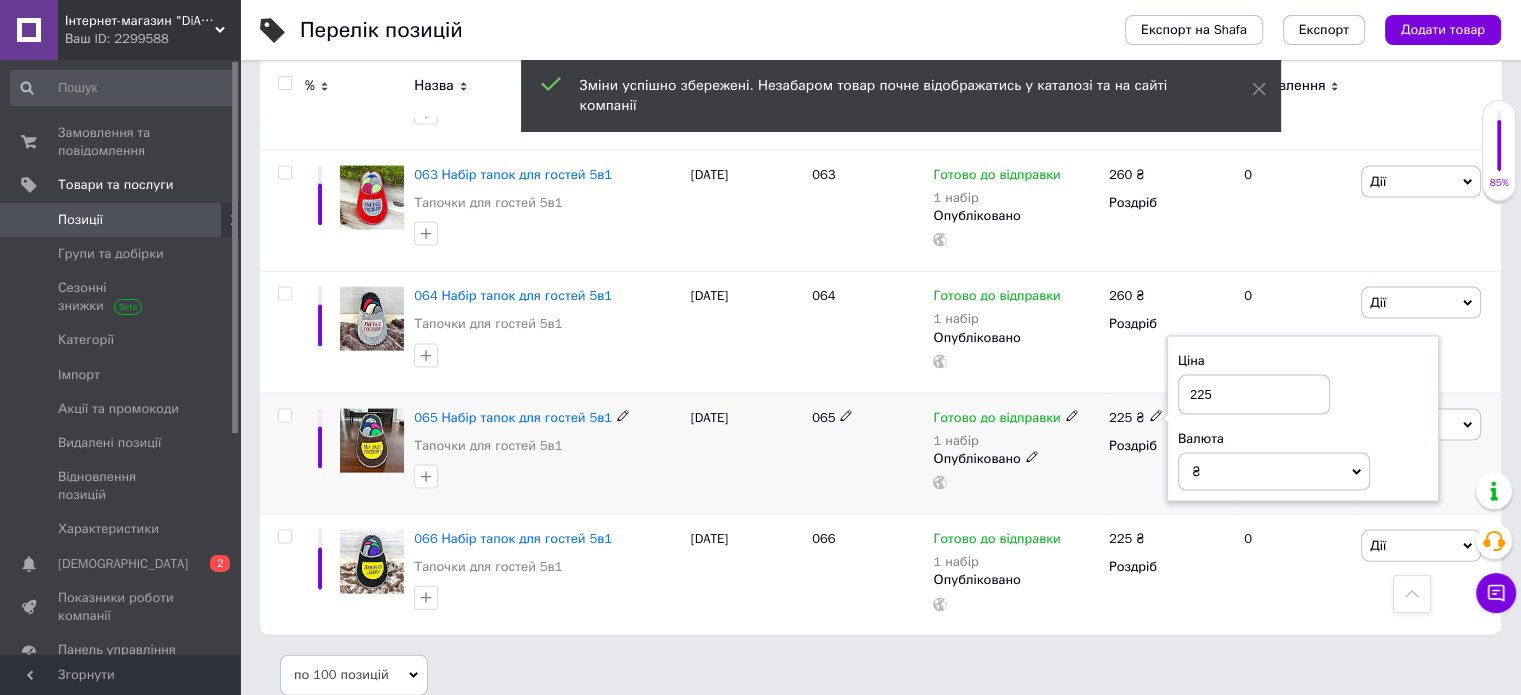 click on "225" at bounding box center [1254, 395] 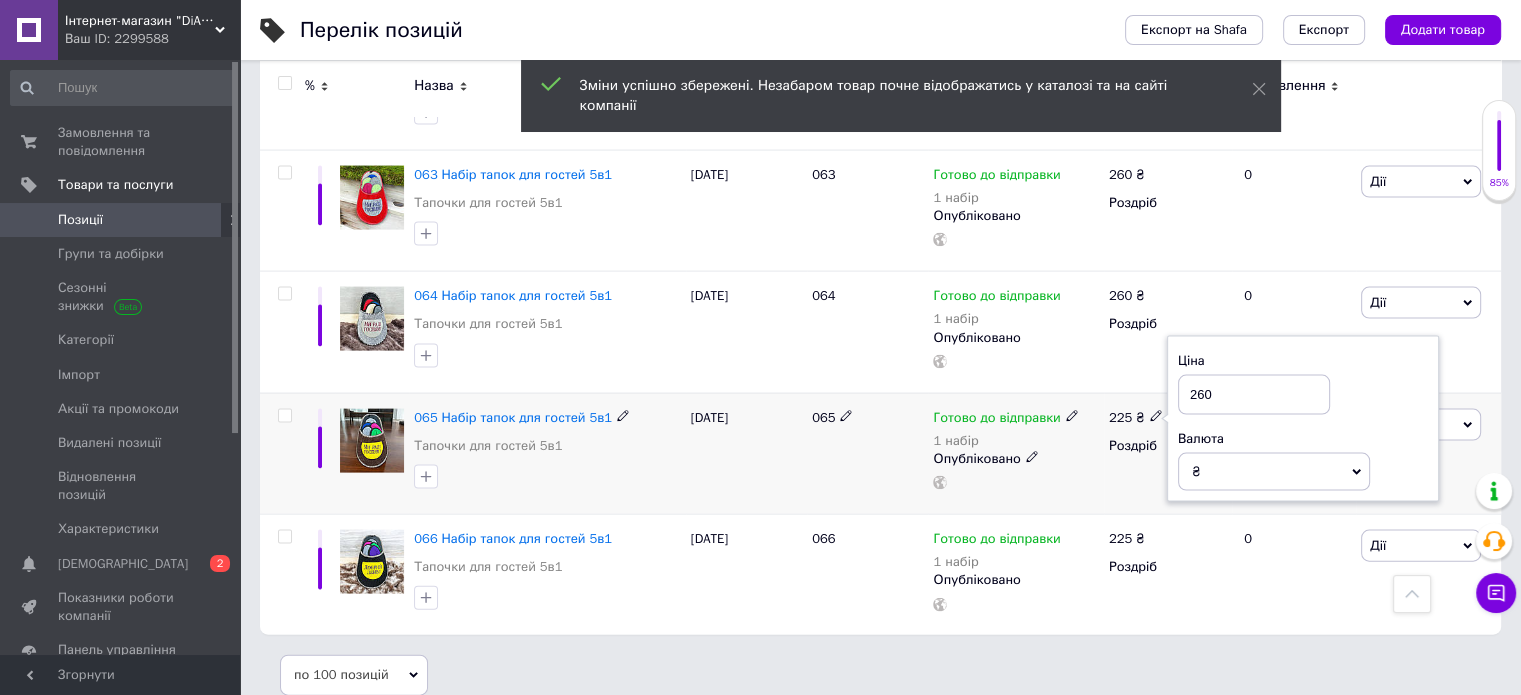 type on "260" 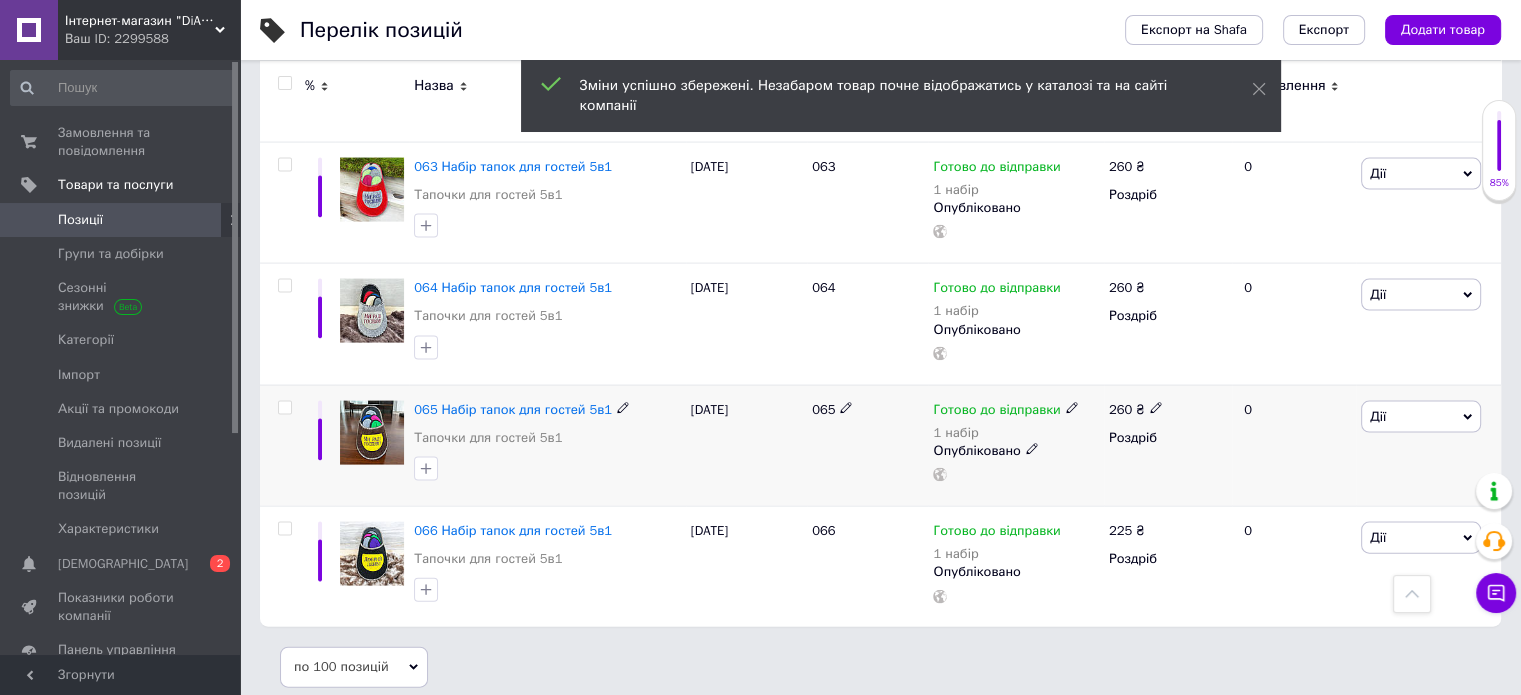 scroll, scrollTop: 4212, scrollLeft: 0, axis: vertical 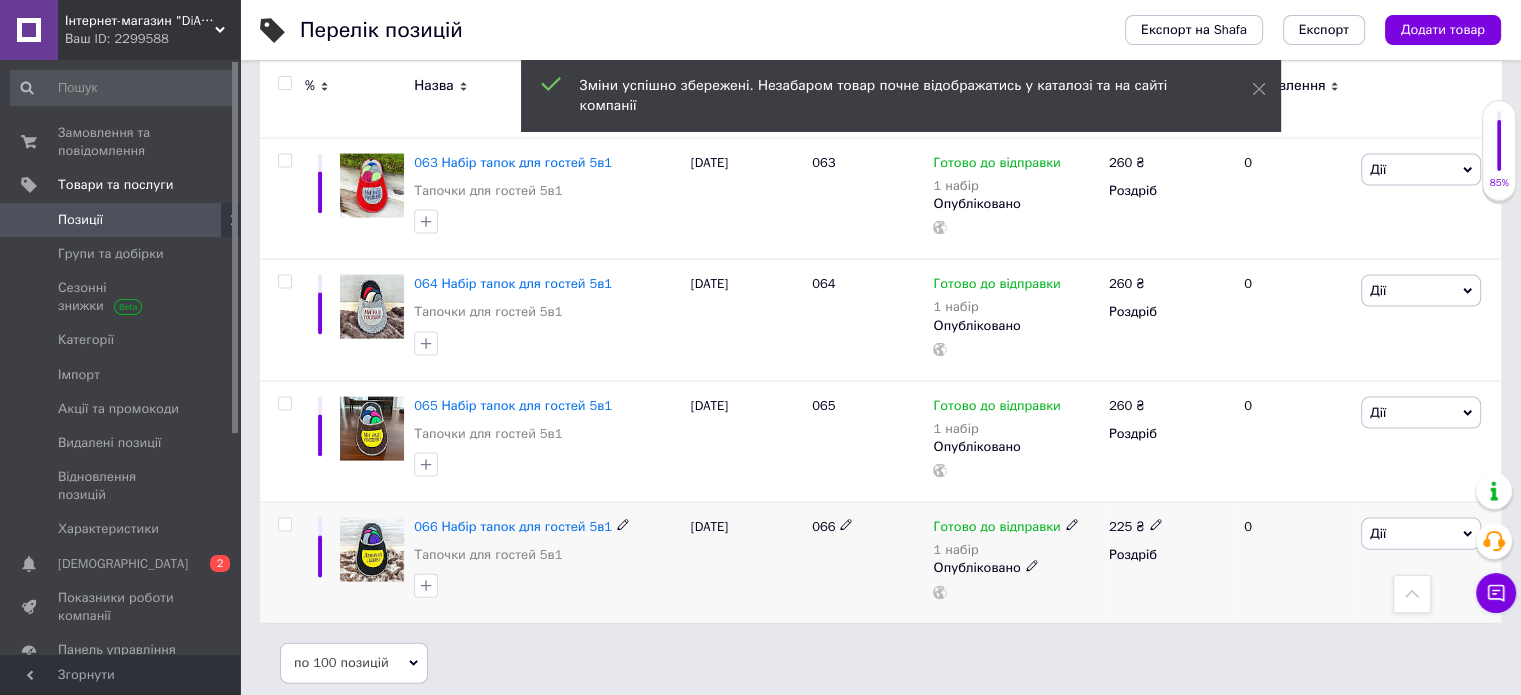 click 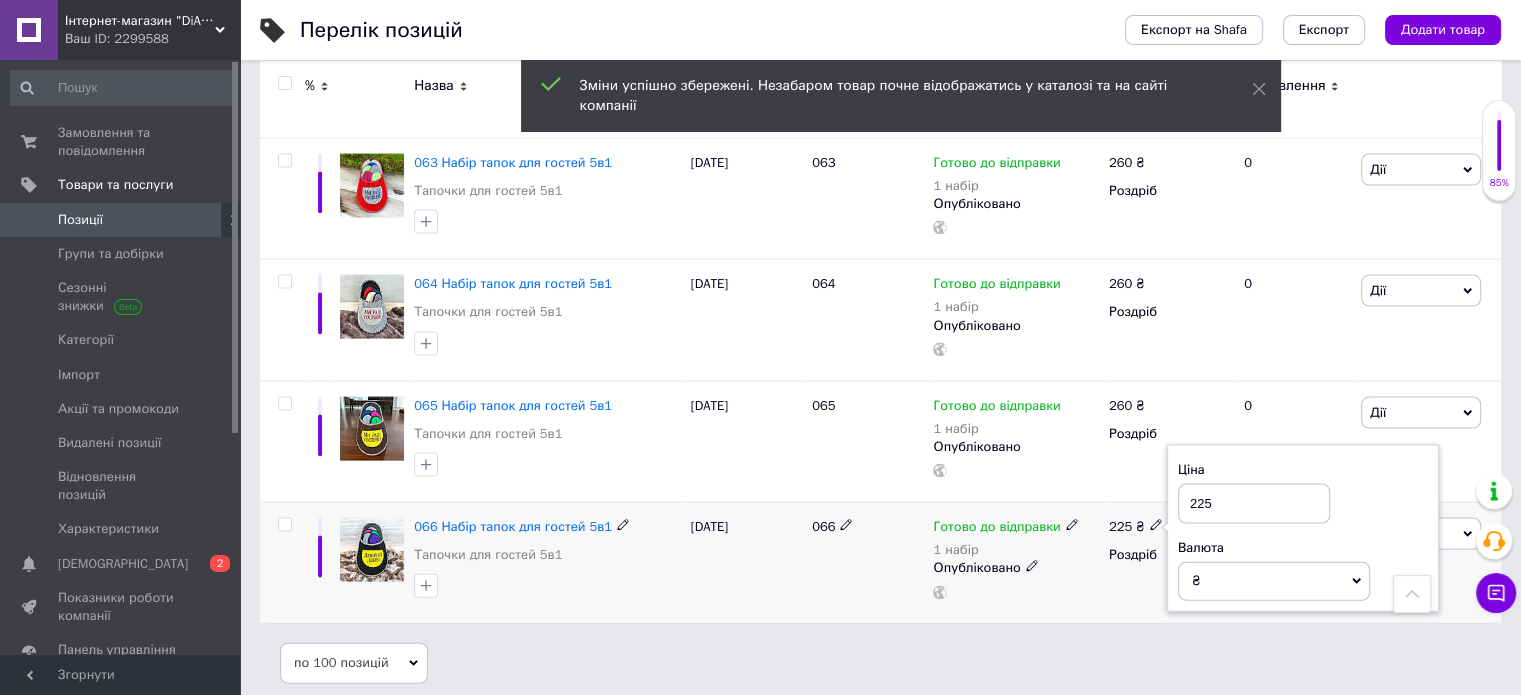 click on "225" at bounding box center [1254, 504] 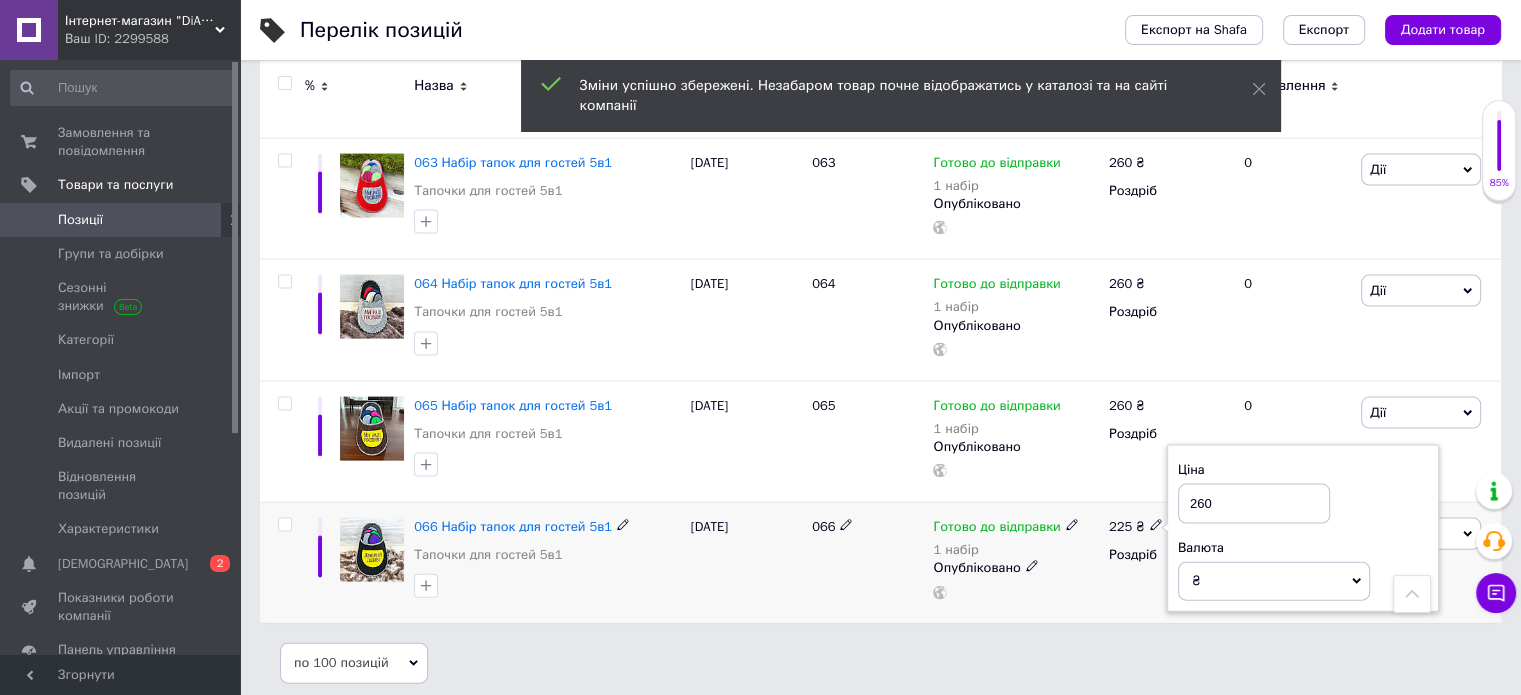 type on "260" 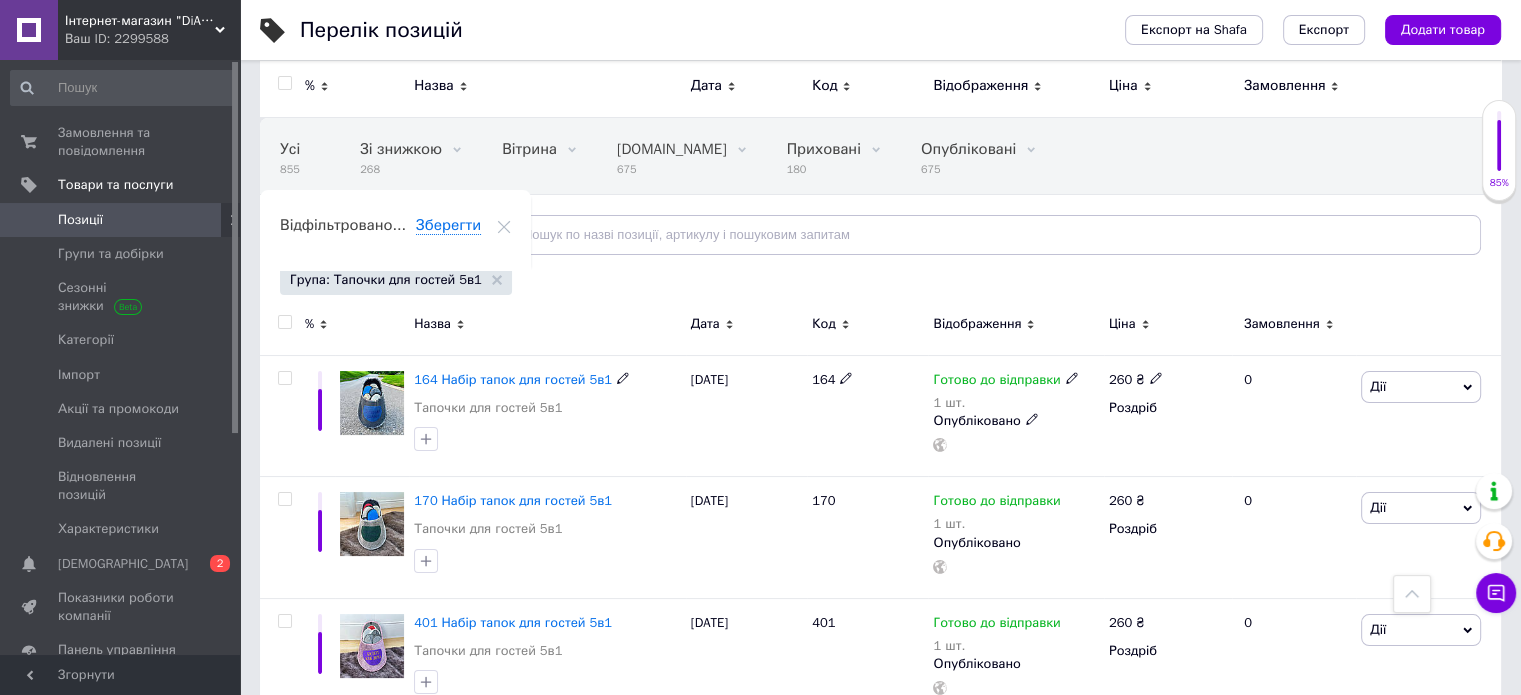 scroll, scrollTop: 0, scrollLeft: 0, axis: both 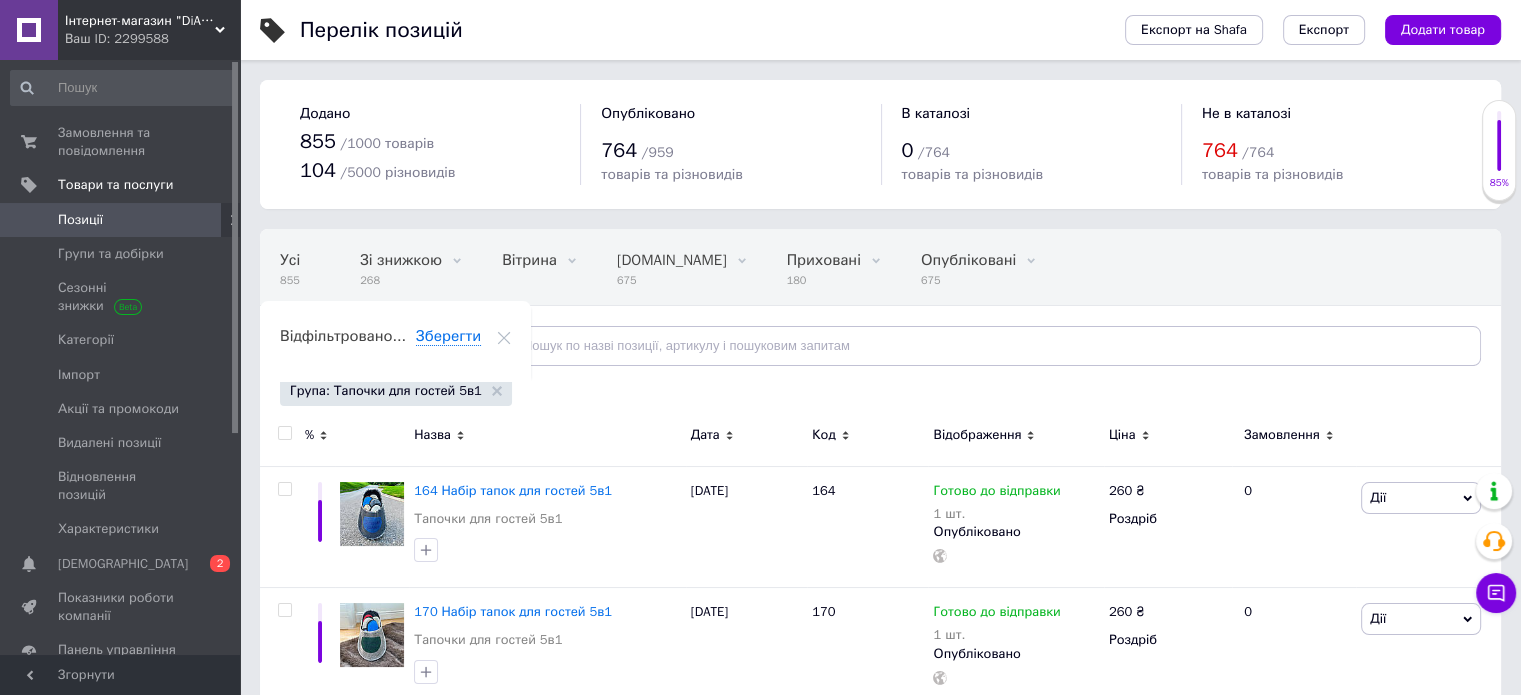 click on "Інтернет-магазин "DiArs" Ваш ID: 2299588" at bounding box center (149, 30) 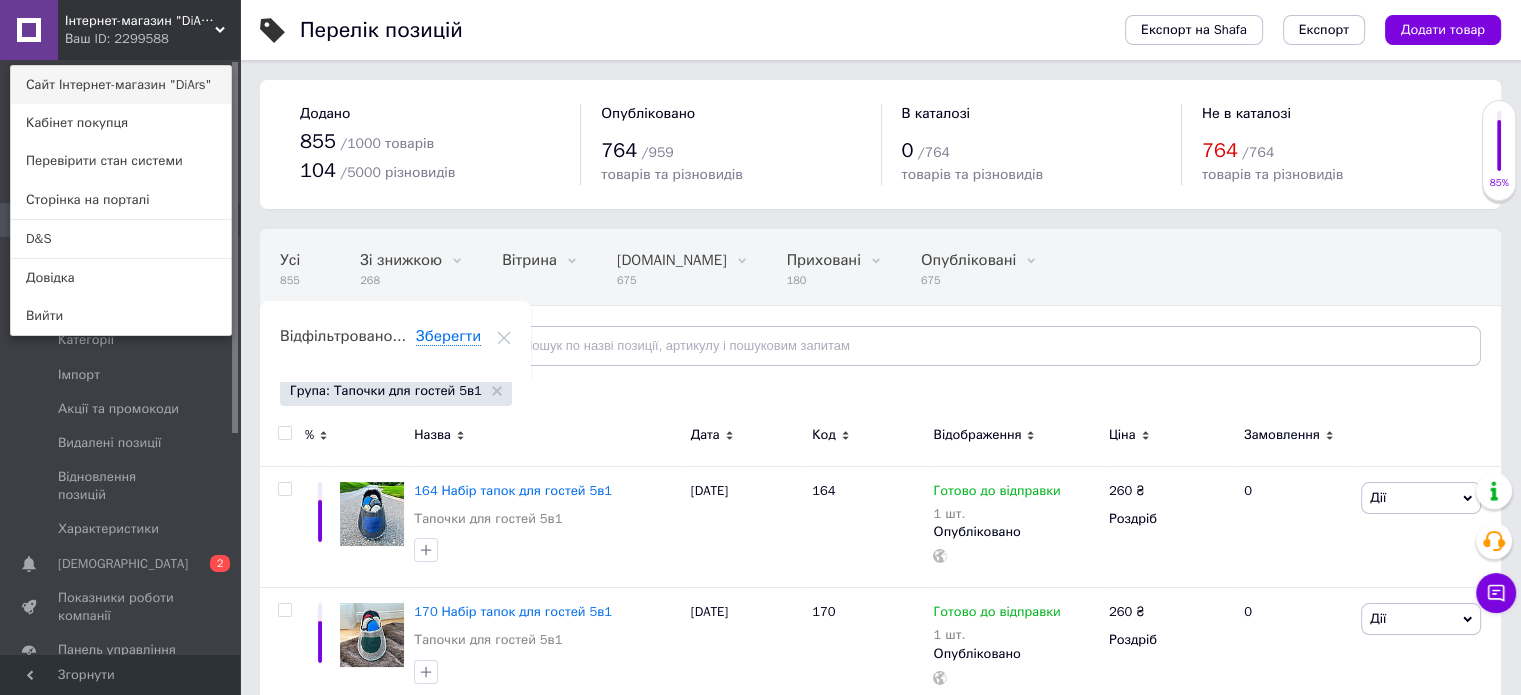 click on "Сайт Інтернет-магазин "DiArs"" at bounding box center [121, 85] 